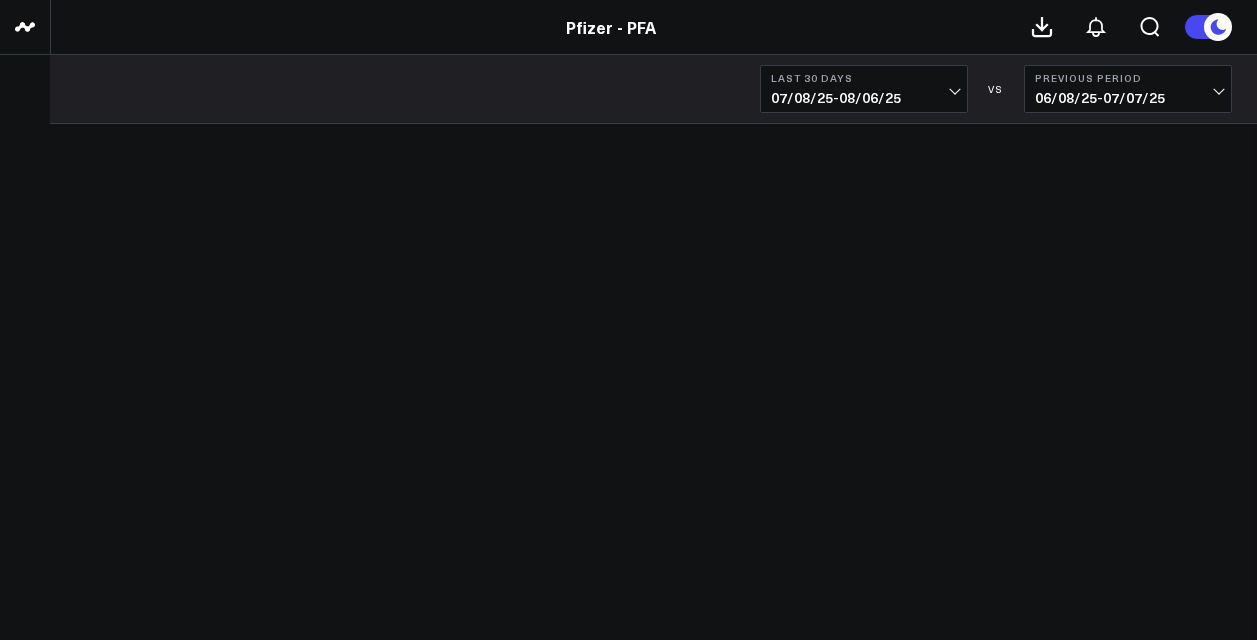 scroll, scrollTop: 0, scrollLeft: 0, axis: both 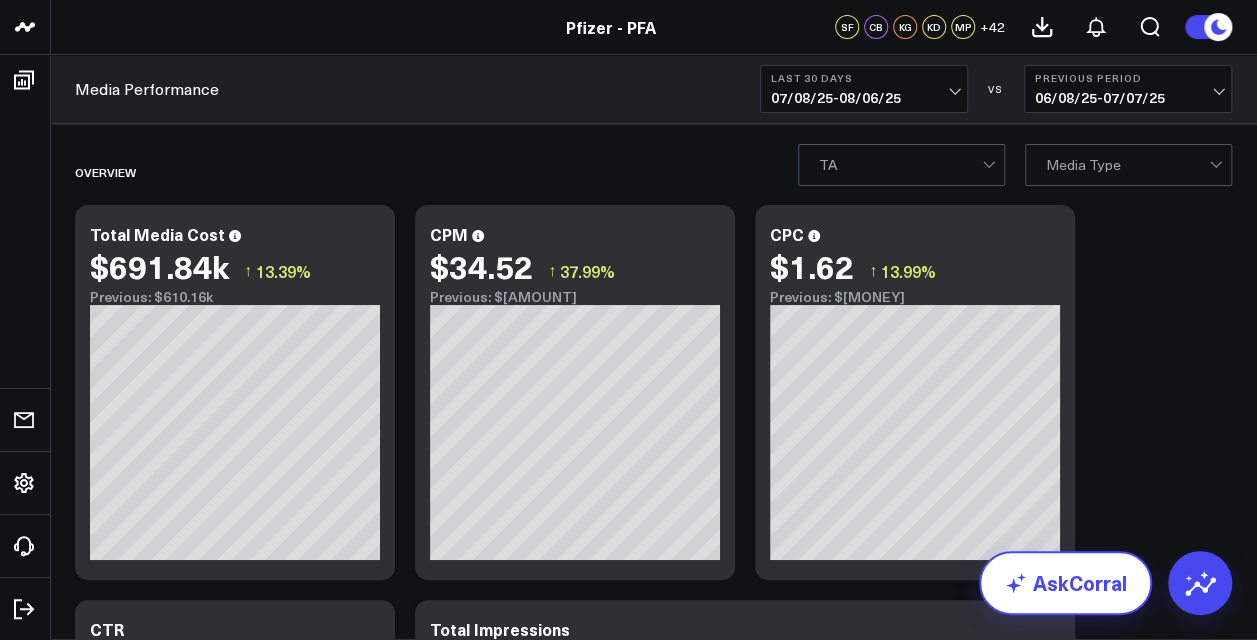 click on "AskCorral" at bounding box center [1065, 583] 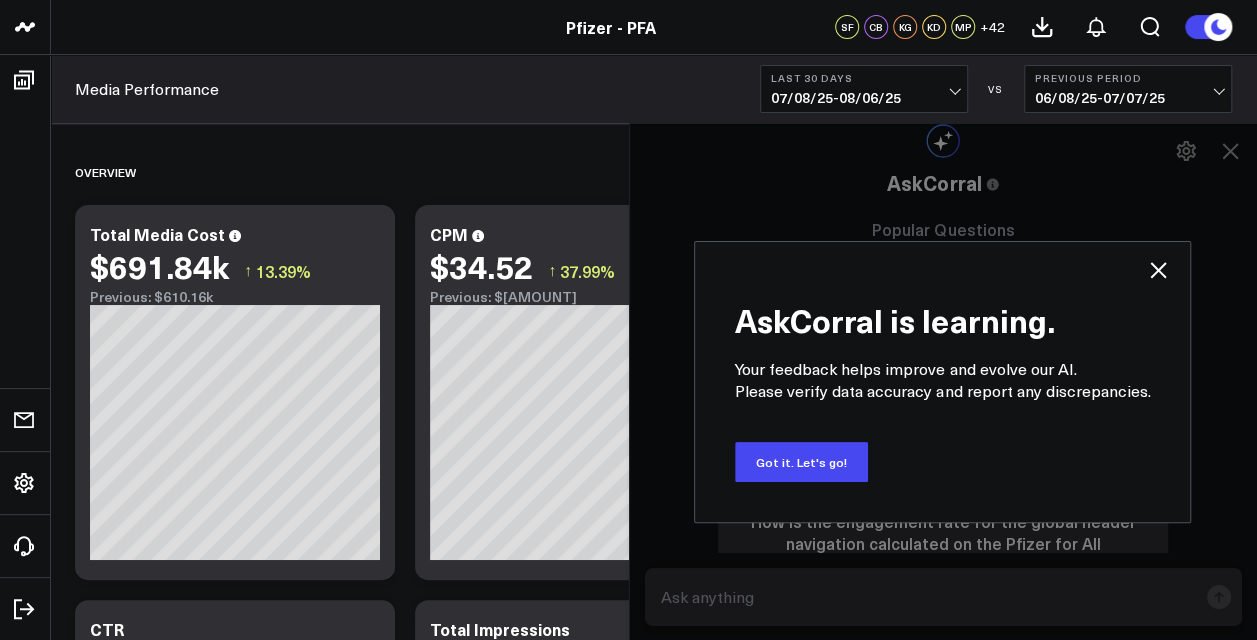 click 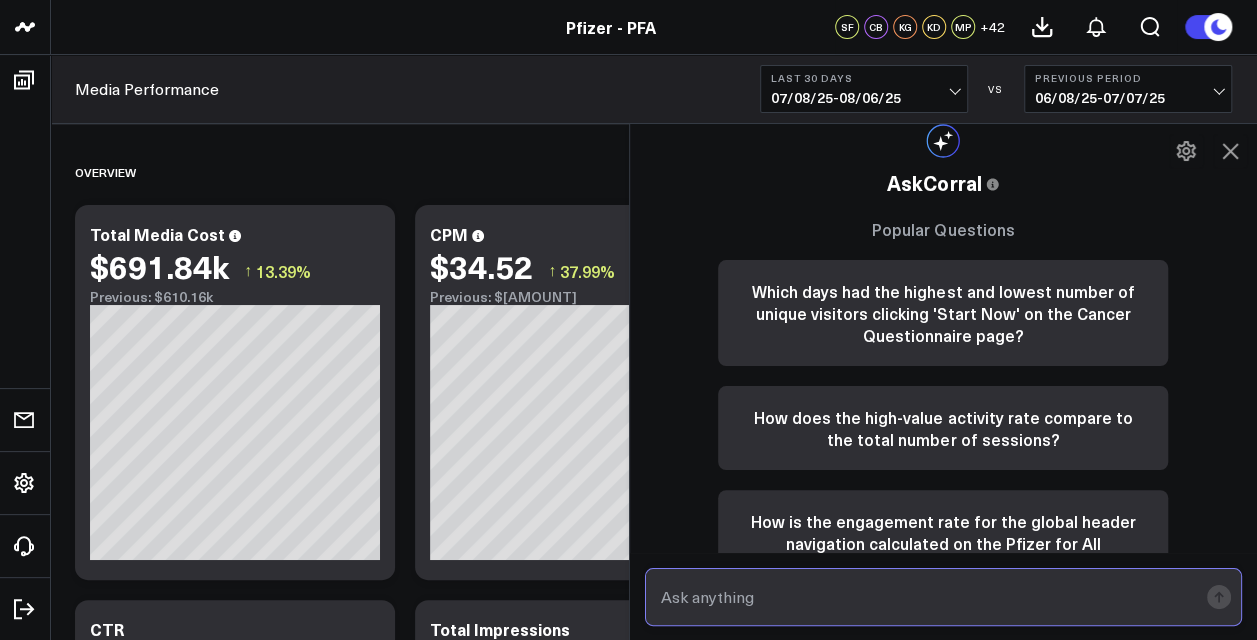 click at bounding box center (927, 597) 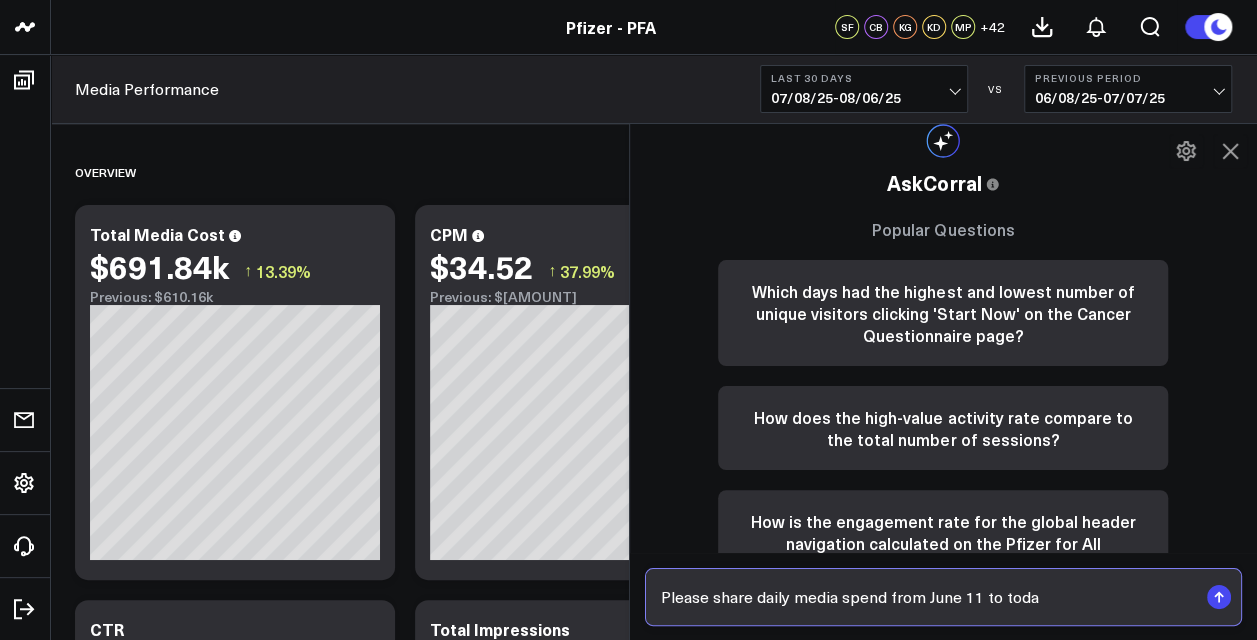 type on "Please share daily media spend from June 11 to today" 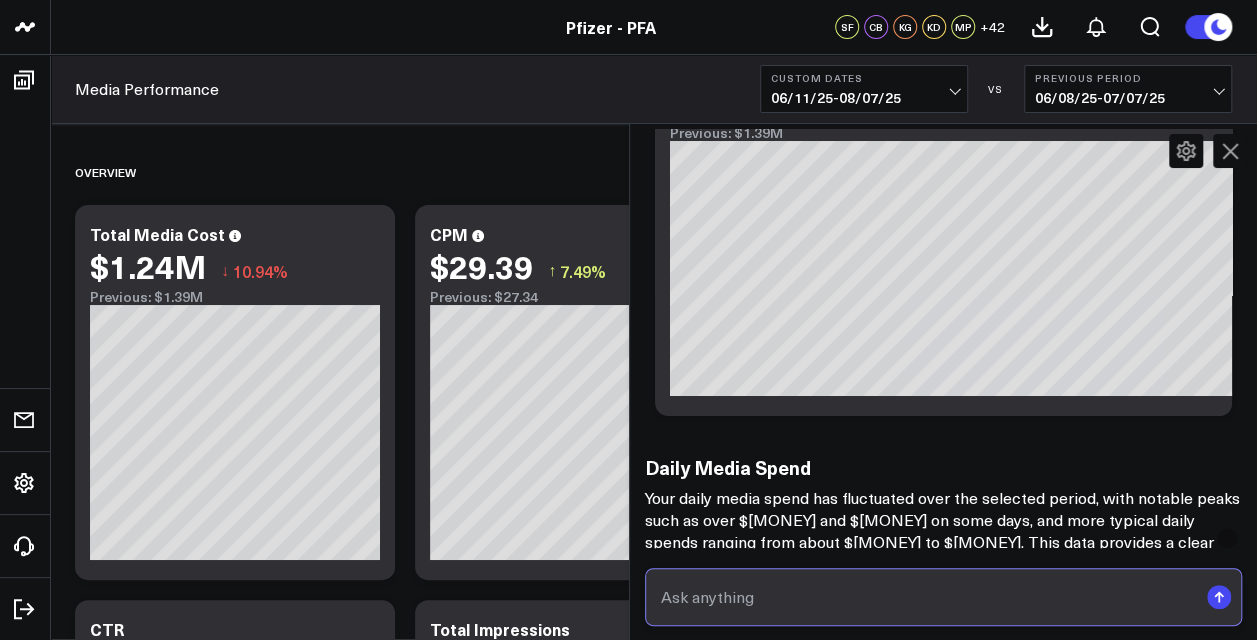 scroll, scrollTop: 1226, scrollLeft: 0, axis: vertical 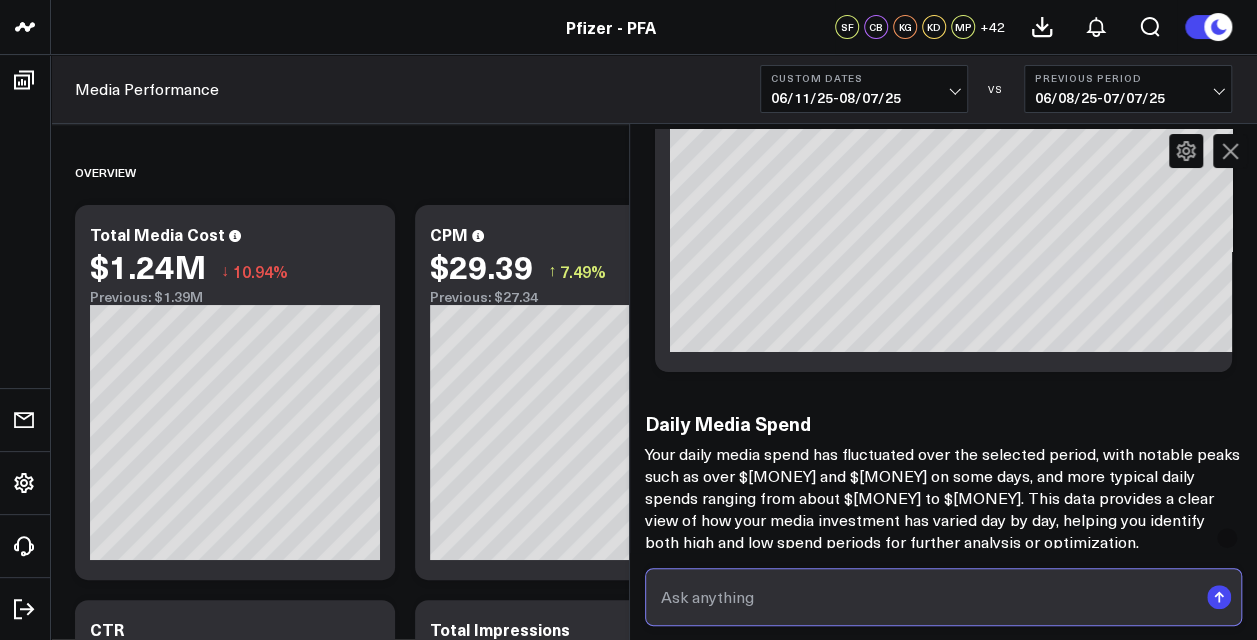 click at bounding box center (927, 597) 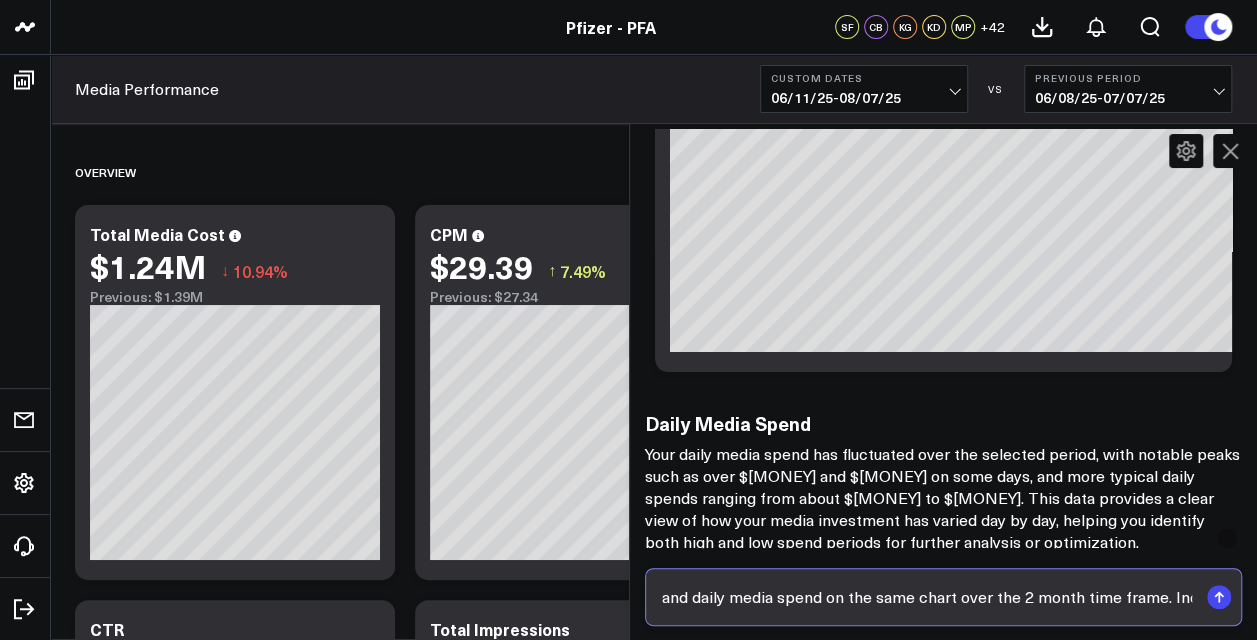 scroll, scrollTop: 0, scrollLeft: 341, axis: horizontal 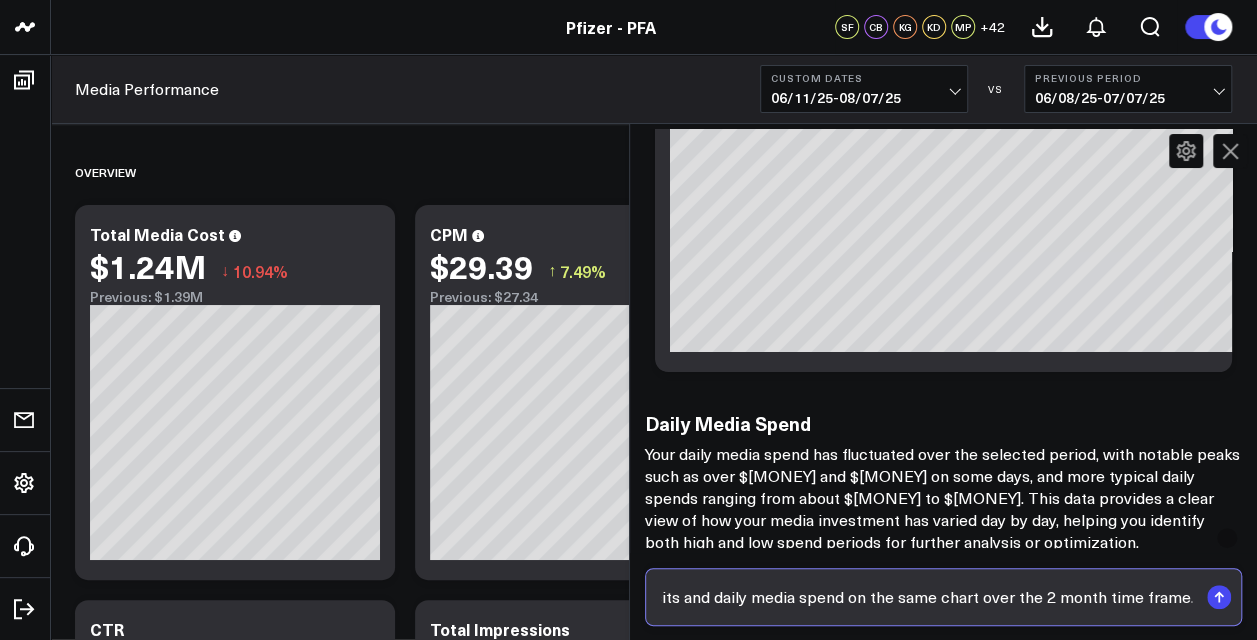 type on "Please create a chart that includes daily visits and daily media spend on the same chart over the 2 month time frame." 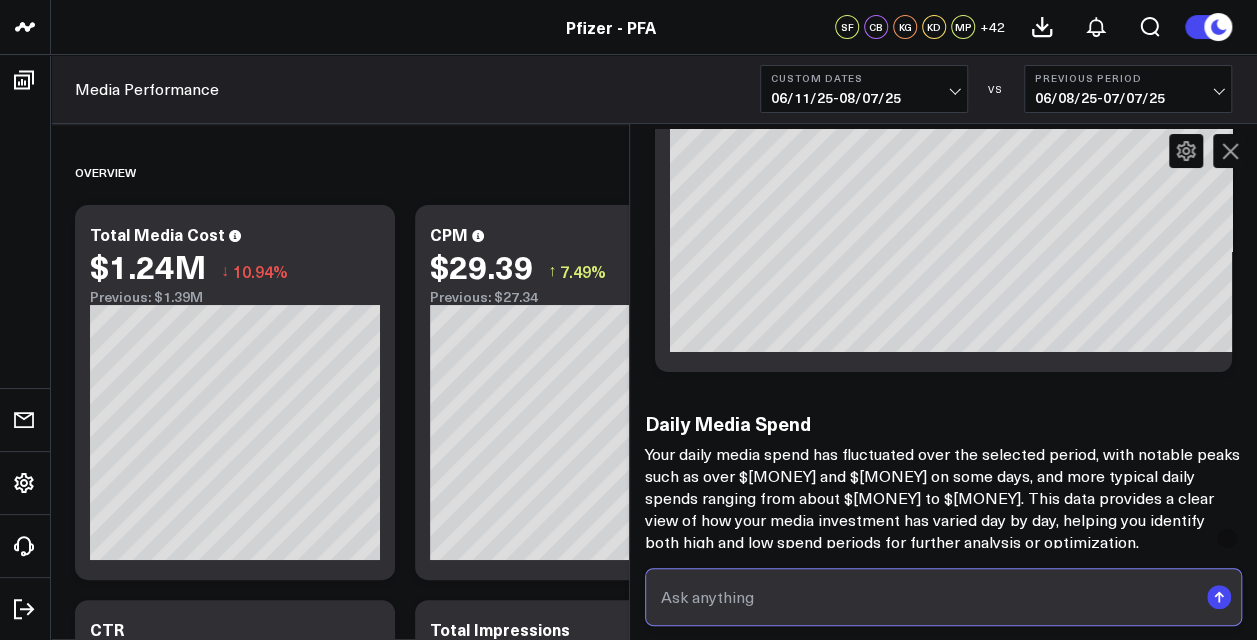 scroll, scrollTop: 0, scrollLeft: 0, axis: both 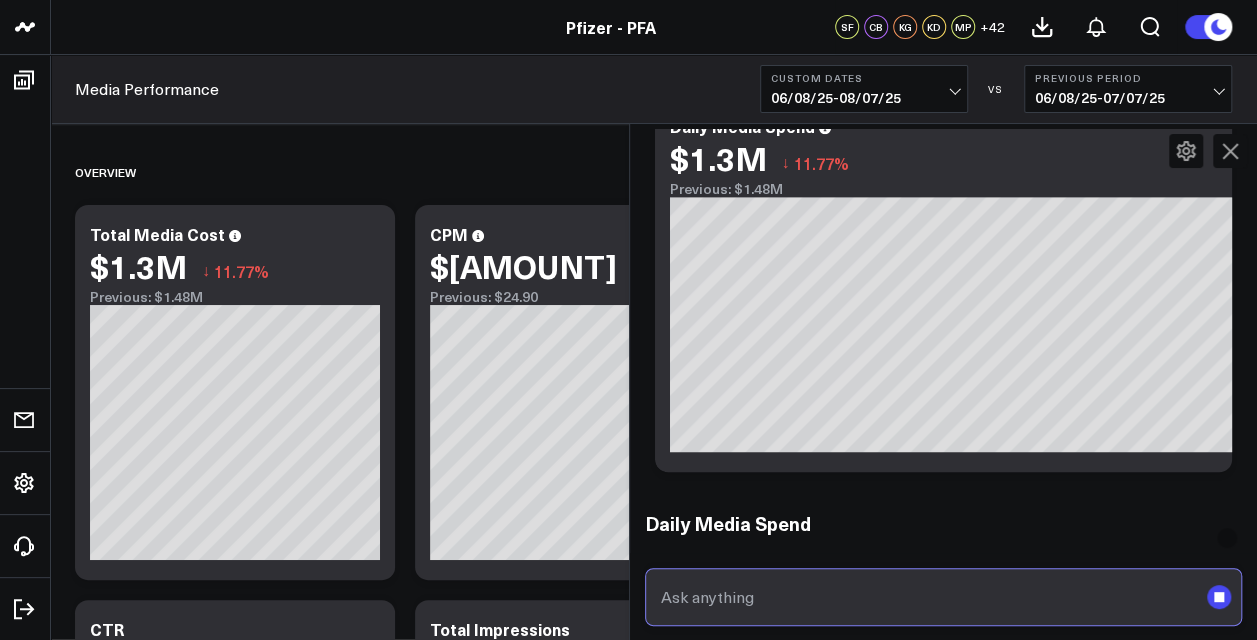 click at bounding box center [927, 597] 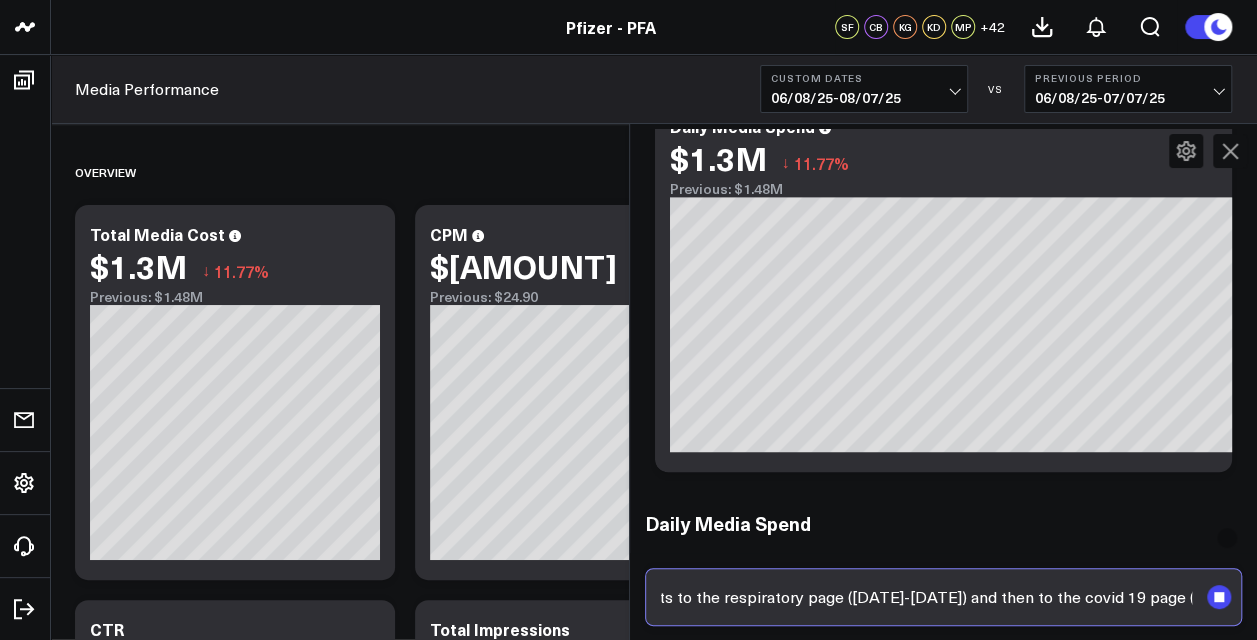 scroll, scrollTop: 0, scrollLeft: 515, axis: horizontal 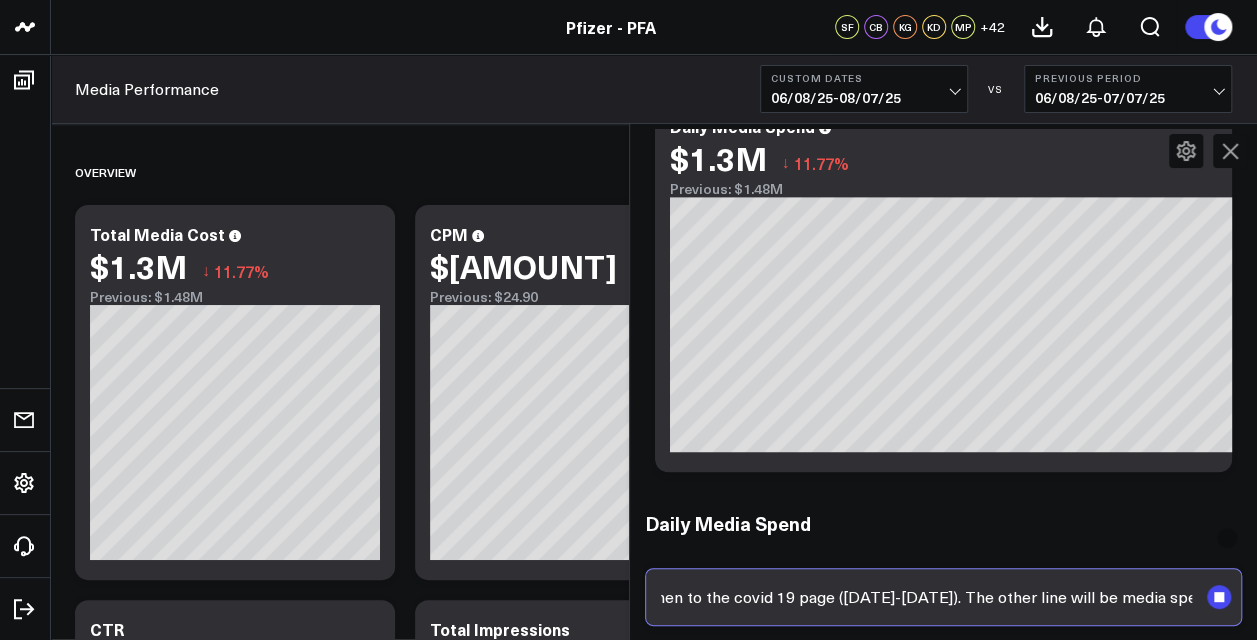 type on "Please create a chart from [DATE] to [DATE]. One axis will be daily visits to the respiratory page ([DATE]/[DATE]) and then to the covid 19 page ([DATE]/[DATE]). The other line will be media spend during that time" 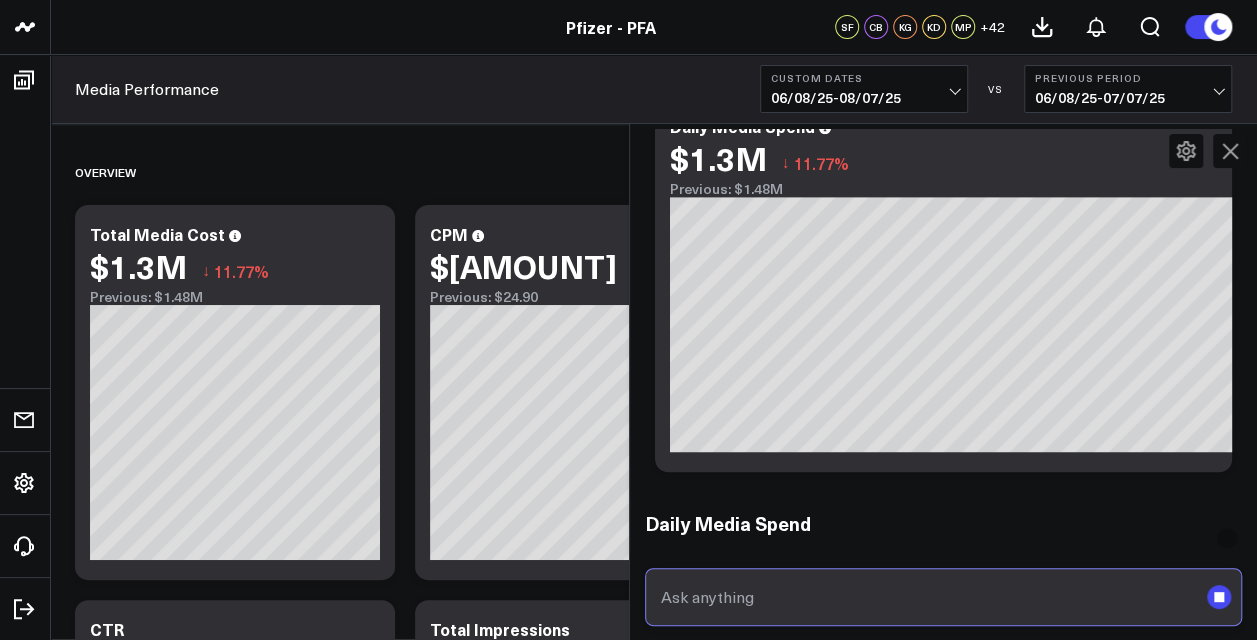 scroll, scrollTop: 0, scrollLeft: 0, axis: both 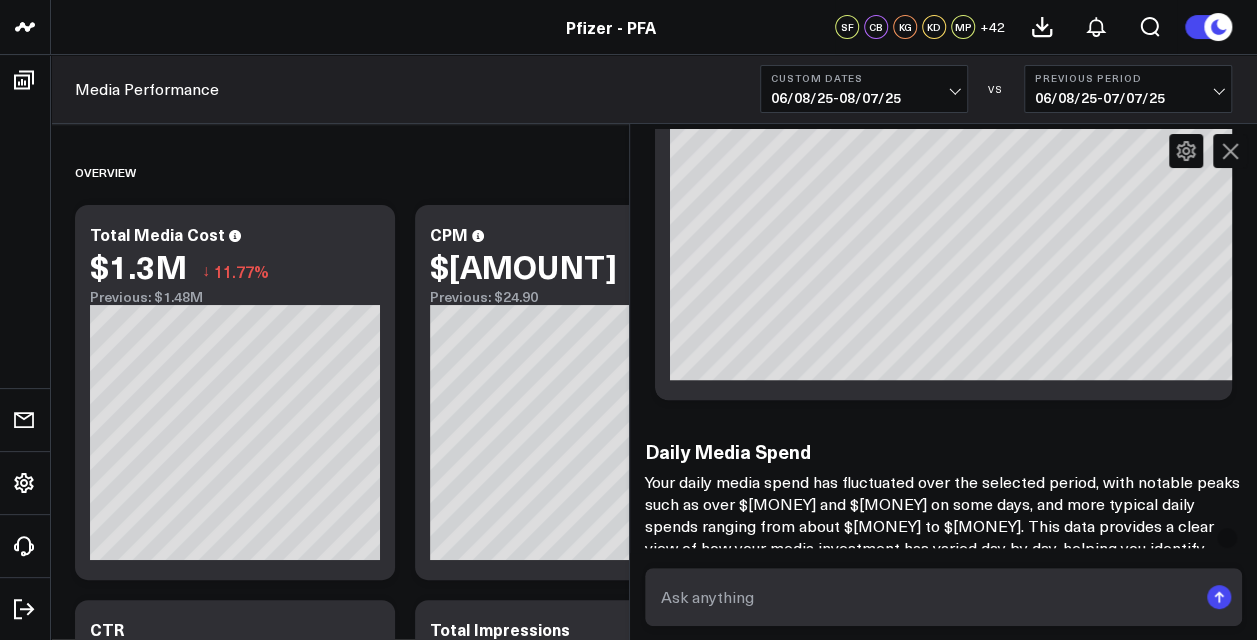 click on "Previous Period 06/08/25  -  07/07/25" at bounding box center [1128, 89] 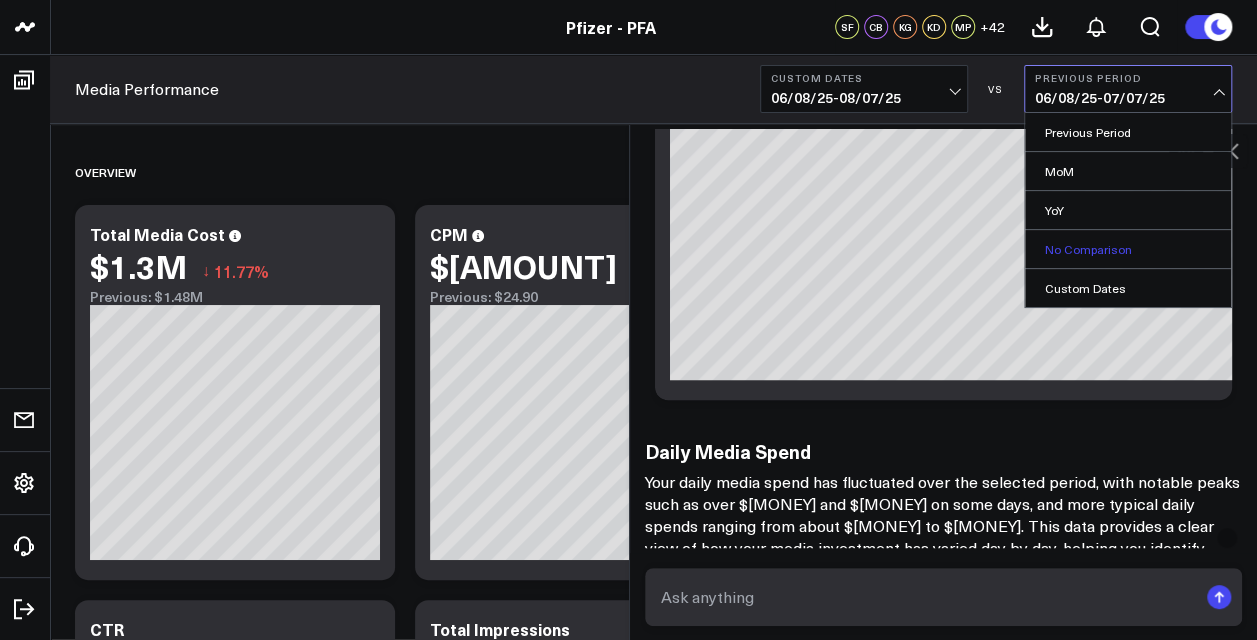 click on "No Comparison" at bounding box center (1128, 249) 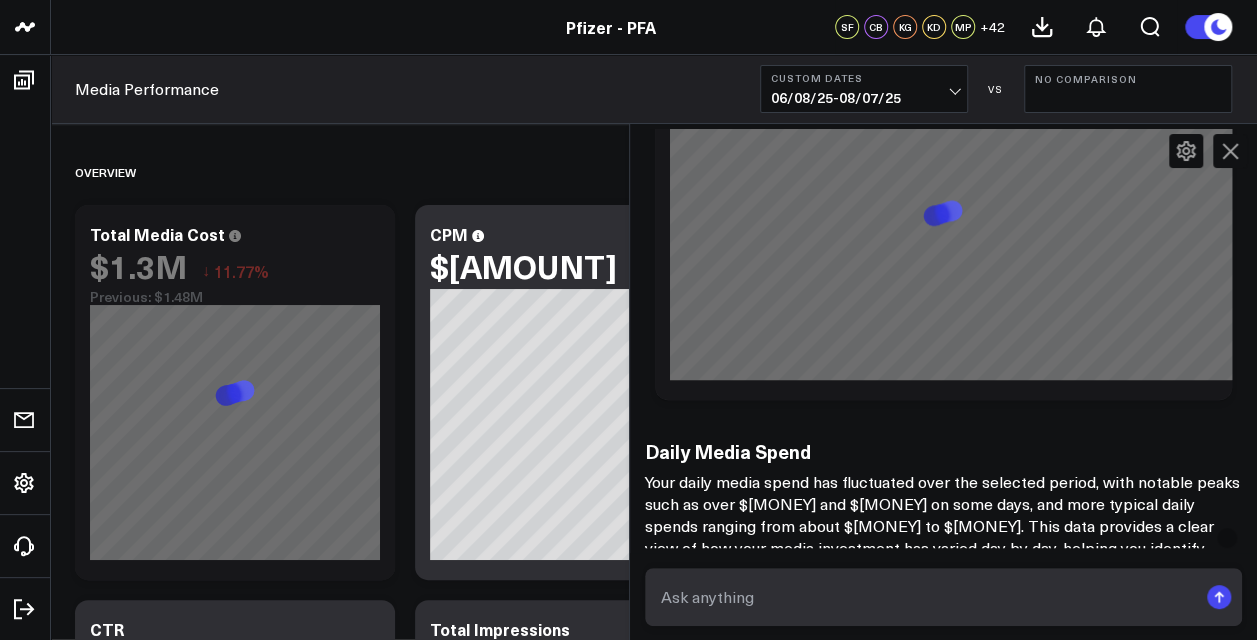 scroll, scrollTop: 1182, scrollLeft: 0, axis: vertical 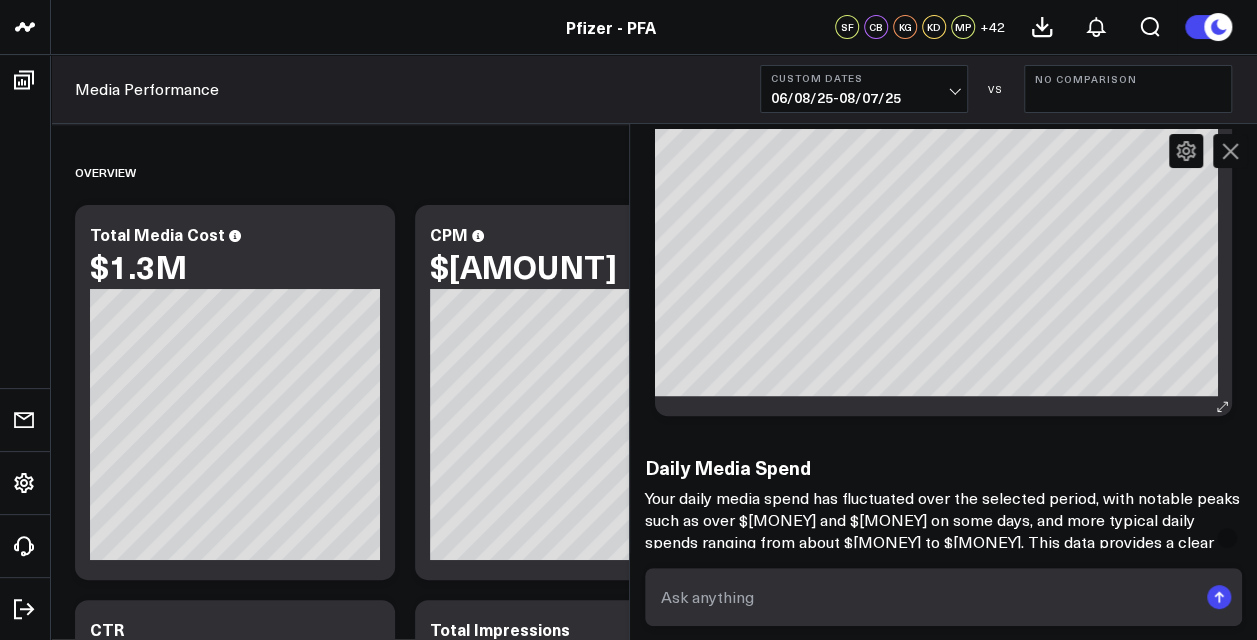 drag, startPoint x: 944, startPoint y: 404, endPoint x: 893, endPoint y: 406, distance: 51.0392 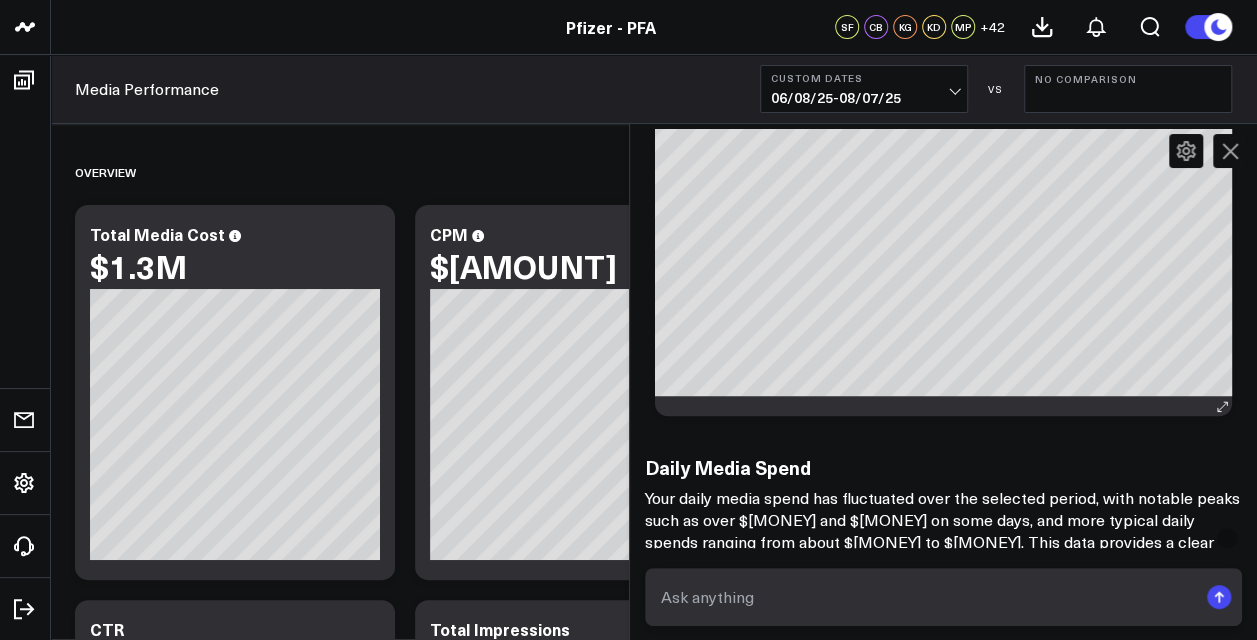 scroll, scrollTop: 0, scrollLeft: 0, axis: both 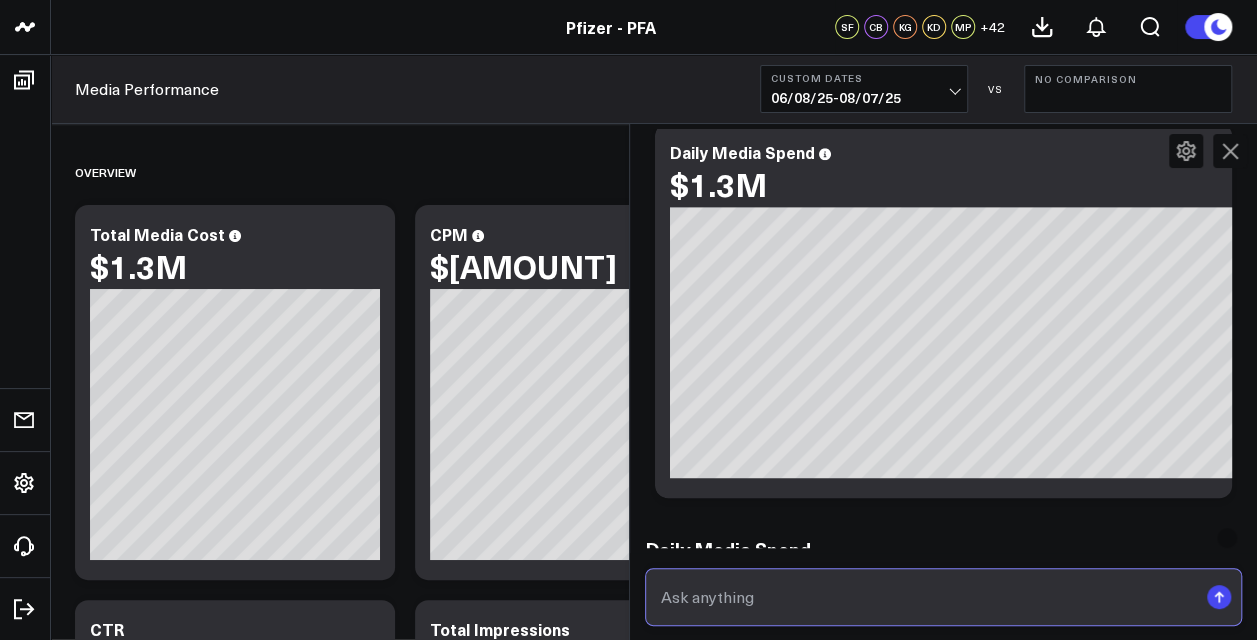 click at bounding box center (927, 597) 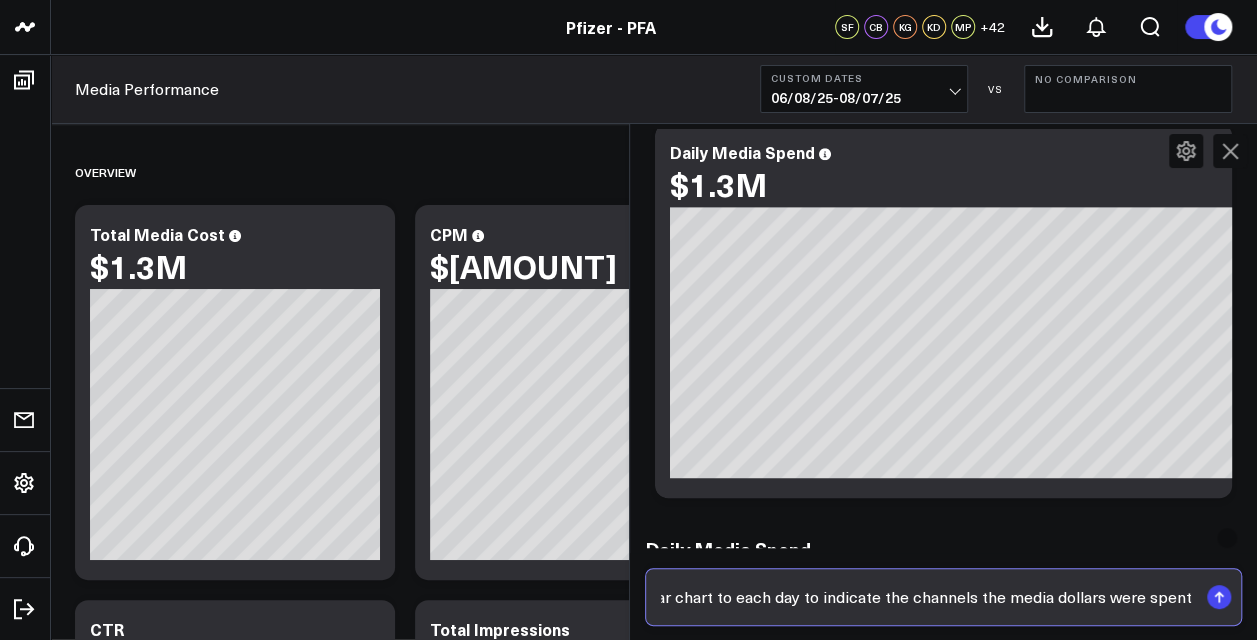 type on "please add a stacked bar chart to each day to indicate the channels the media dollars were spent in" 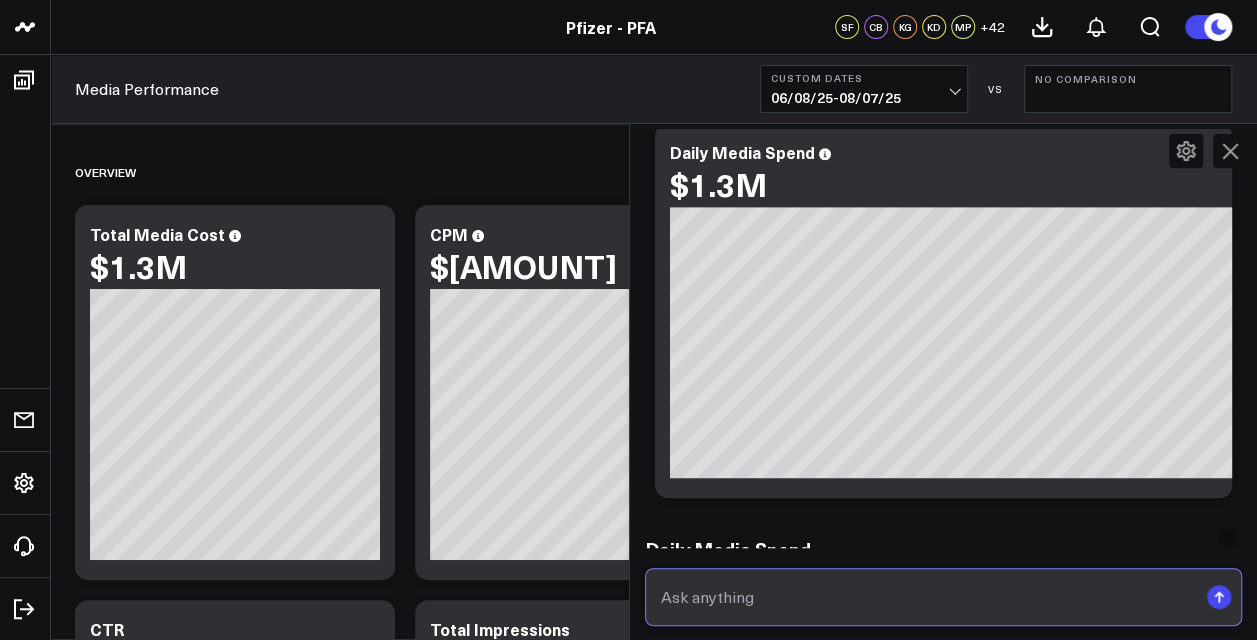 scroll, scrollTop: 0, scrollLeft: 0, axis: both 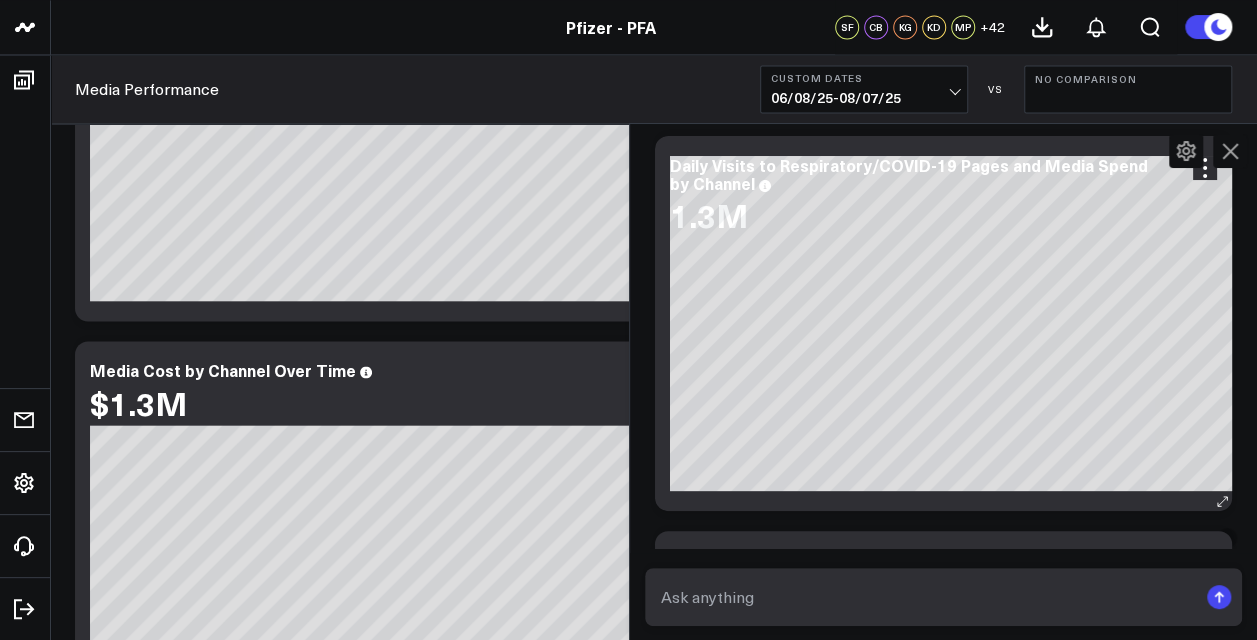 drag, startPoint x: 967, startPoint y: 500, endPoint x: 1066, endPoint y: 500, distance: 99 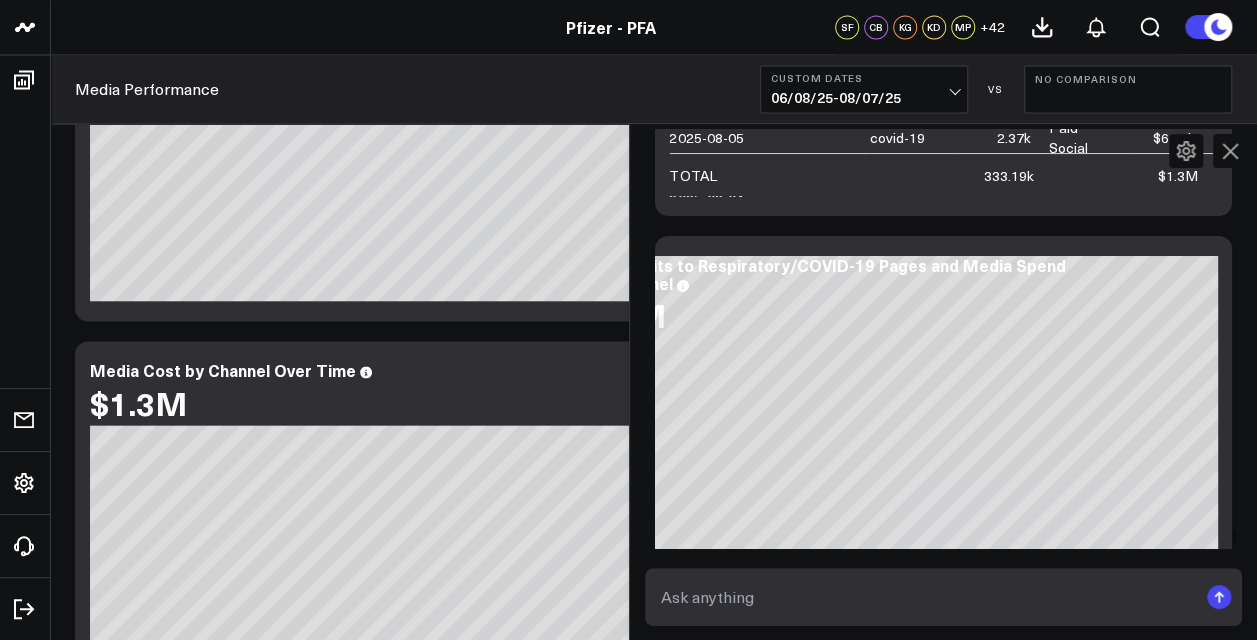 scroll, scrollTop: 3515, scrollLeft: 0, axis: vertical 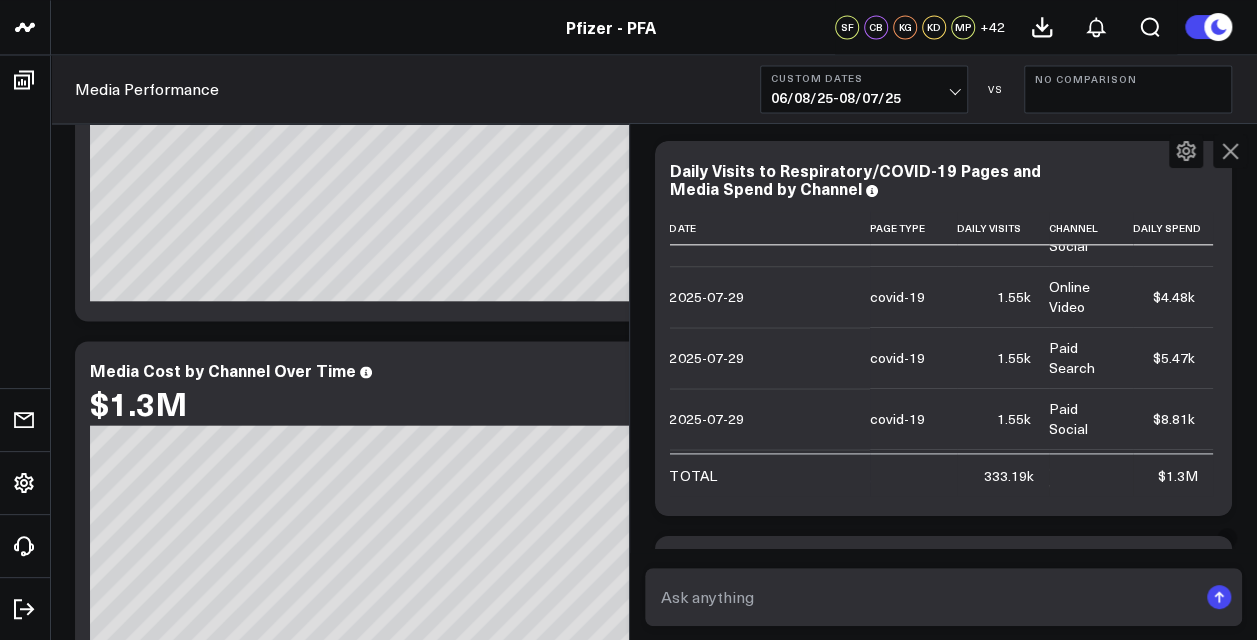 click at bounding box center (944, 597) 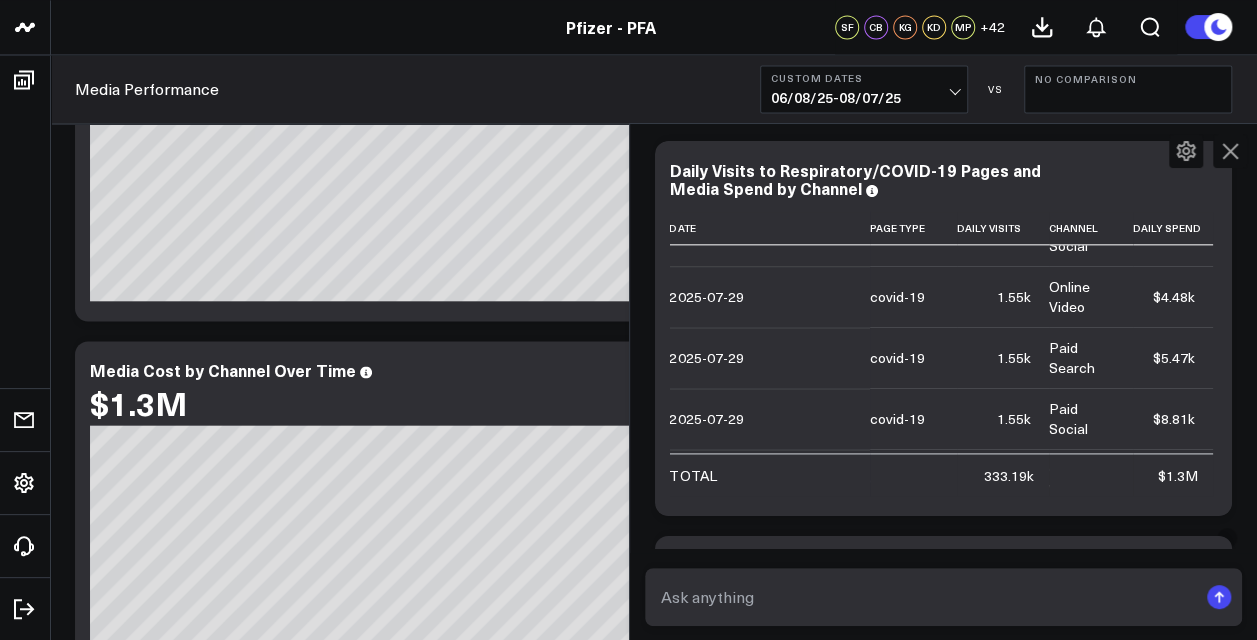 click on "Daily Visits to Respiratory/COVID-19 Pages and Media Spend by Channel 1.3M [fontSize:10px lineHeight:12px]2025-07-06 / covid-19[/]
[fontSize:14px lineHeight:20px fontWeight:500]0[/] [fontSize:10px lineHeight:12px]2025-07-06 / respiratory[/]
[fontSize:14px lineHeight:20px fontWeight:500]20.23k[/]" at bounding box center [903, 723] 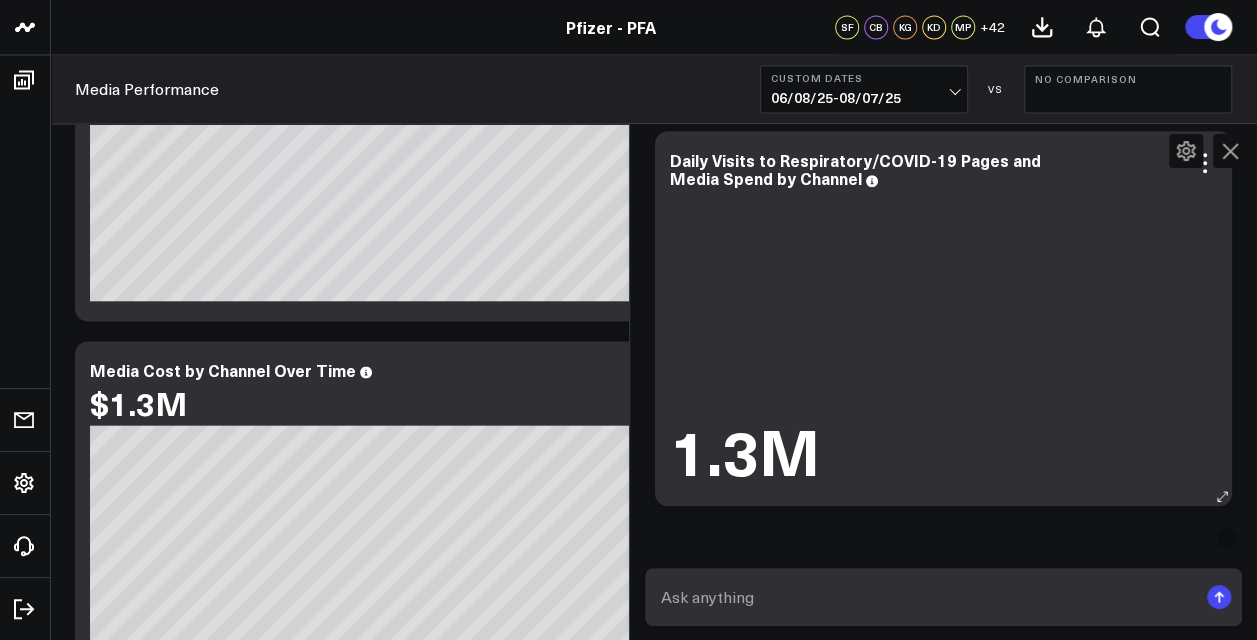 scroll, scrollTop: 4415, scrollLeft: 0, axis: vertical 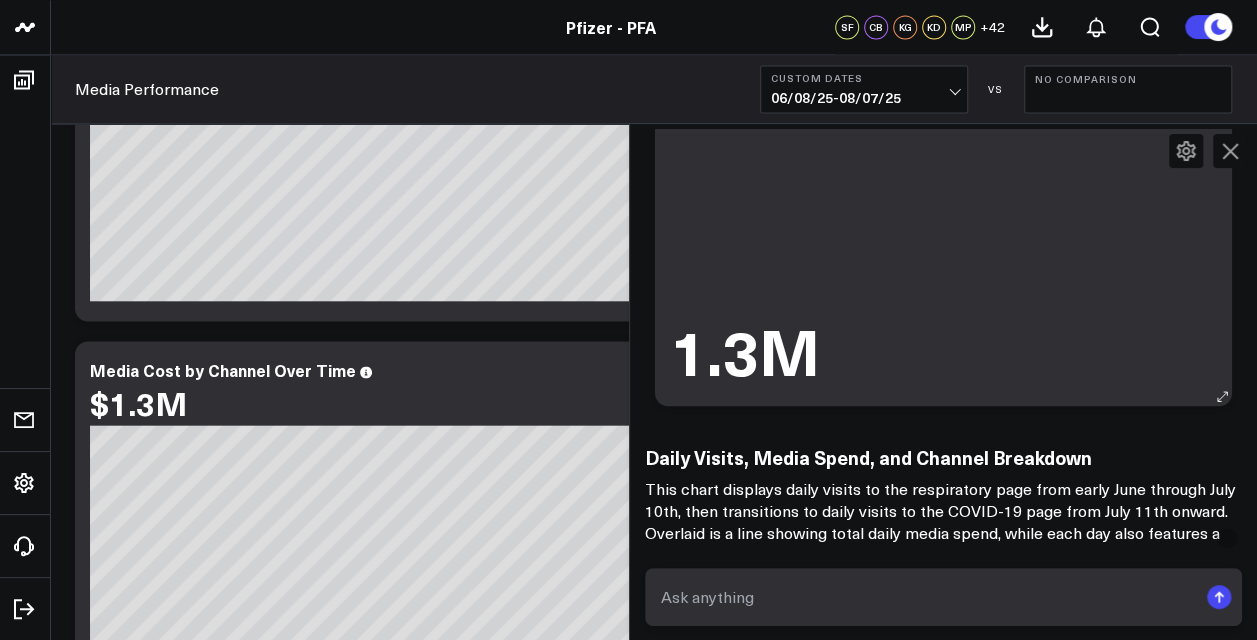 click 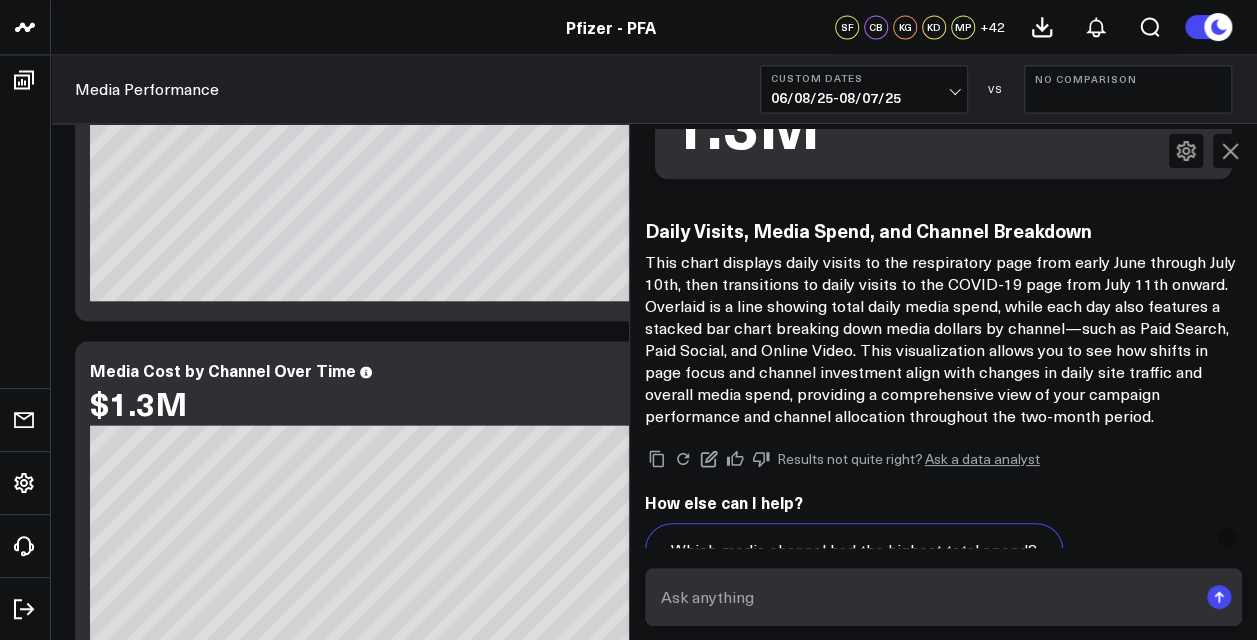 scroll, scrollTop: 4515, scrollLeft: 0, axis: vertical 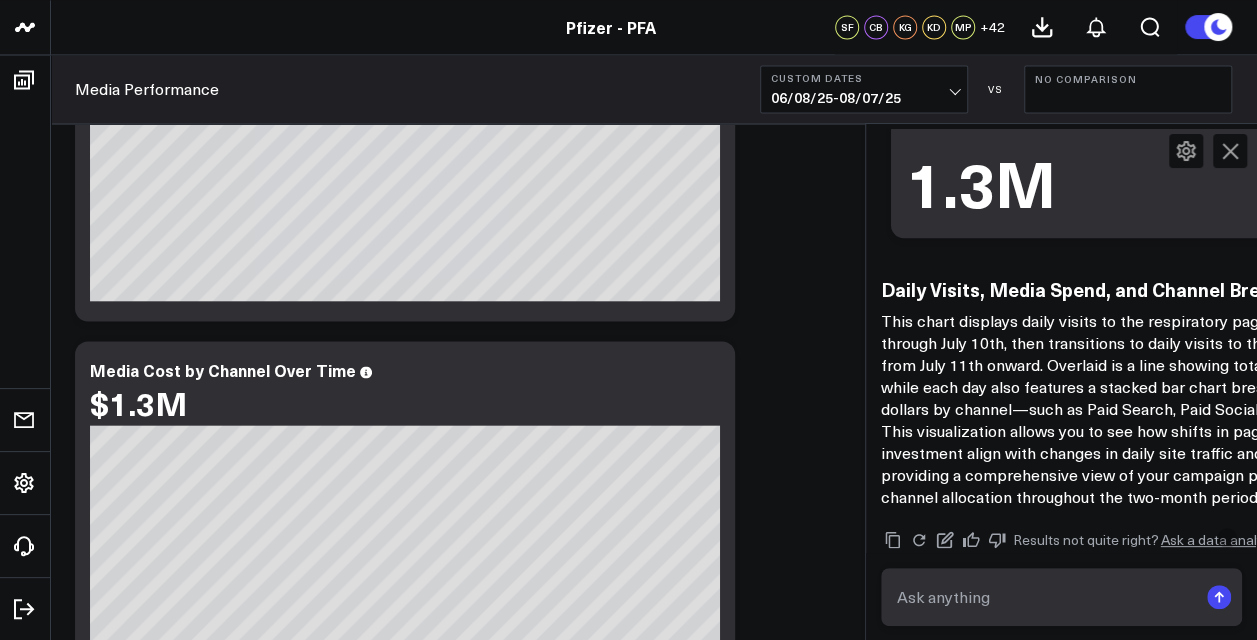 drag, startPoint x: 634, startPoint y: 418, endPoint x: 870, endPoint y: 448, distance: 237.89914 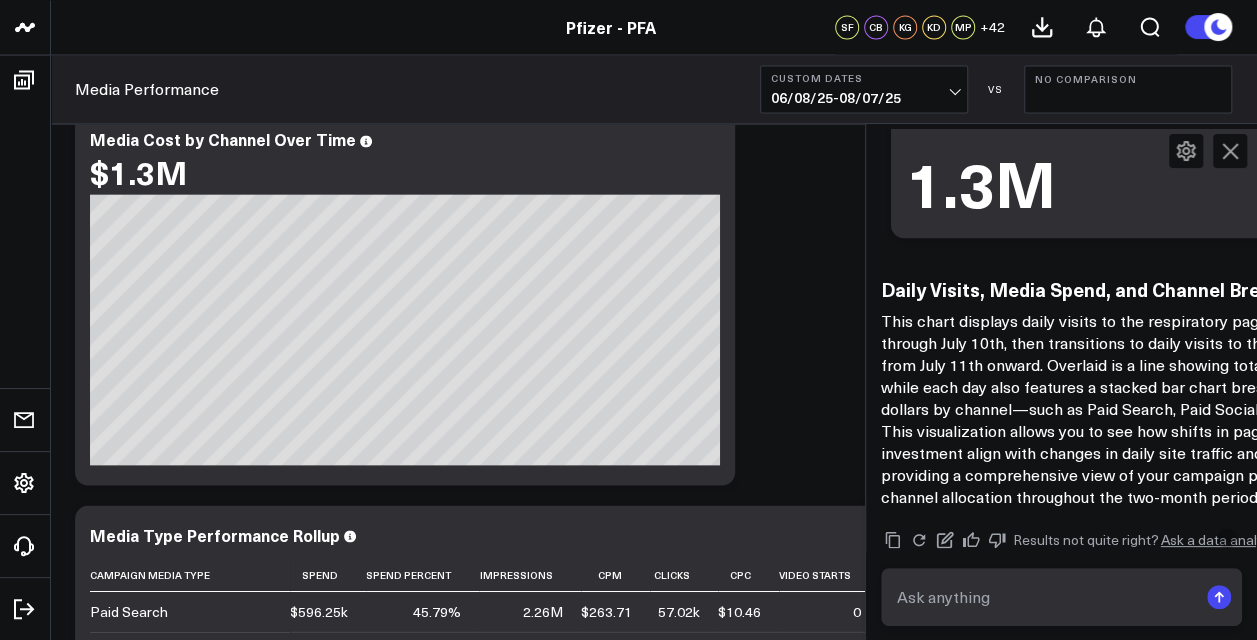 scroll, scrollTop: 1700, scrollLeft: 0, axis: vertical 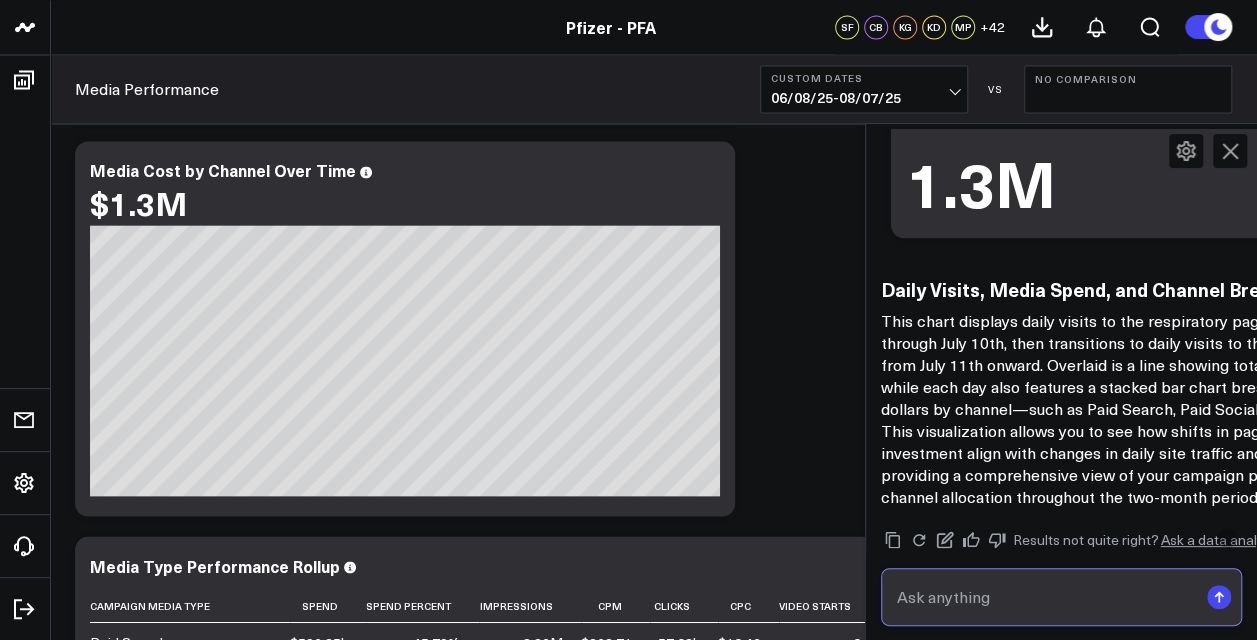 click at bounding box center [1045, 597] 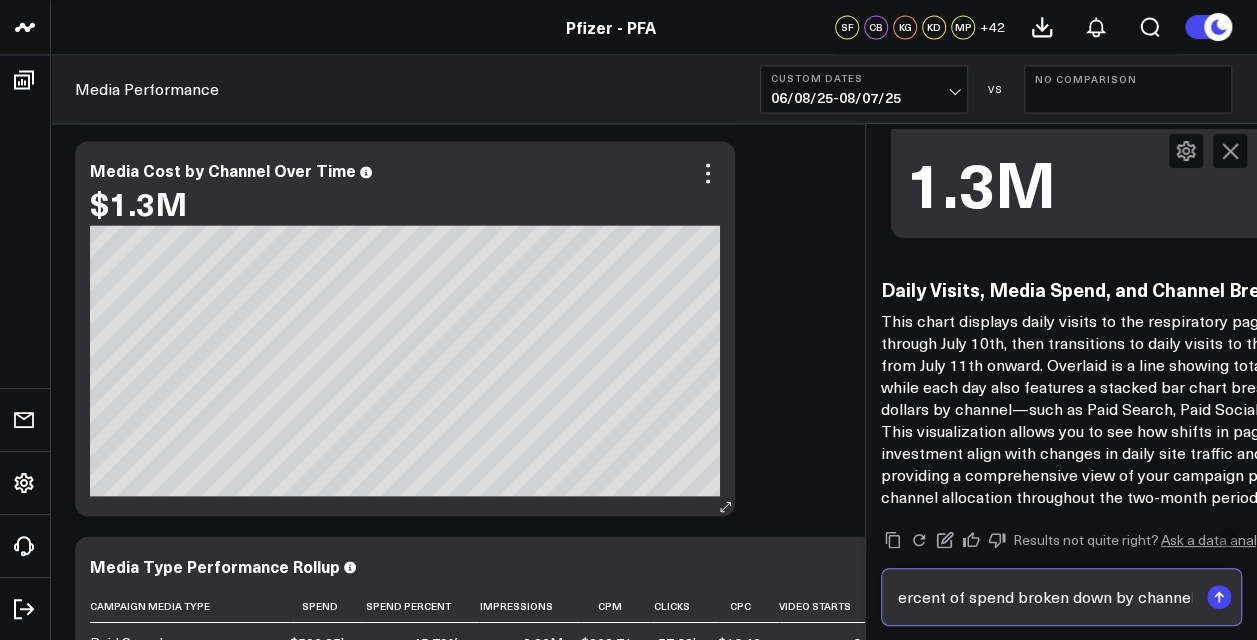 scroll, scrollTop: 0, scrollLeft: 1016, axis: horizontal 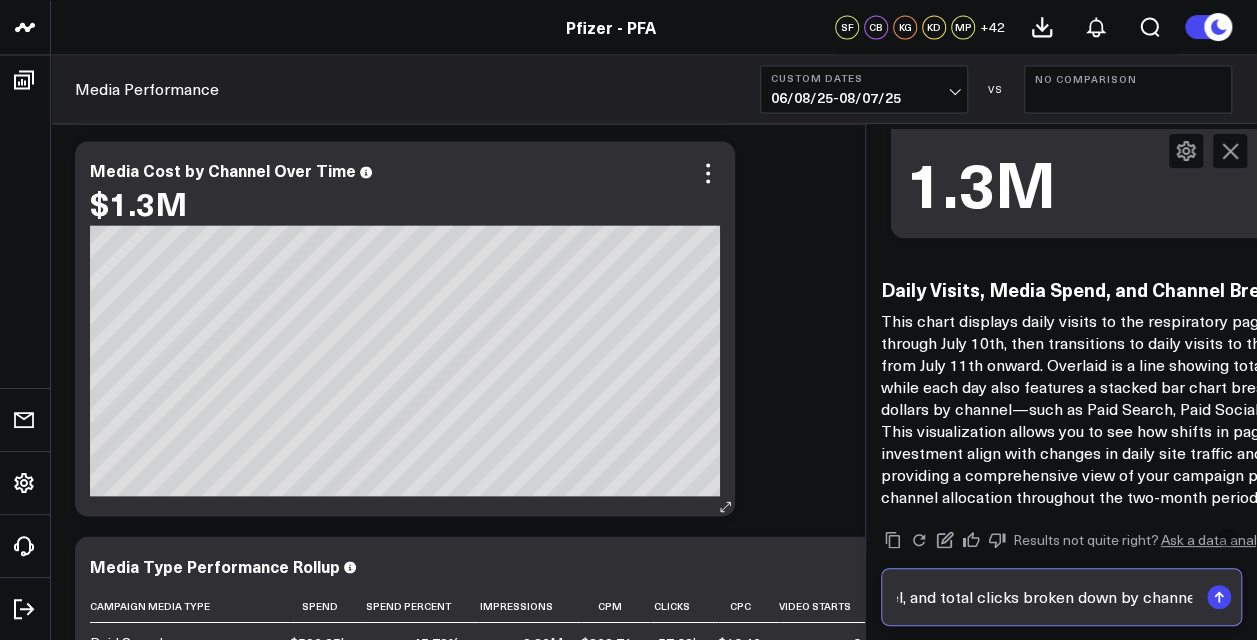 type on "please refer to 6/8-7/10 as the pre period and 7/11-8/7 as the post period. Please share a chart that compares total spend in each period and percent of spend broken down by channel, and total clicks broken down by channel" 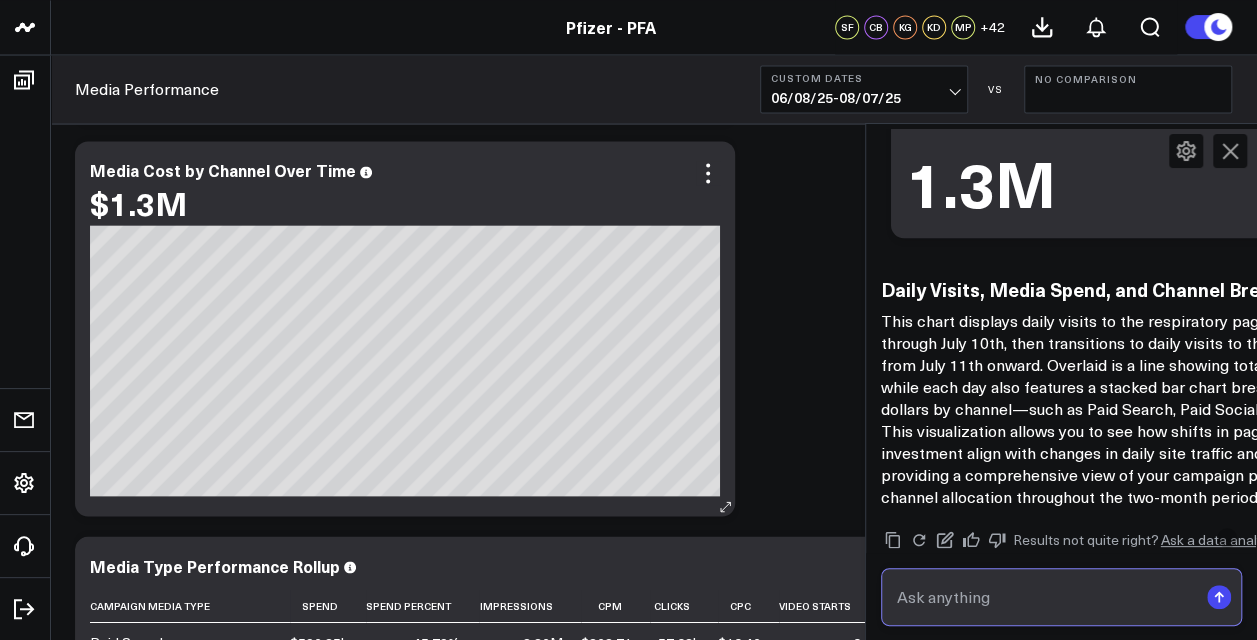 scroll, scrollTop: 0, scrollLeft: 0, axis: both 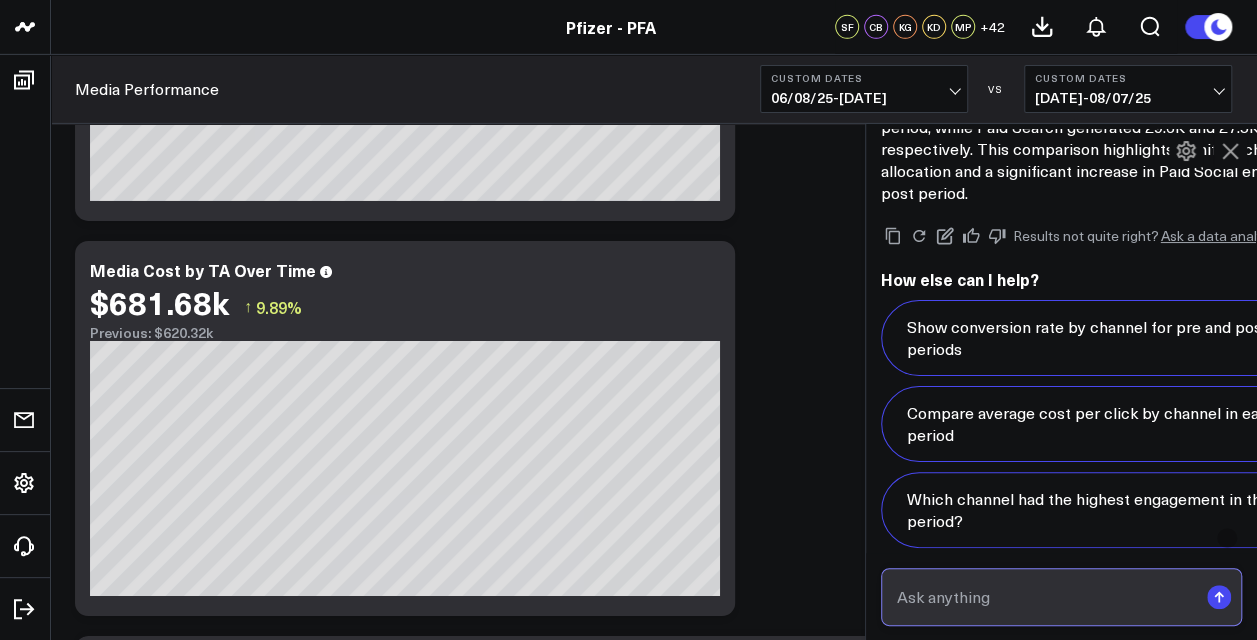 click at bounding box center (1045, 597) 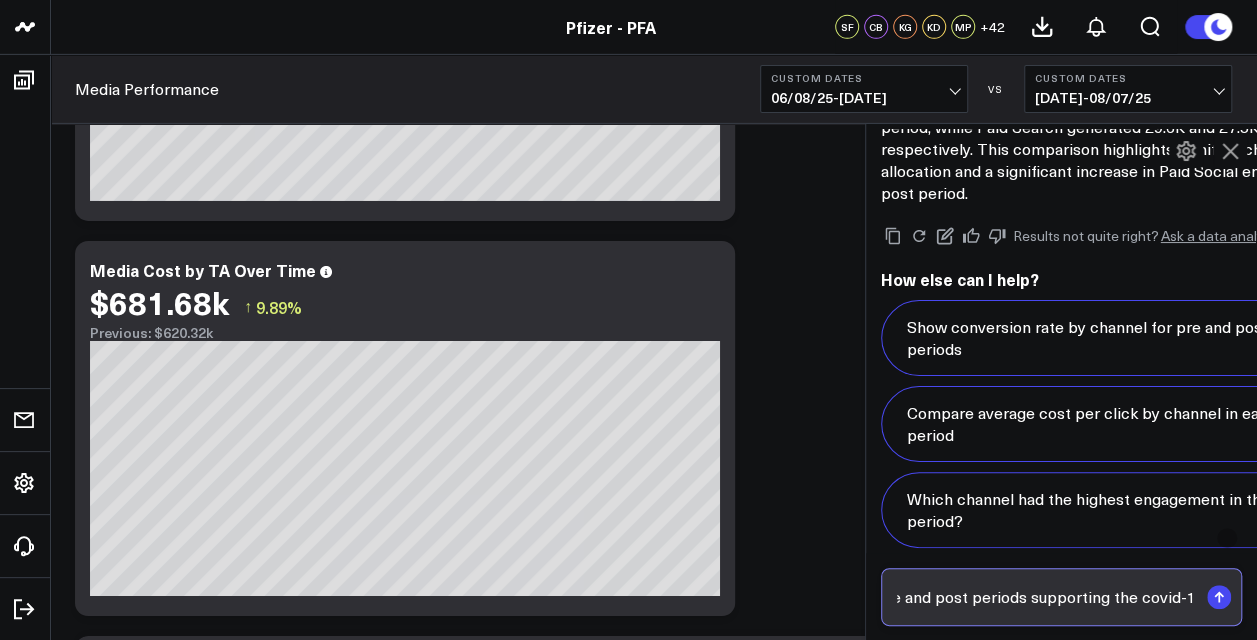 scroll, scrollTop: 0, scrollLeft: 457, axis: horizontal 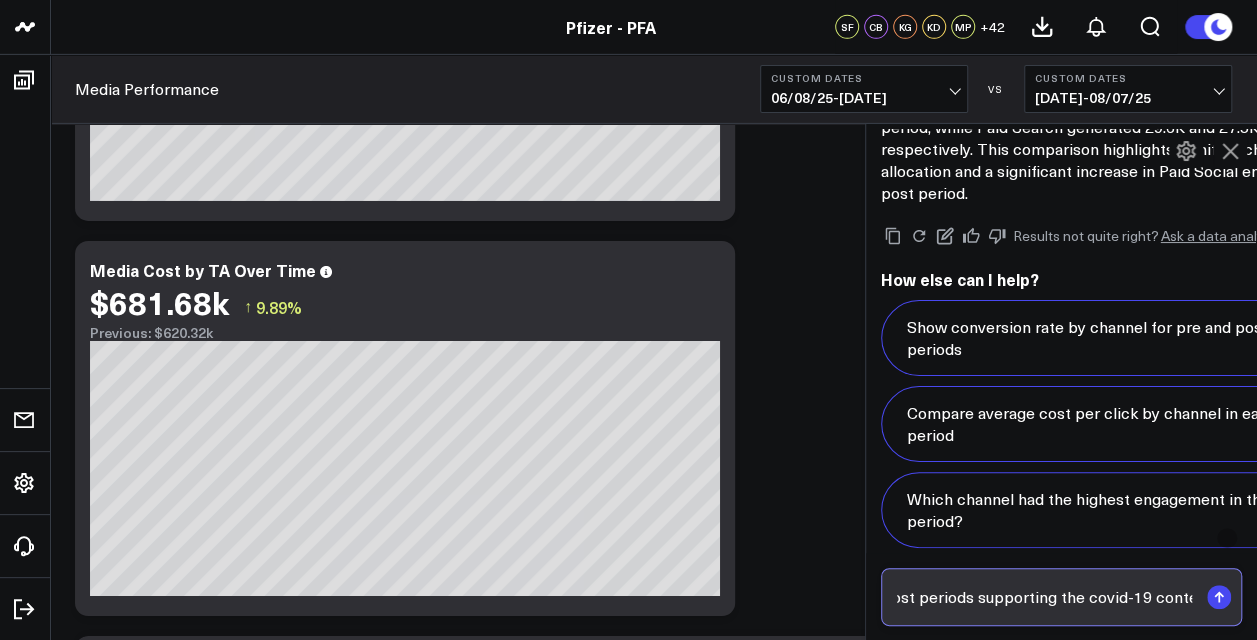 type on "Now refine this query to look only at spend and activity in the pre and post periods supporting the covid-19 content" 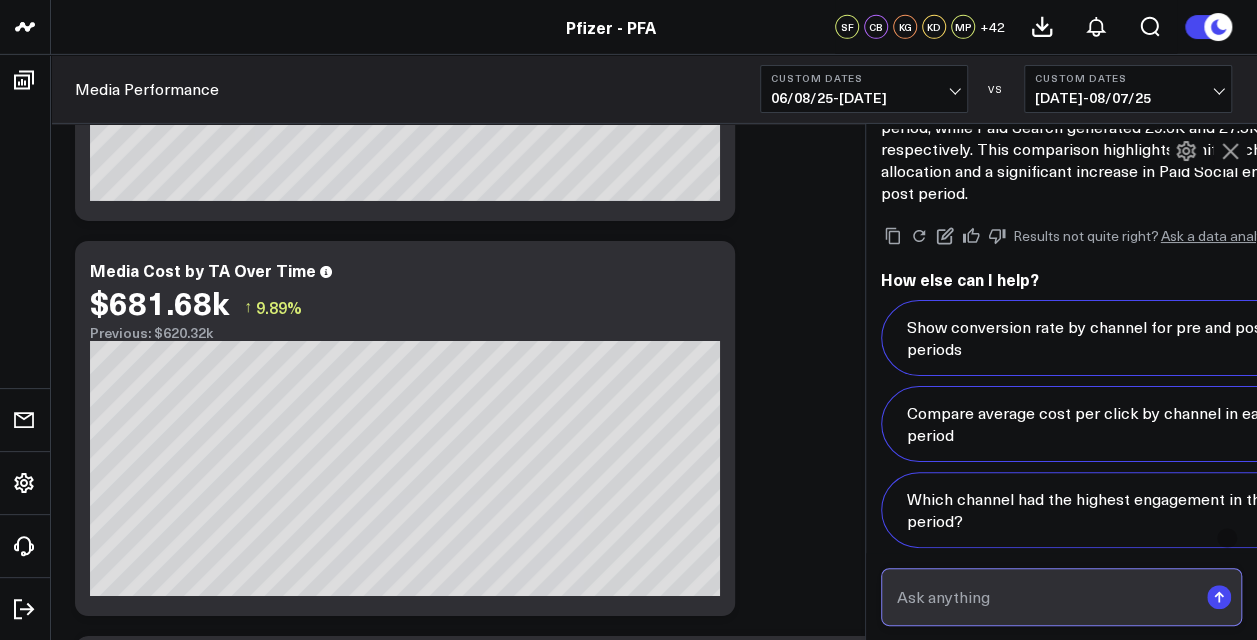 scroll, scrollTop: 0, scrollLeft: 0, axis: both 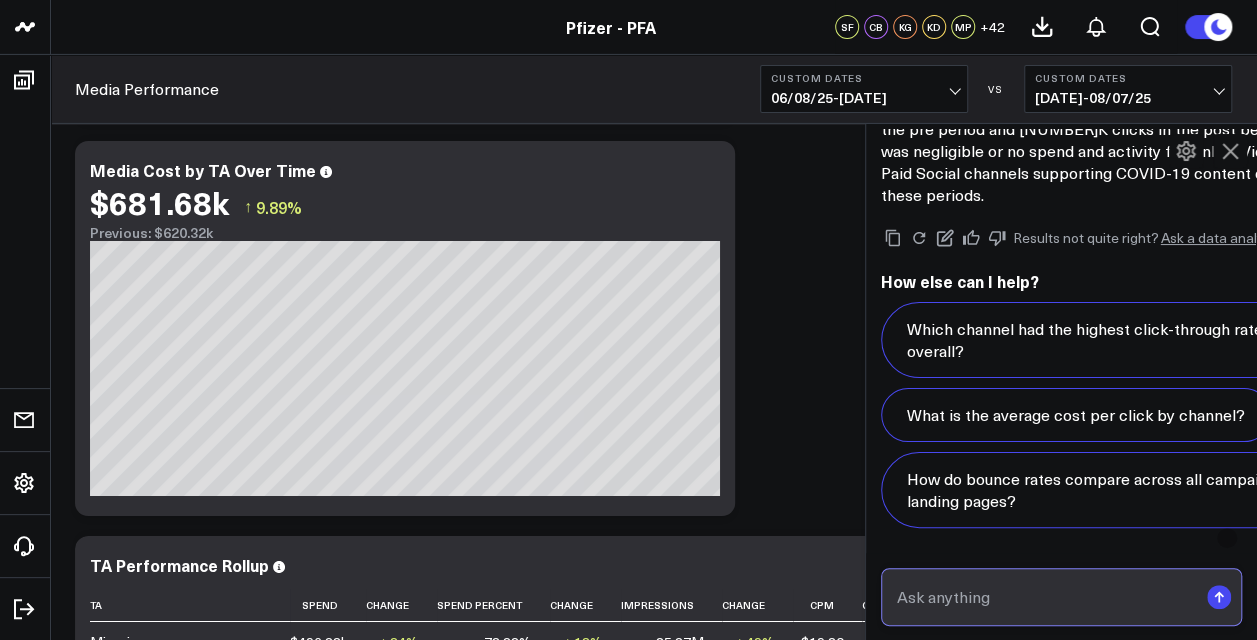 click at bounding box center (1045, 597) 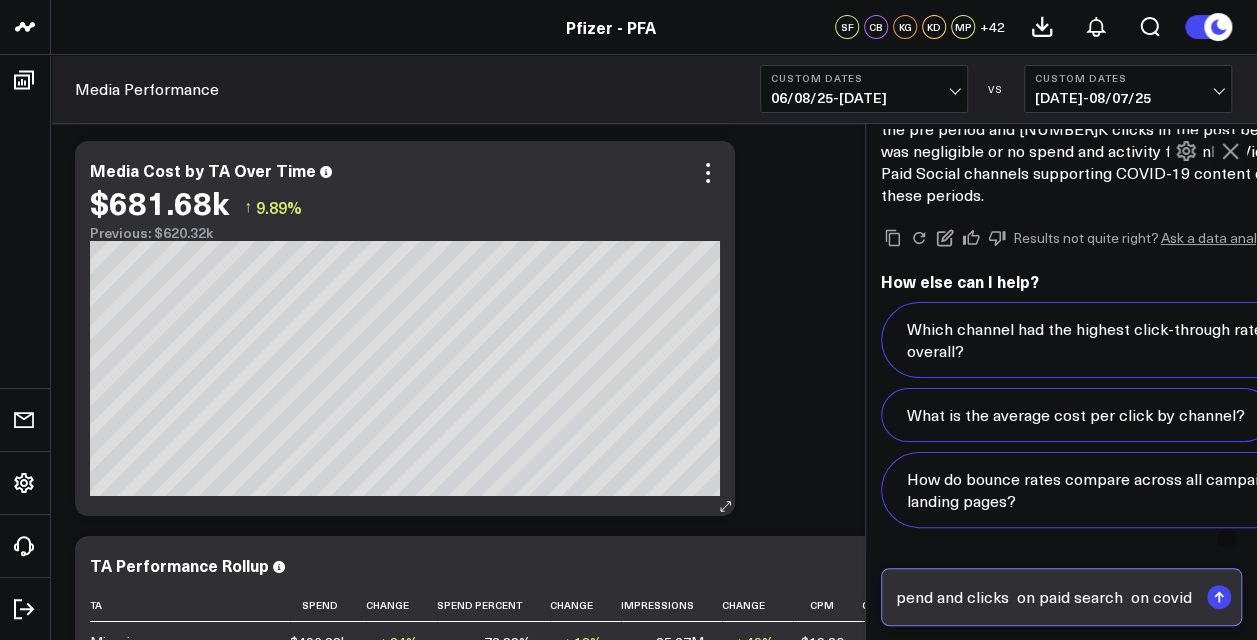 scroll, scrollTop: 0, scrollLeft: 240, axis: horizontal 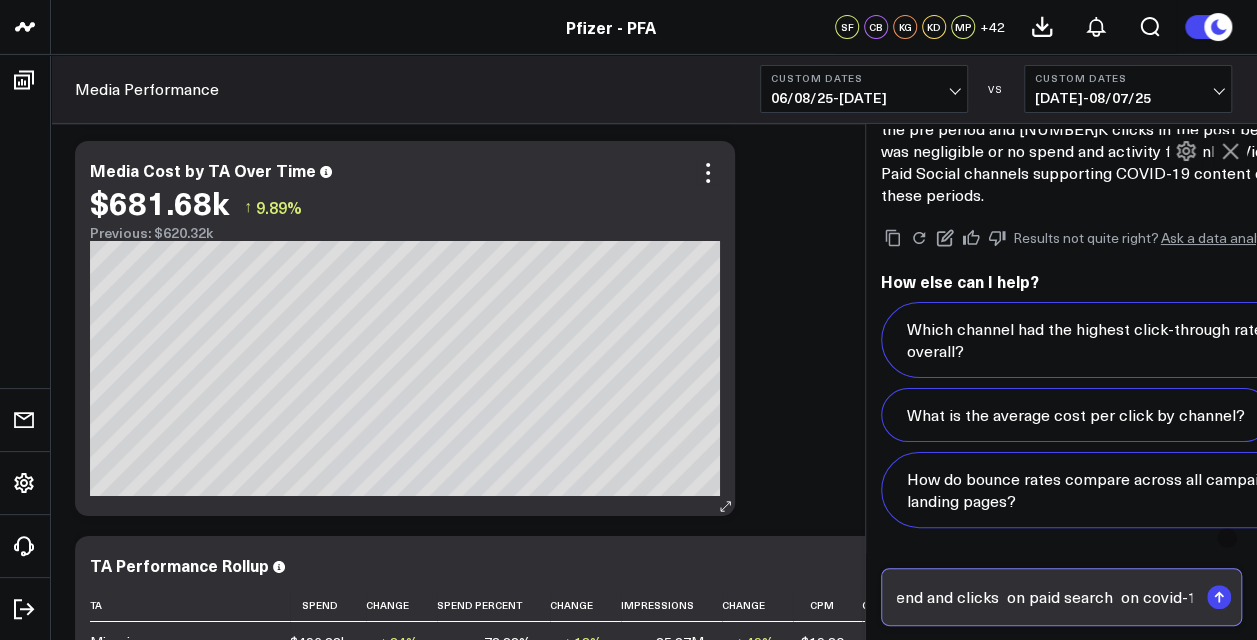 type on "please show the daily trend of spend and clicks  on paid search  on covid-19" 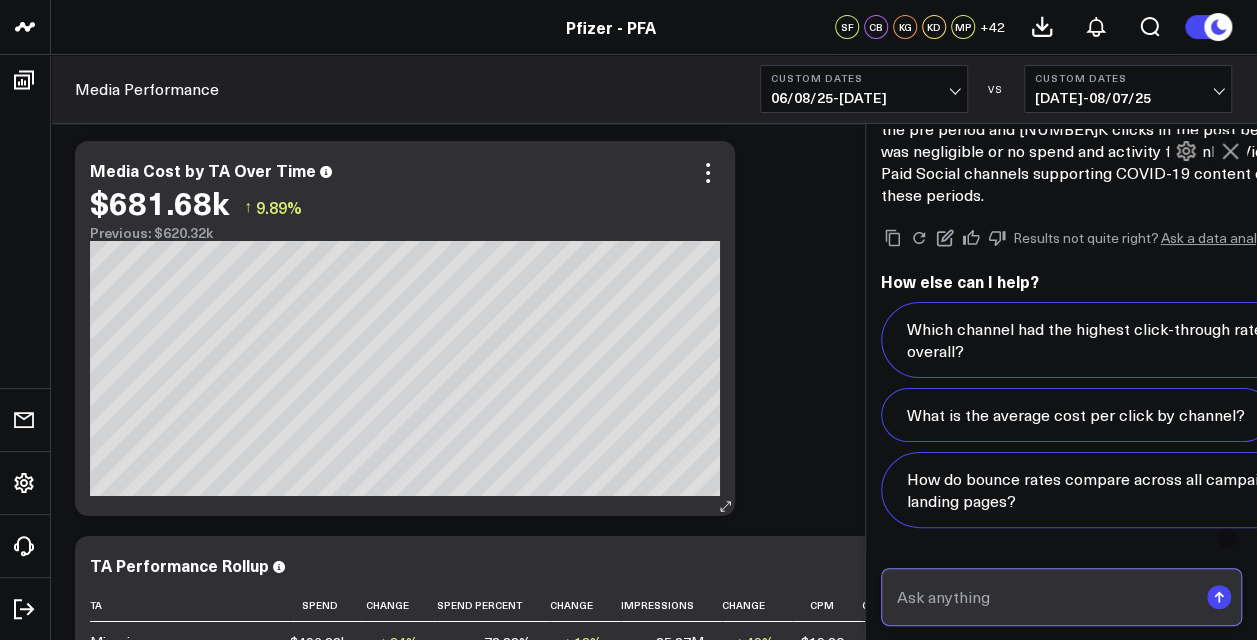 scroll, scrollTop: 0, scrollLeft: 0, axis: both 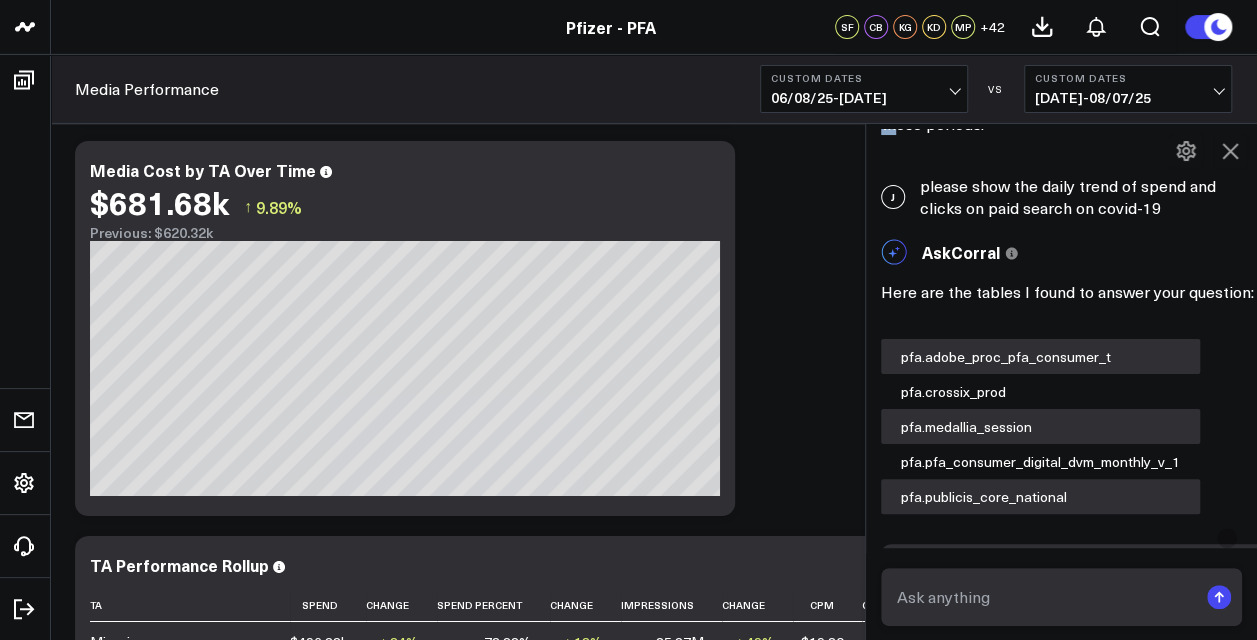 drag, startPoint x: 892, startPoint y: 186, endPoint x: 1054, endPoint y: 452, distance: 311.44824 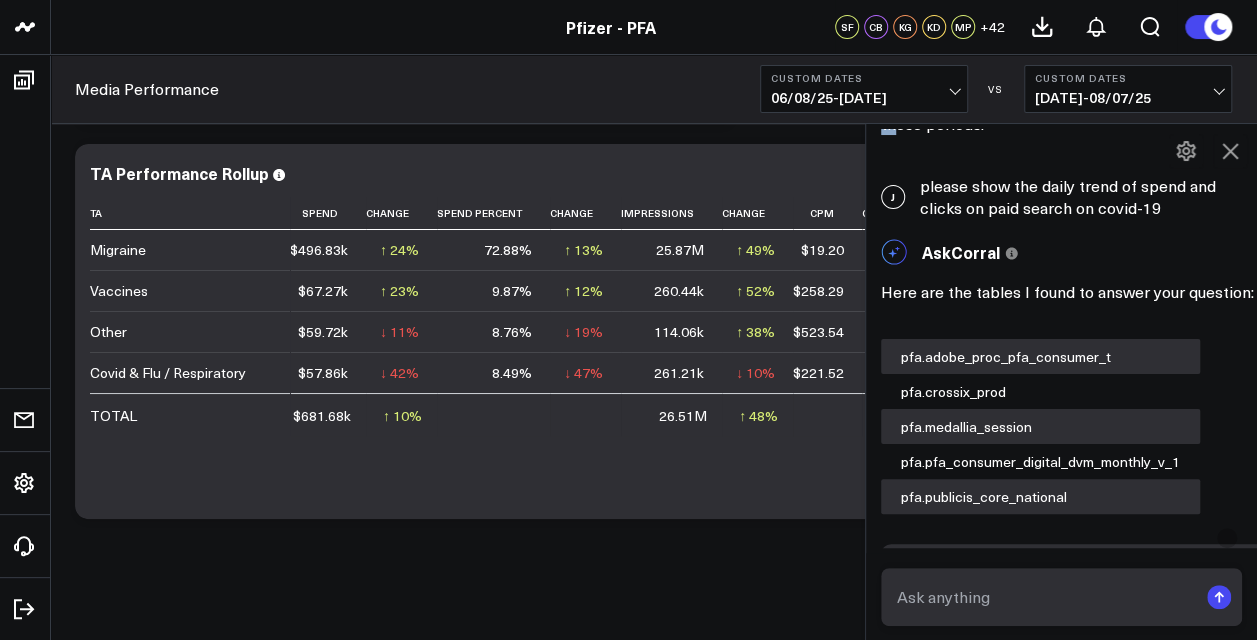 scroll, scrollTop: 3736, scrollLeft: 0, axis: vertical 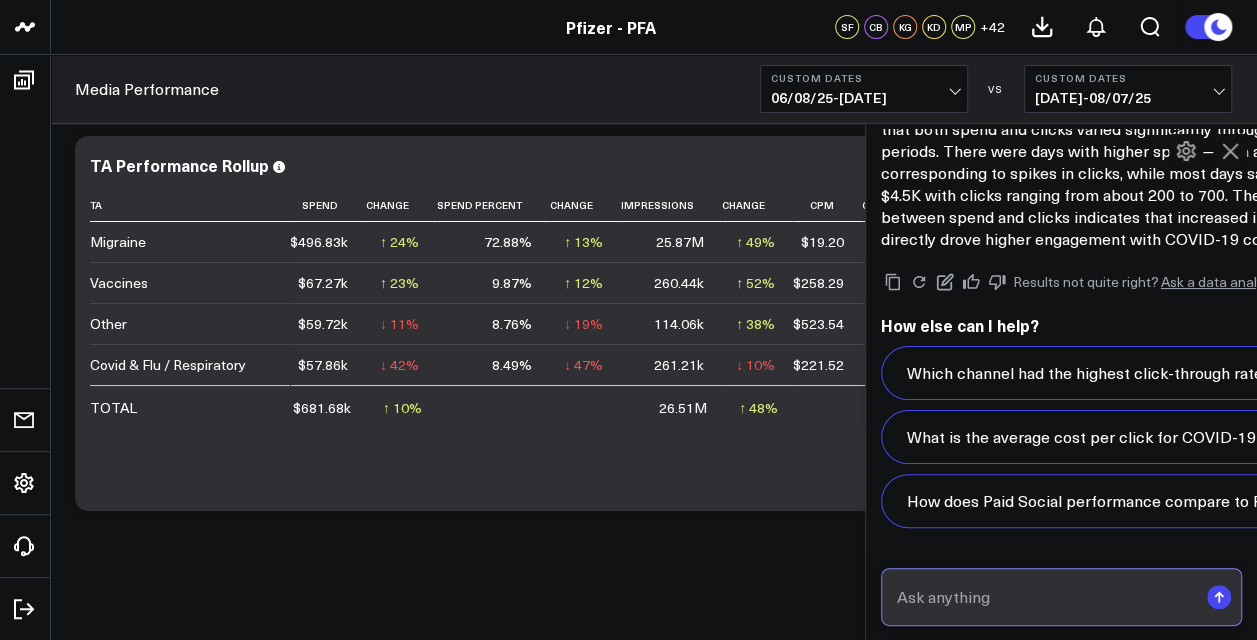 click at bounding box center (1045, 597) 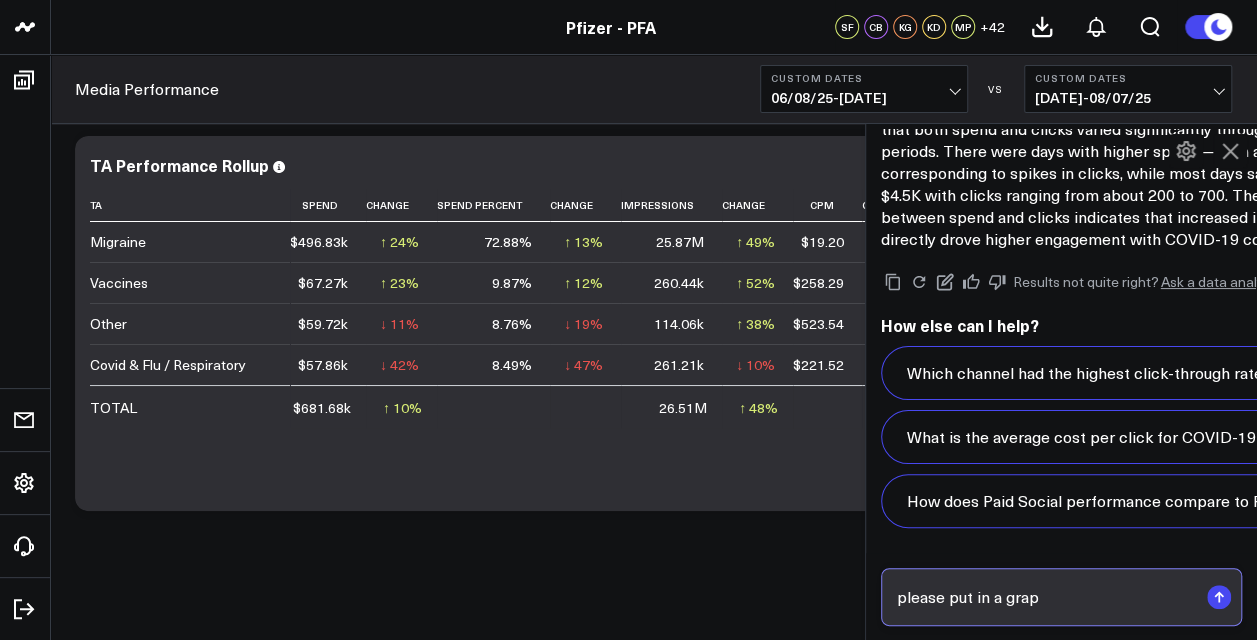 type on "please put in a graph" 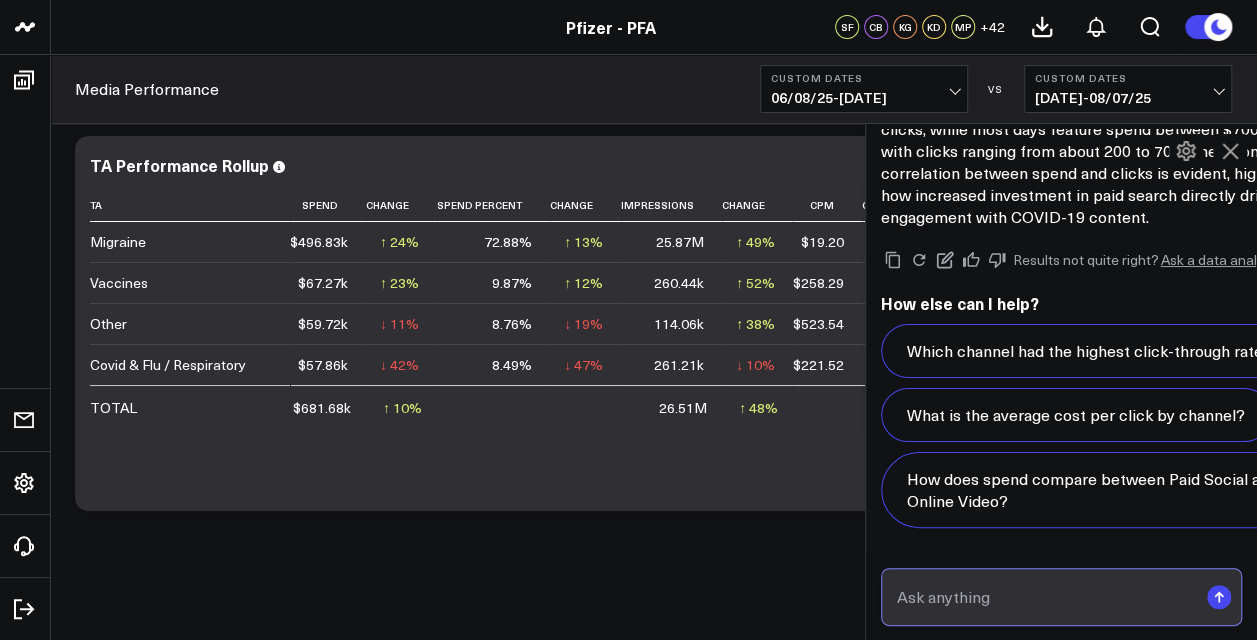 scroll, scrollTop: 12220, scrollLeft: 0, axis: vertical 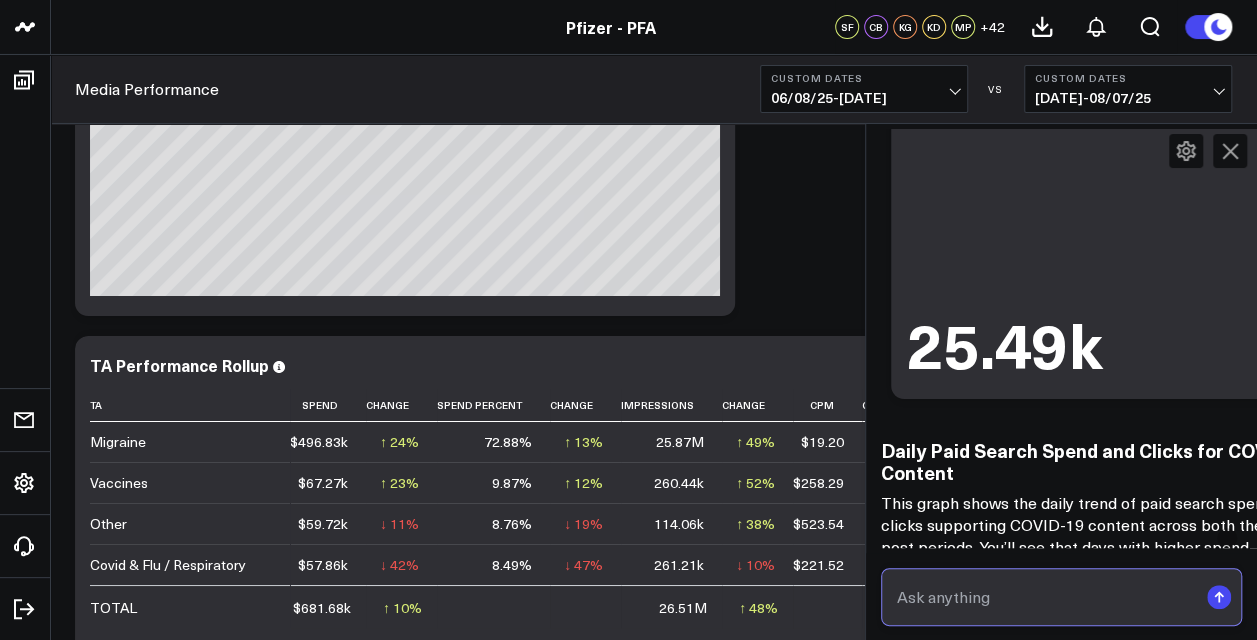 click 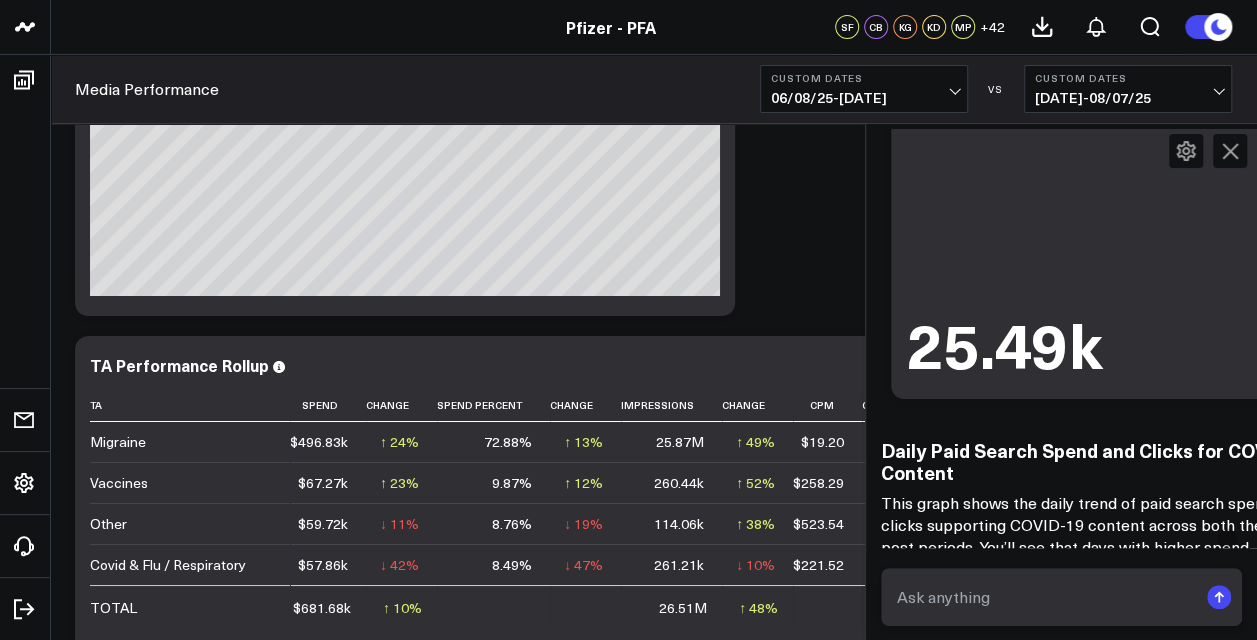 drag, startPoint x: 936, startPoint y: 362, endPoint x: 970, endPoint y: 340, distance: 40.496914 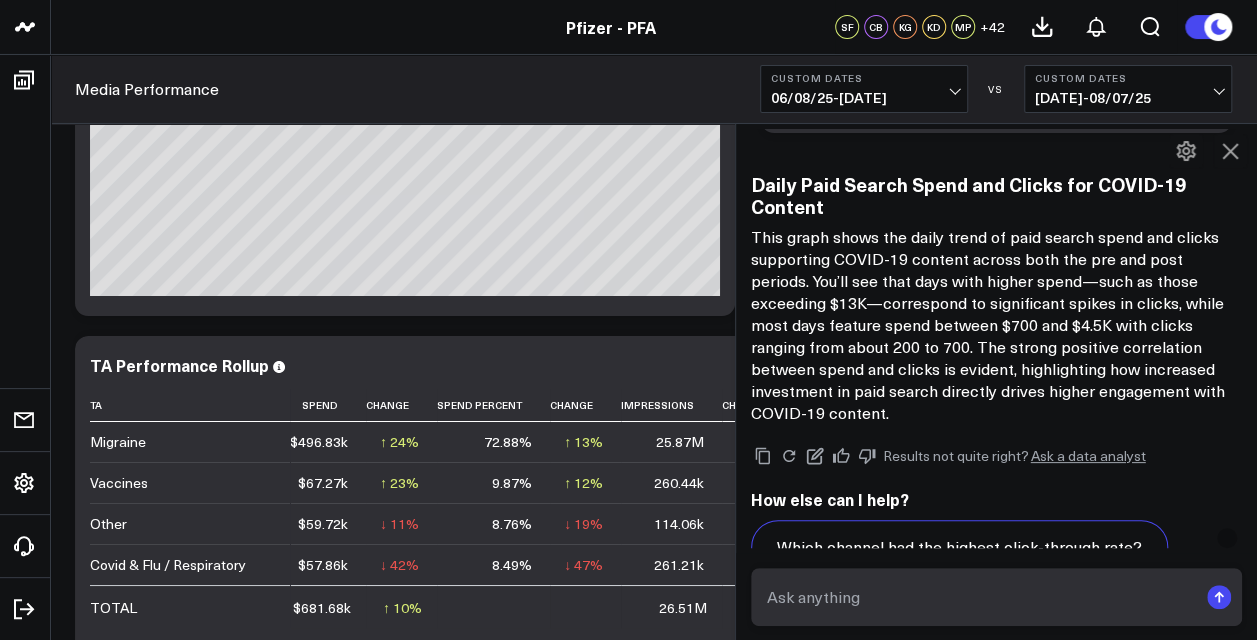 scroll, scrollTop: 1680, scrollLeft: 0, axis: vertical 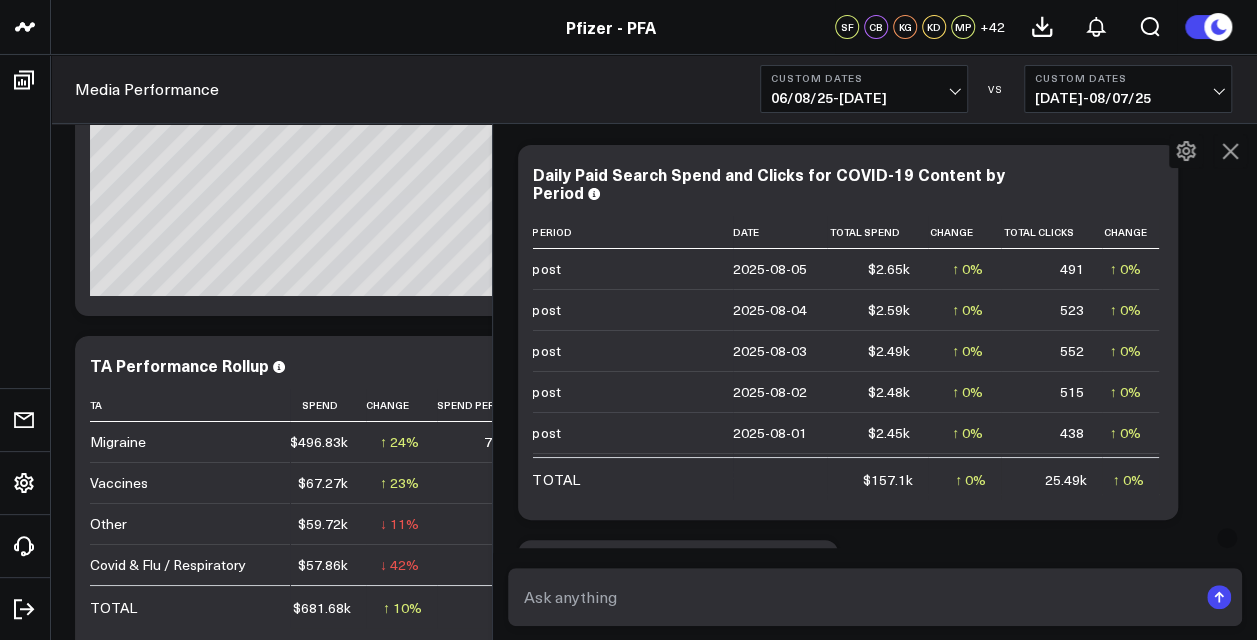 drag, startPoint x: 874, startPoint y: 294, endPoint x: 608, endPoint y: 292, distance: 266.0075 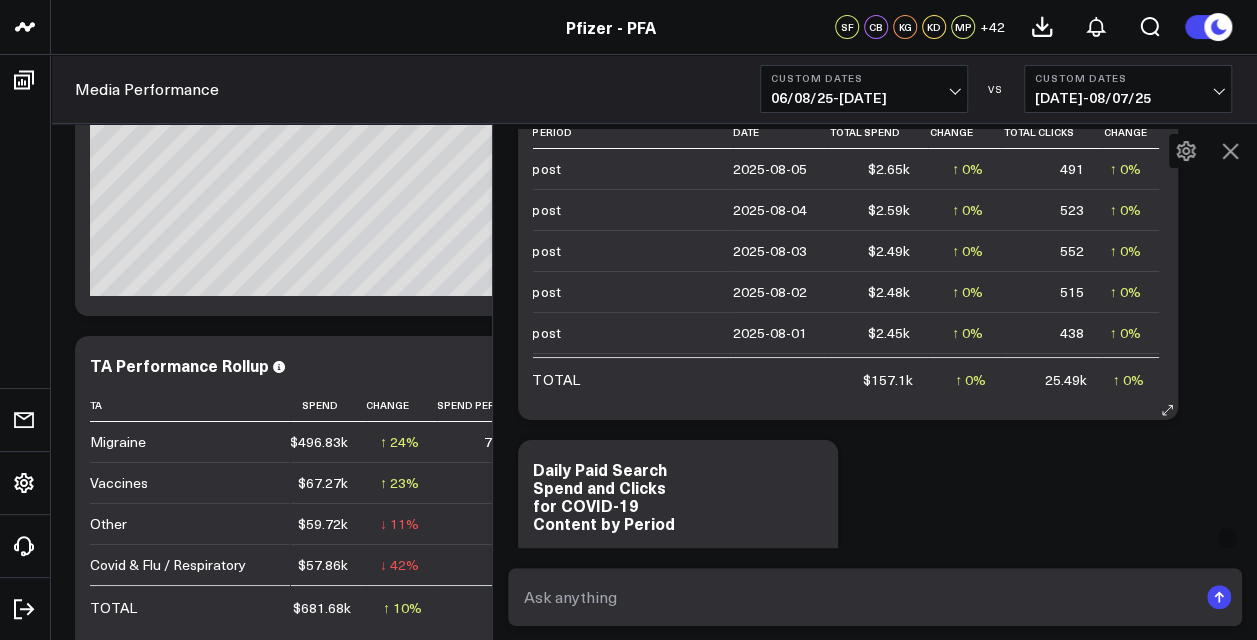 scroll, scrollTop: 9966, scrollLeft: 0, axis: vertical 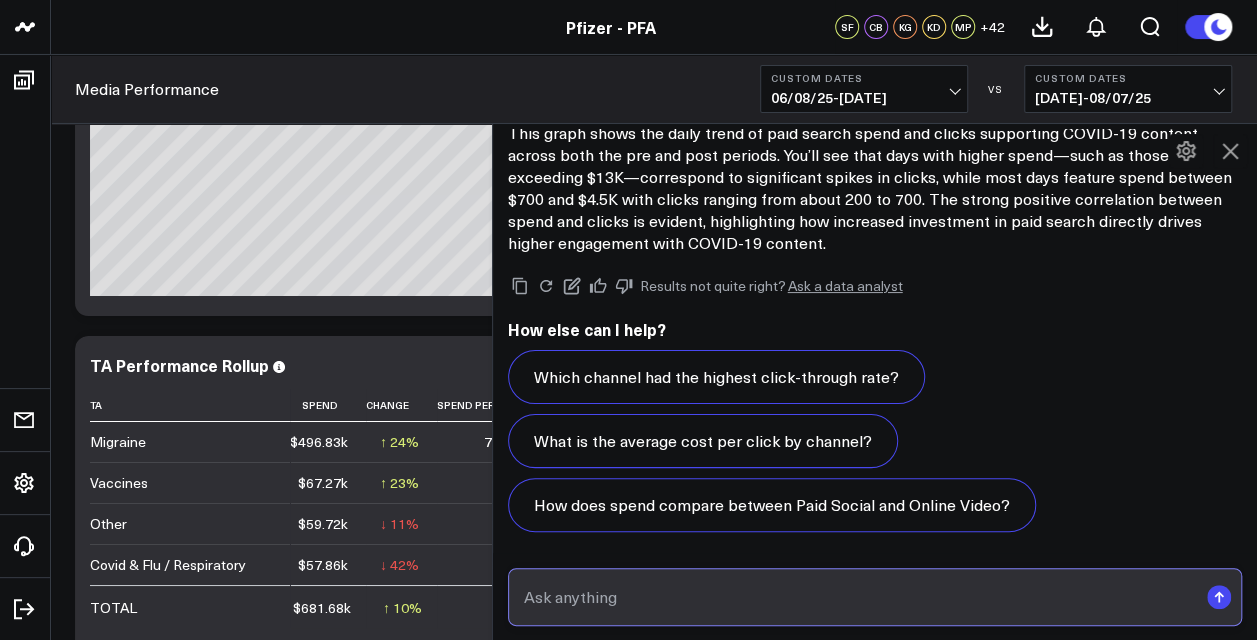 click at bounding box center (858, 597) 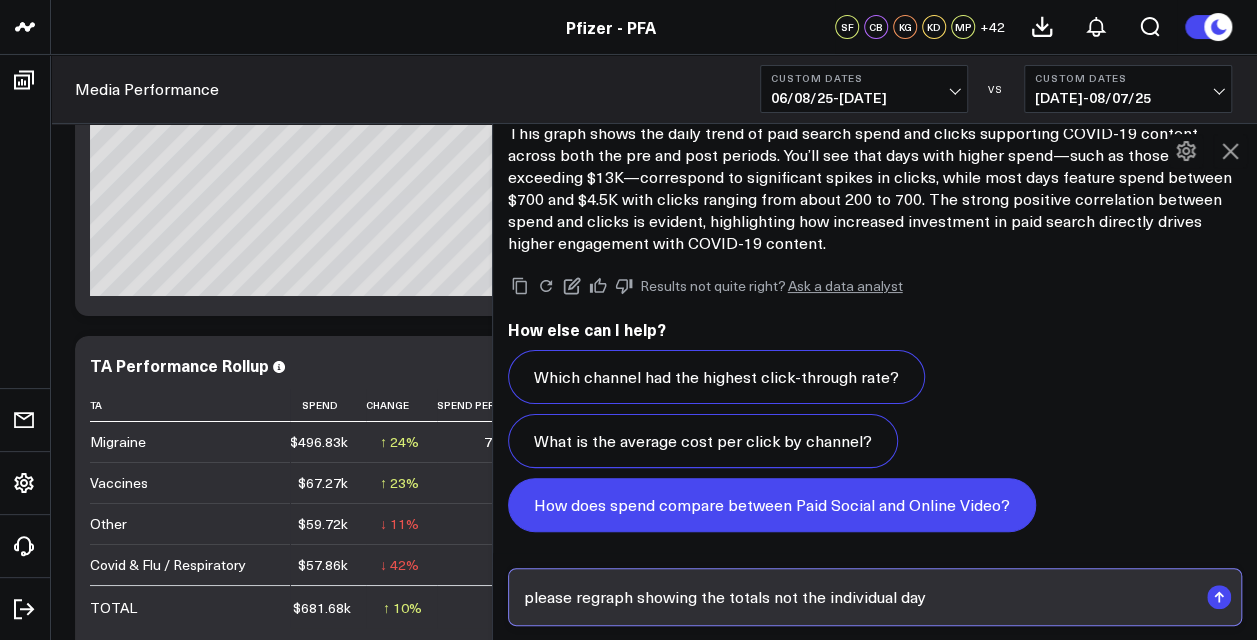 type on "please regraph showing the totals not the individual days" 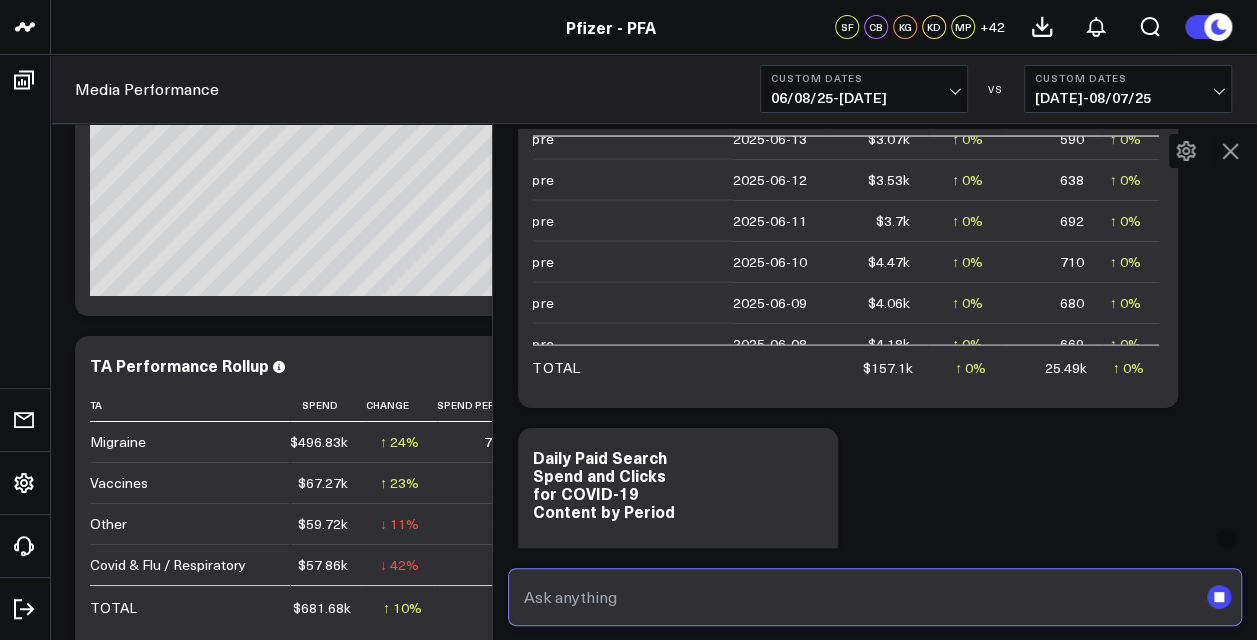 scroll, scrollTop: 9978, scrollLeft: 0, axis: vertical 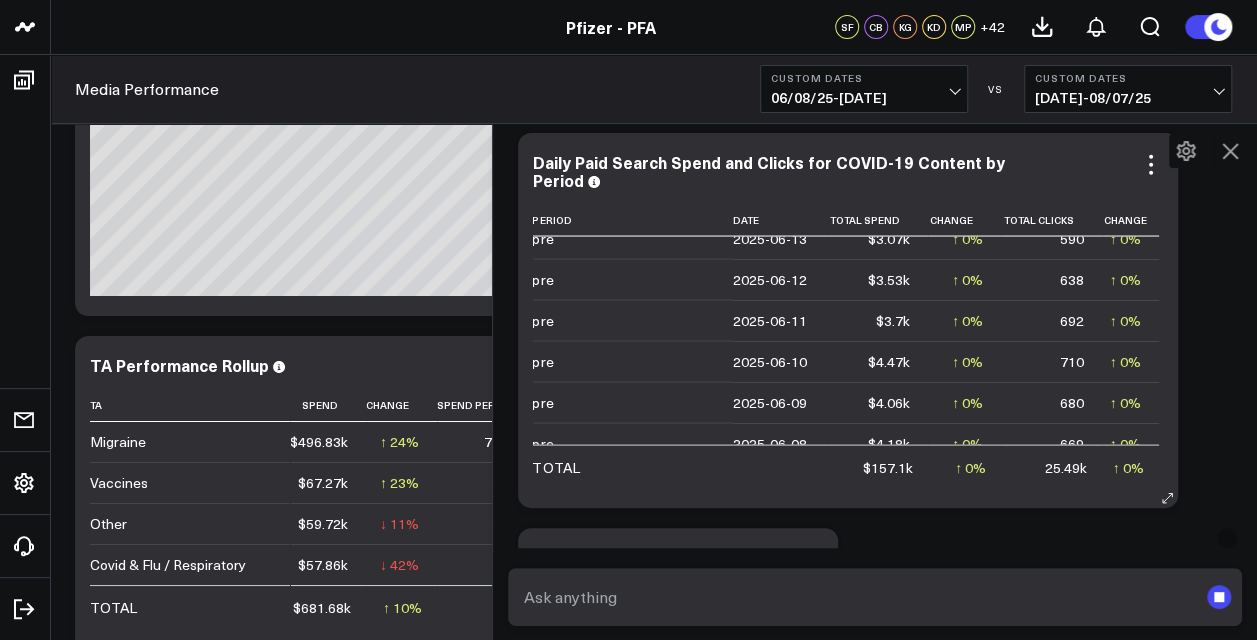 drag, startPoint x: 1156, startPoint y: 160, endPoint x: 794, endPoint y: 183, distance: 362.72992 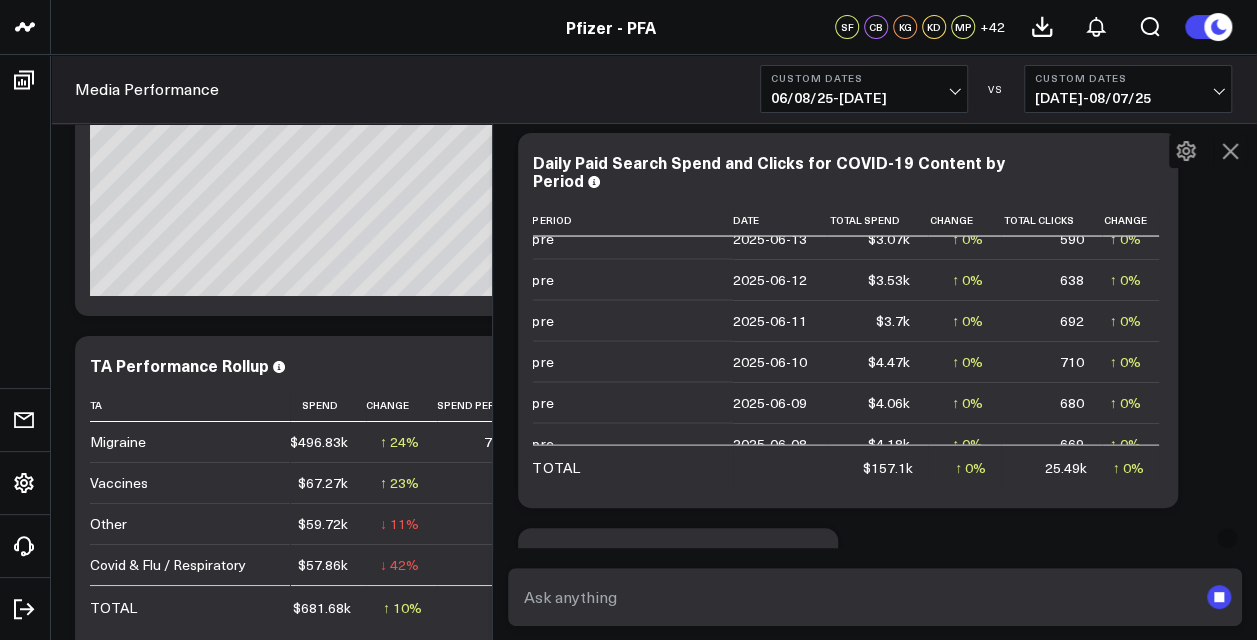 click 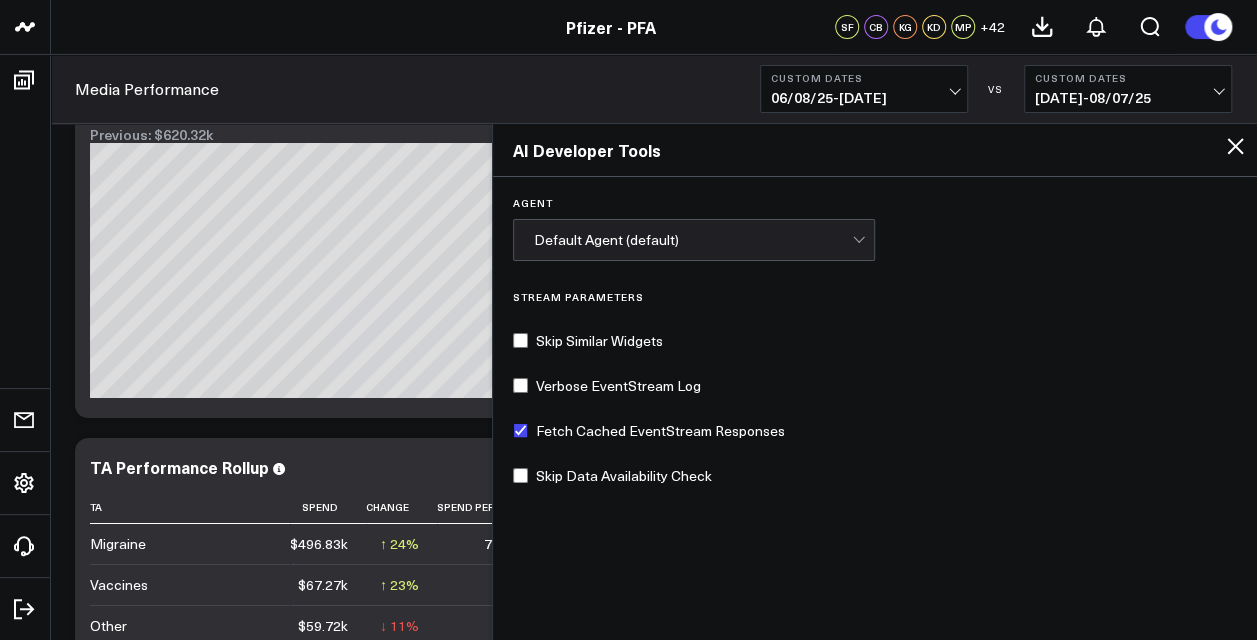 scroll, scrollTop: 3436, scrollLeft: 0, axis: vertical 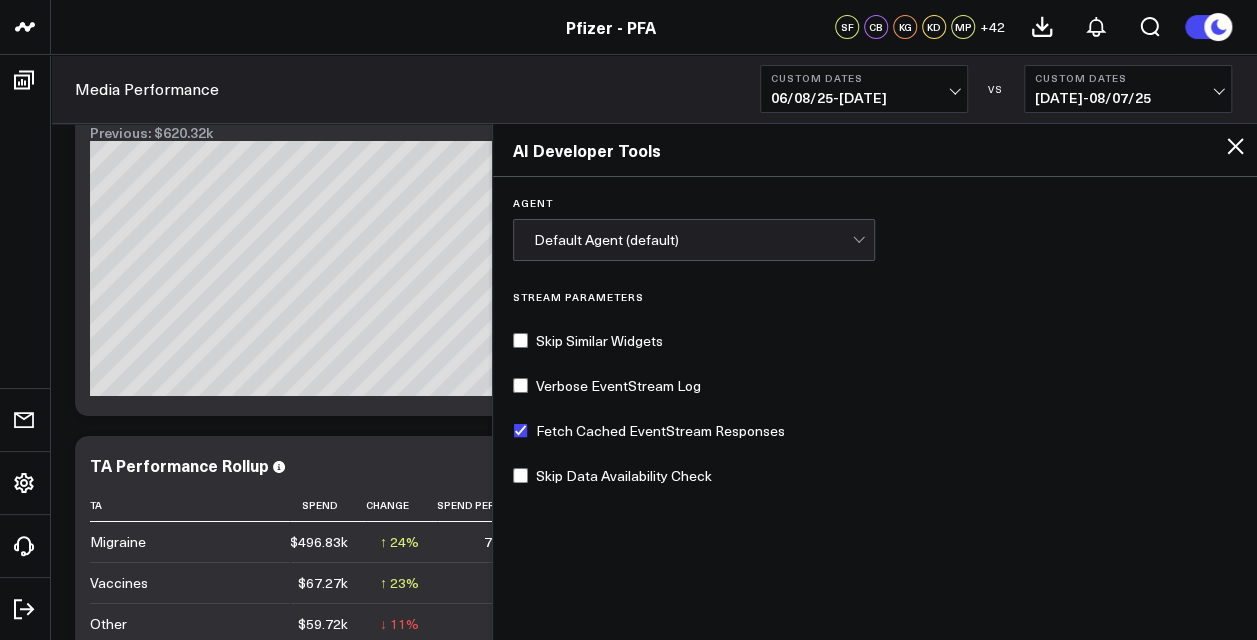 click 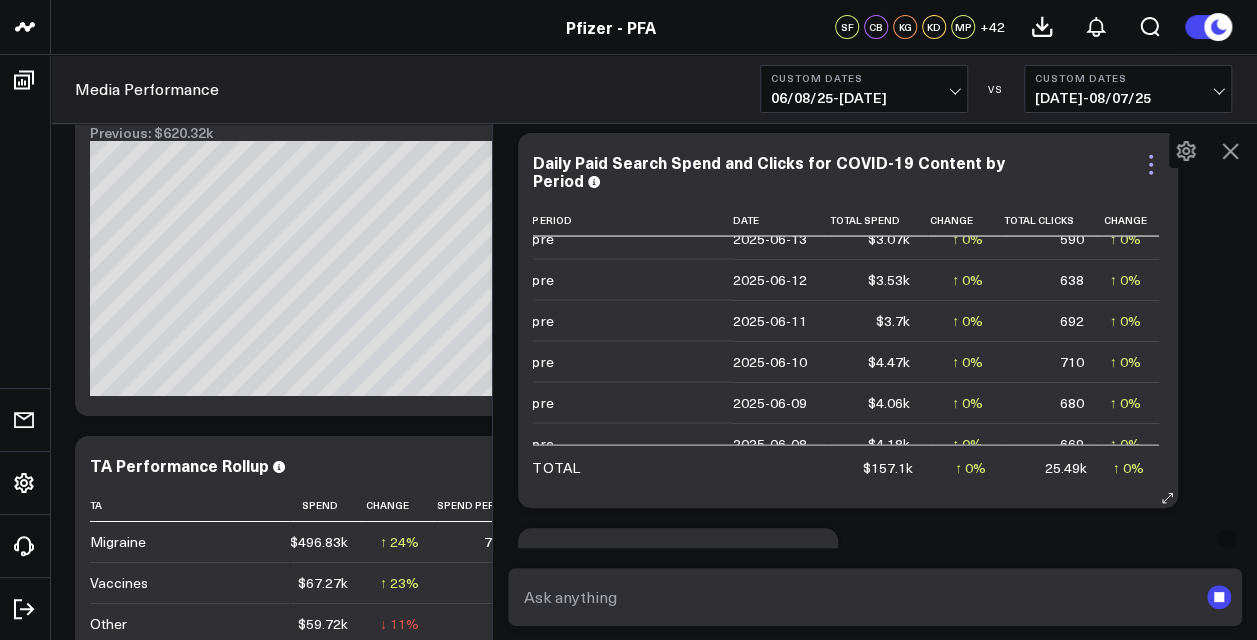 click 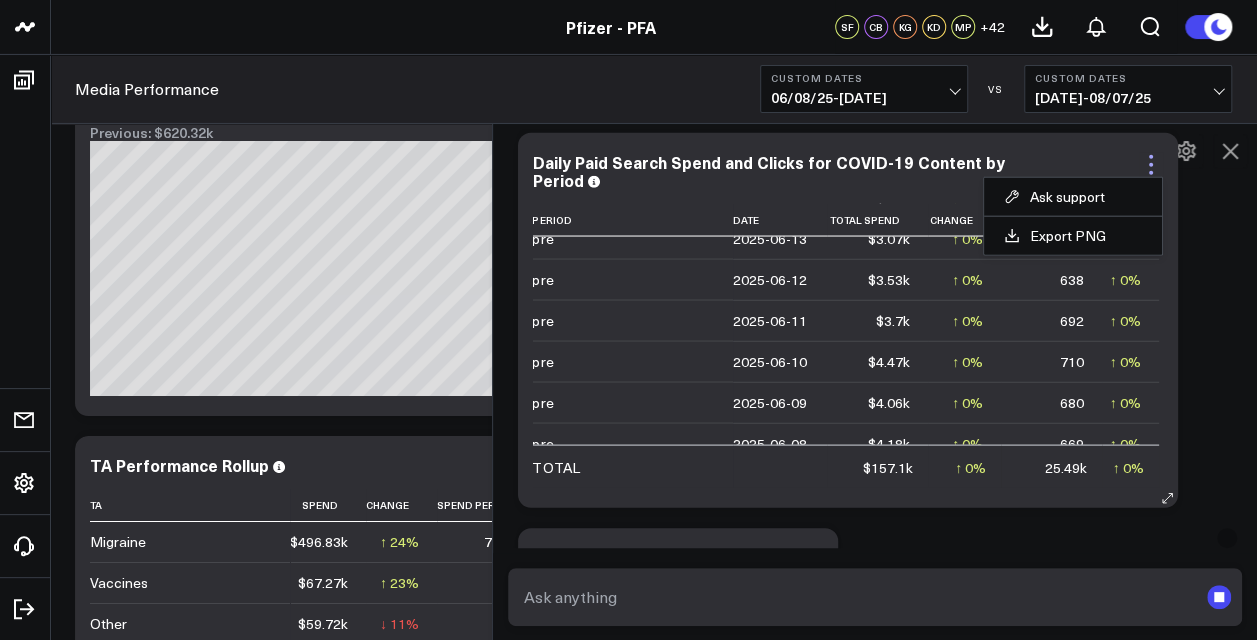 click 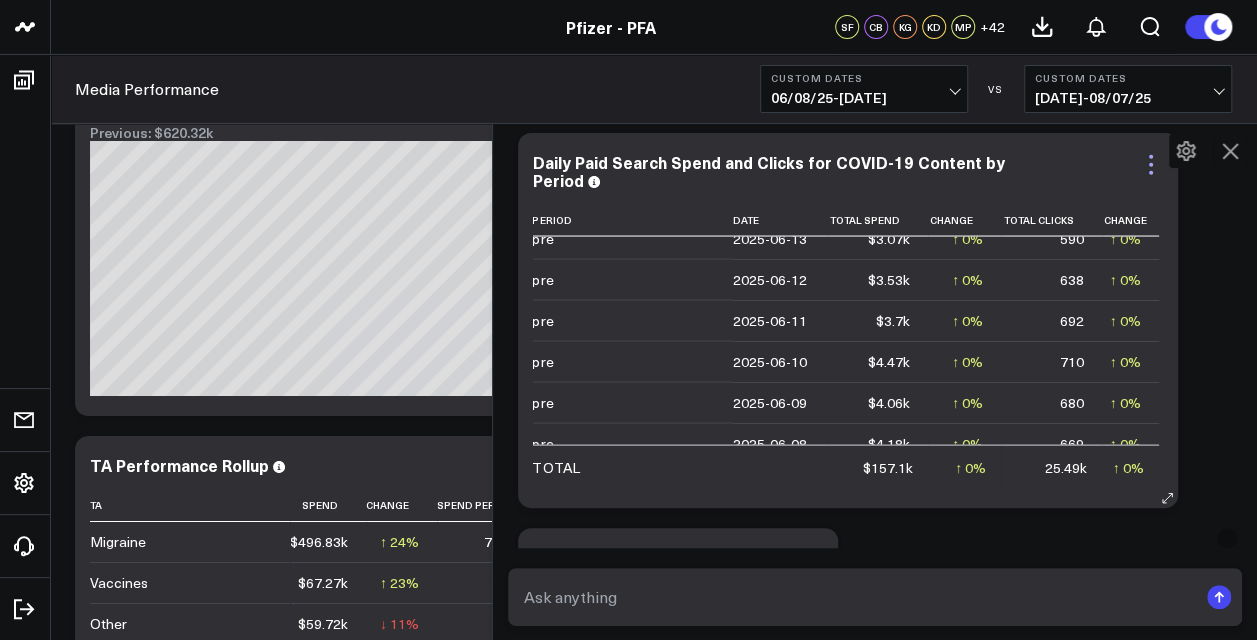 click 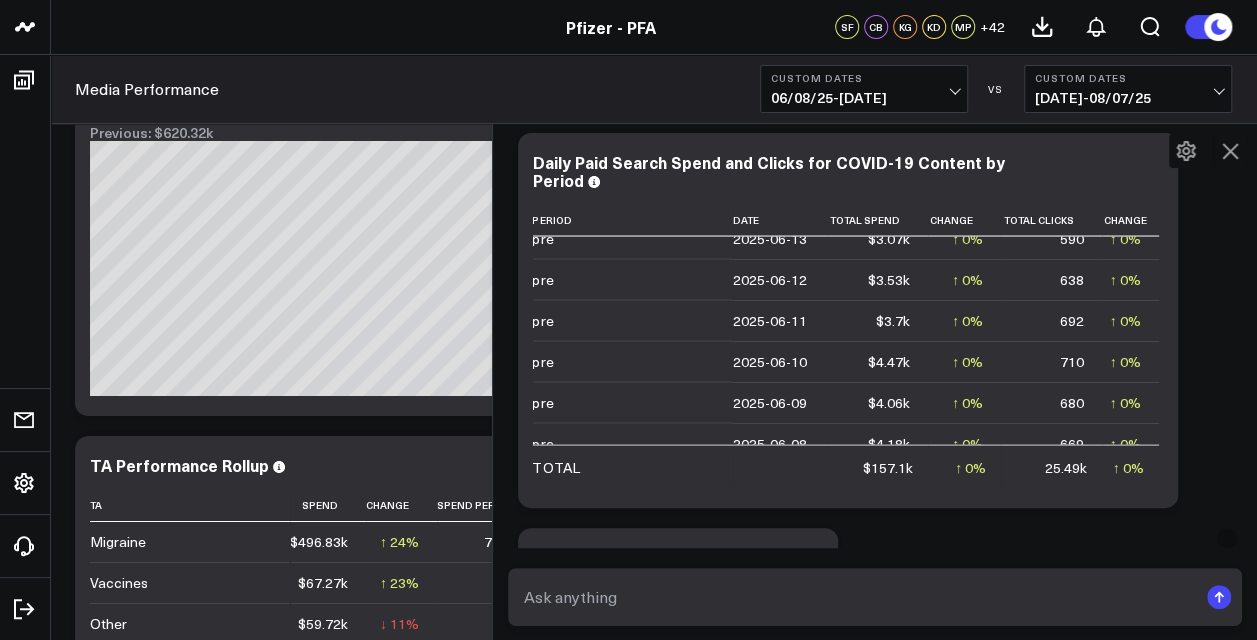 click 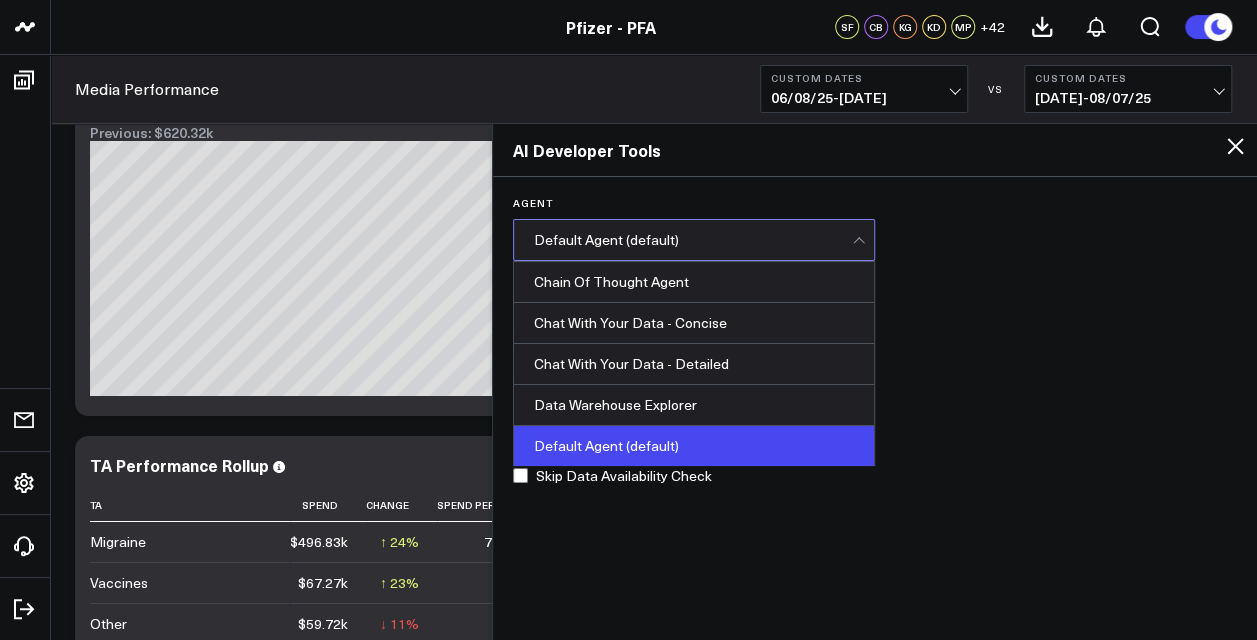 click at bounding box center (860, 240) 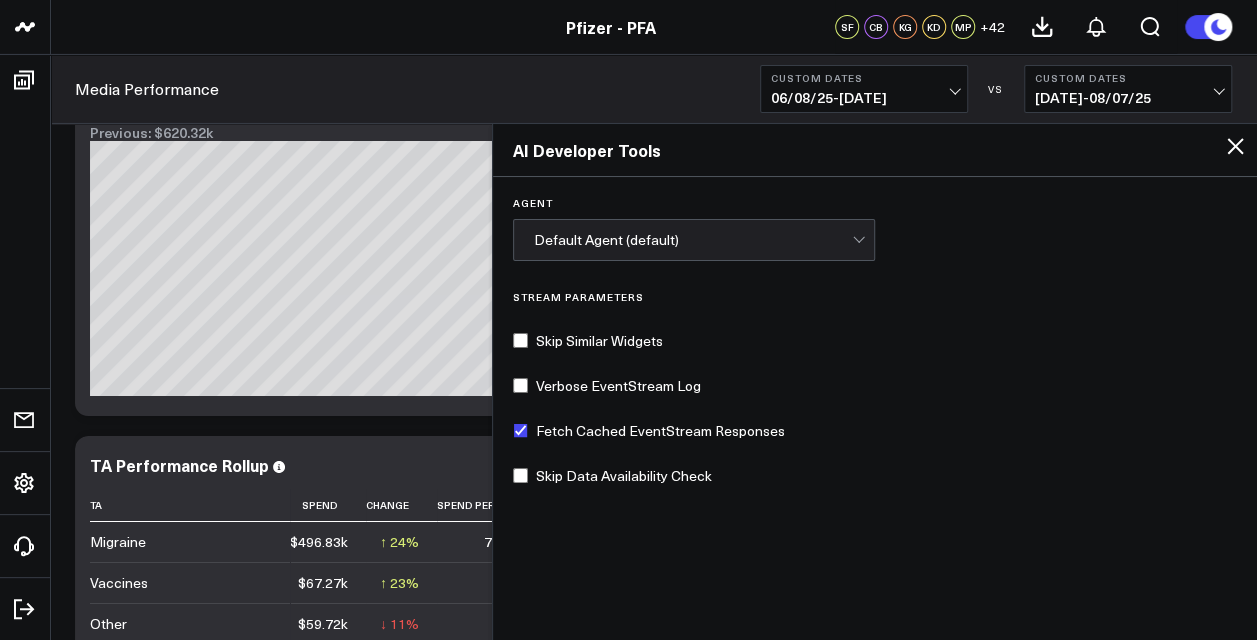 click on "Agent Default Agent (default) Stream Parameters Skip Similar Widgets Verbose EventStream Log Fetch Cached EventStream Responses Skip Data Availability Check" at bounding box center [875, 407] 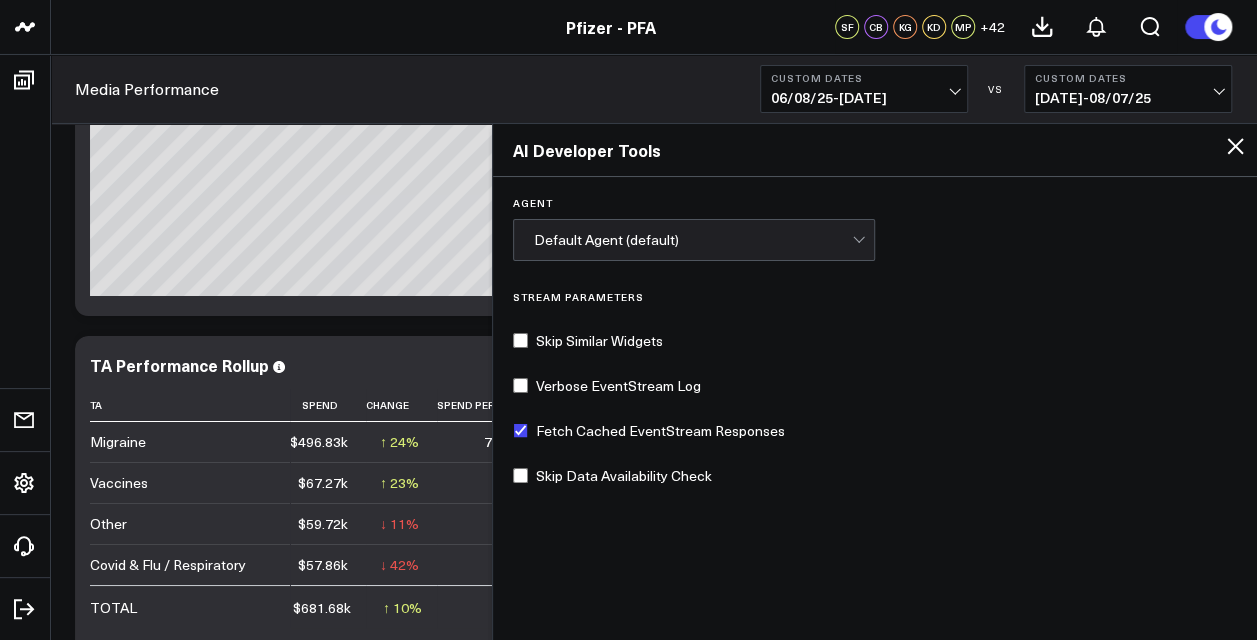 scroll, scrollTop: 3336, scrollLeft: 0, axis: vertical 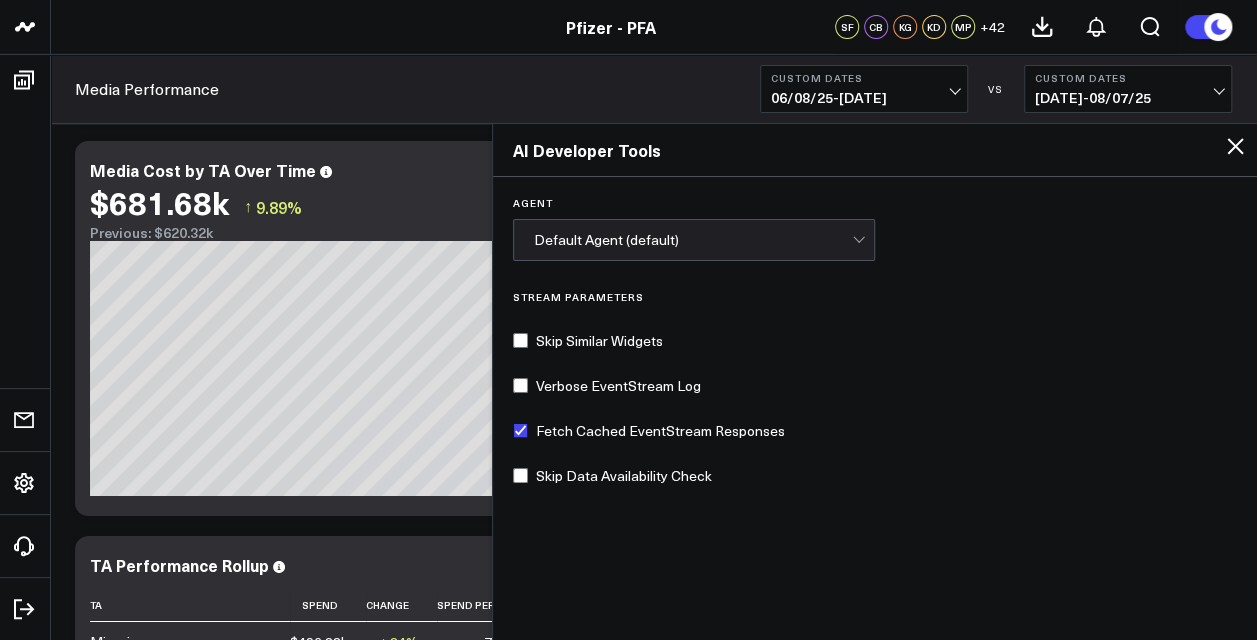 click on "Agent Default Agent (default) Stream Parameters Skip Similar Widgets Verbose EventStream Log Fetch Cached EventStream Responses Skip Data Availability Check" at bounding box center (875, 407) 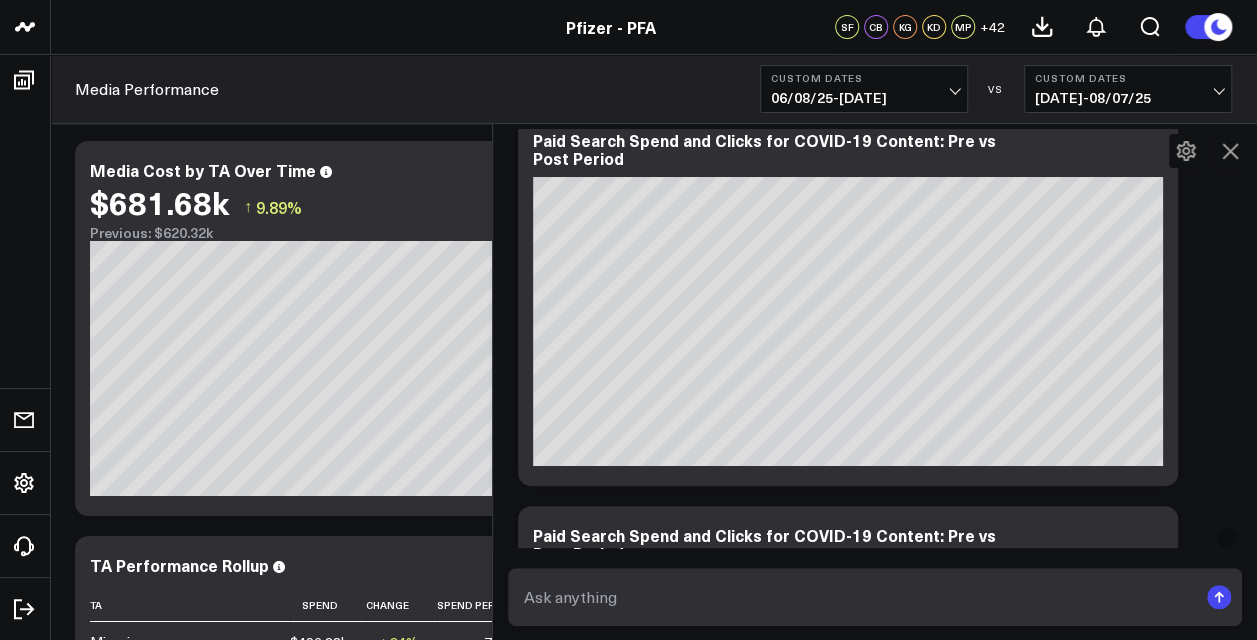 scroll, scrollTop: 11678, scrollLeft: 0, axis: vertical 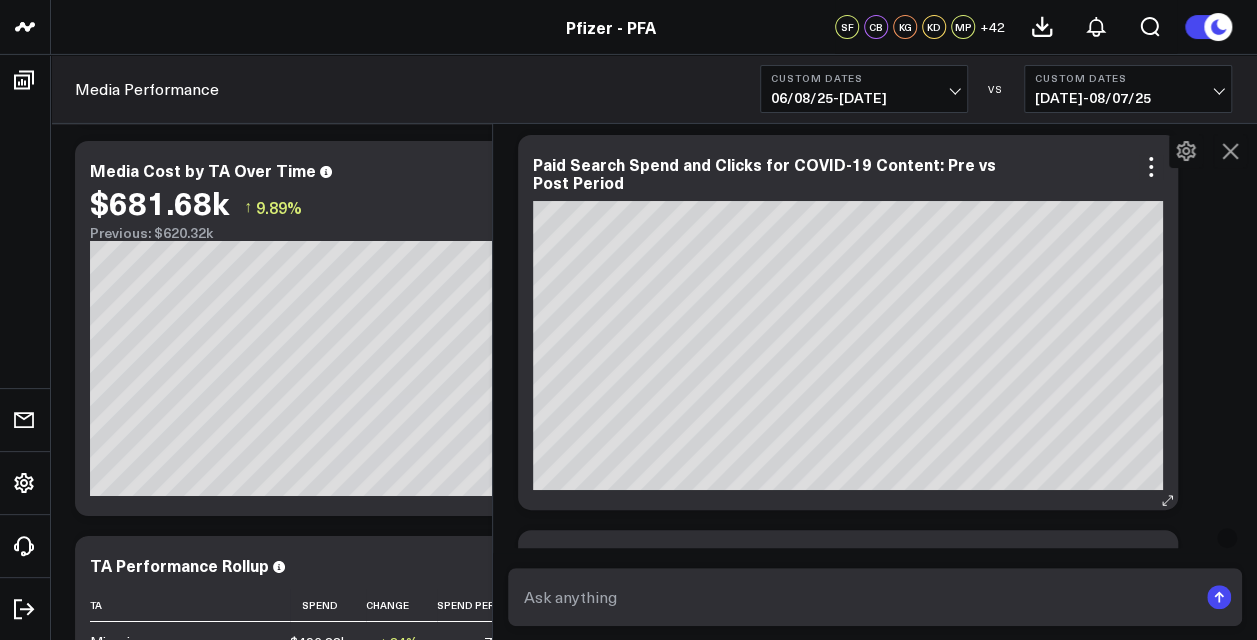 drag, startPoint x: 858, startPoint y: 500, endPoint x: 999, endPoint y: 498, distance: 141.01419 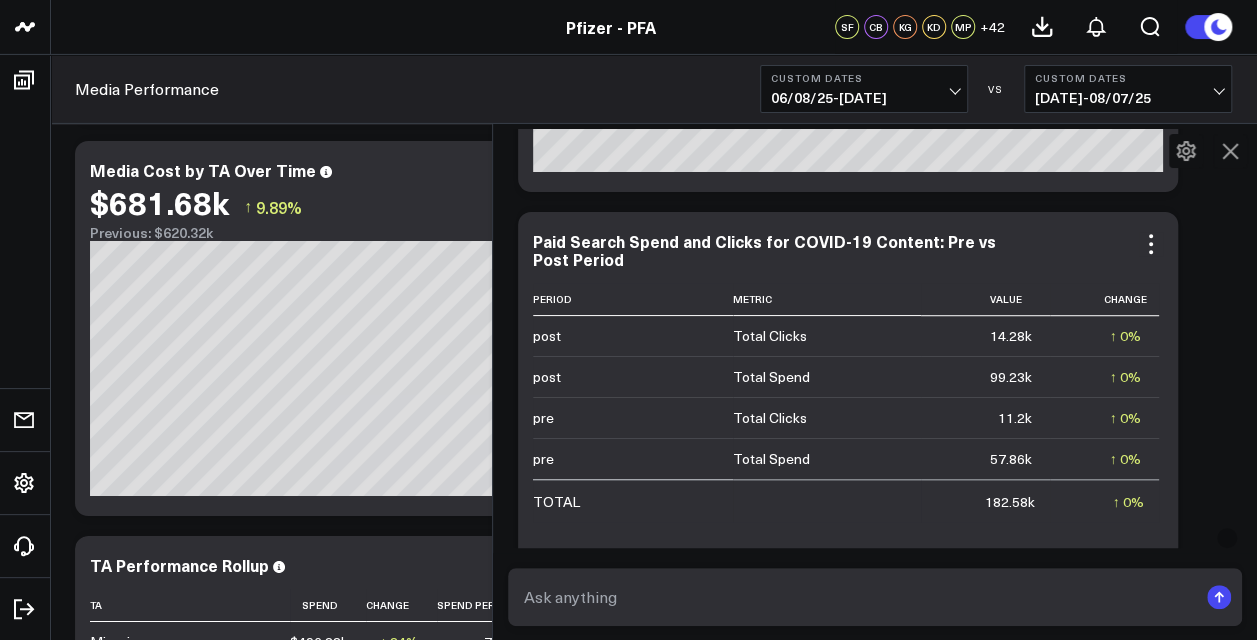 scroll, scrollTop: 11978, scrollLeft: 0, axis: vertical 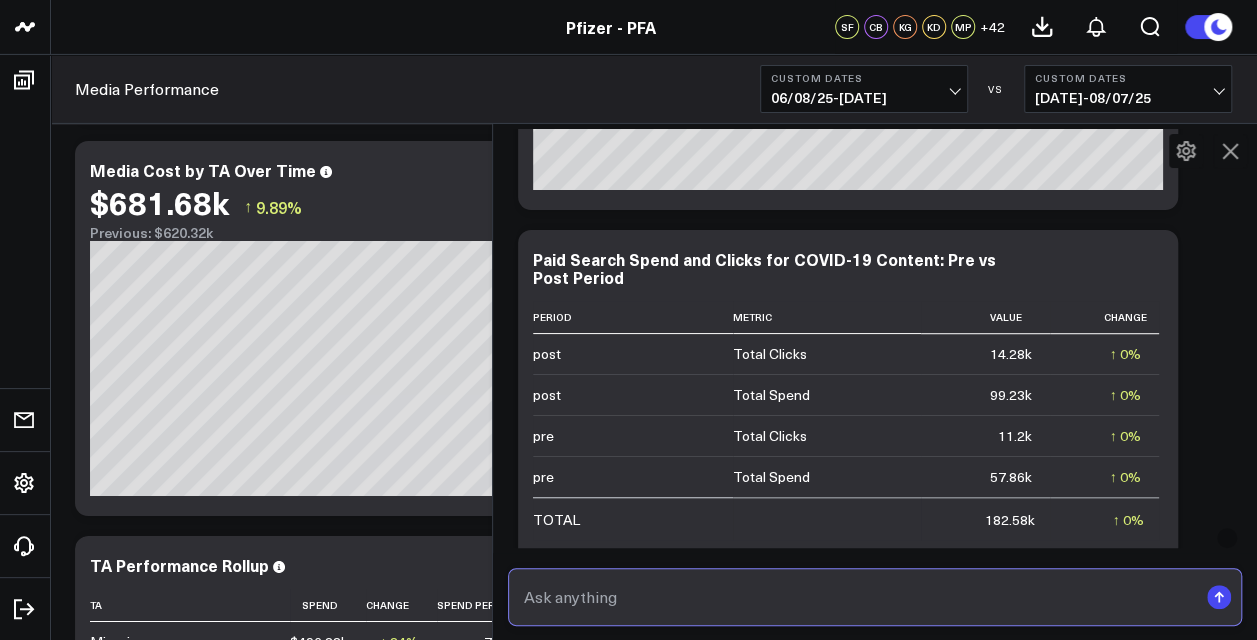 click at bounding box center [858, 597] 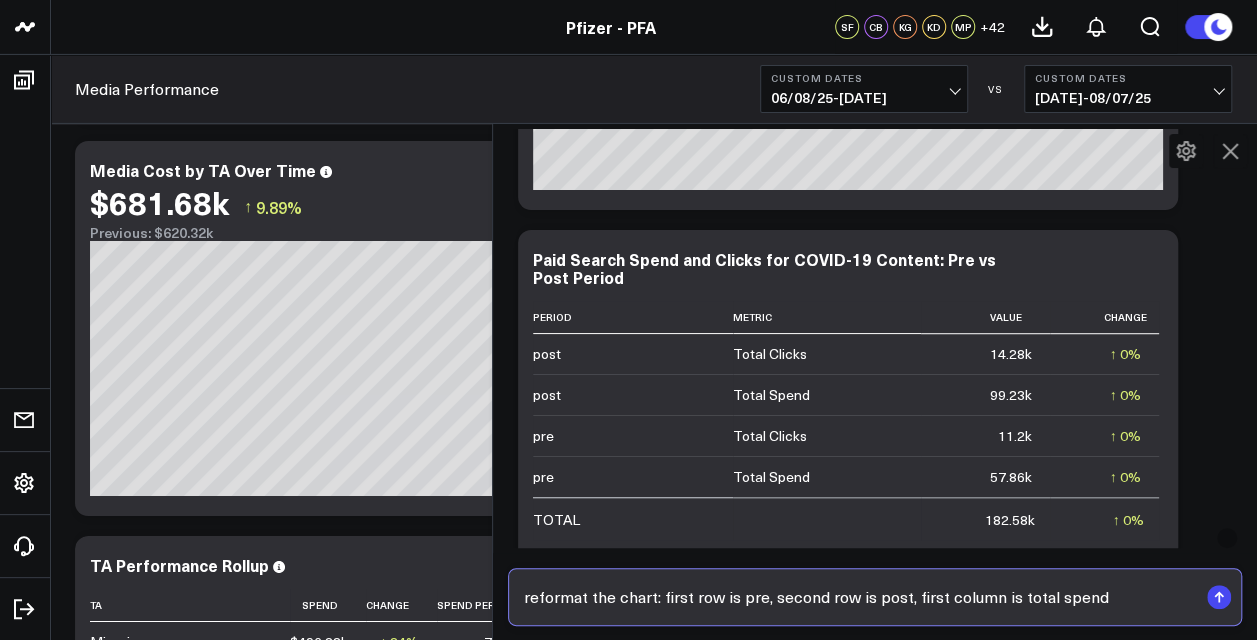 click on "reformat the chart: first row is pre, second row is post, first column is total spend" at bounding box center [858, 597] 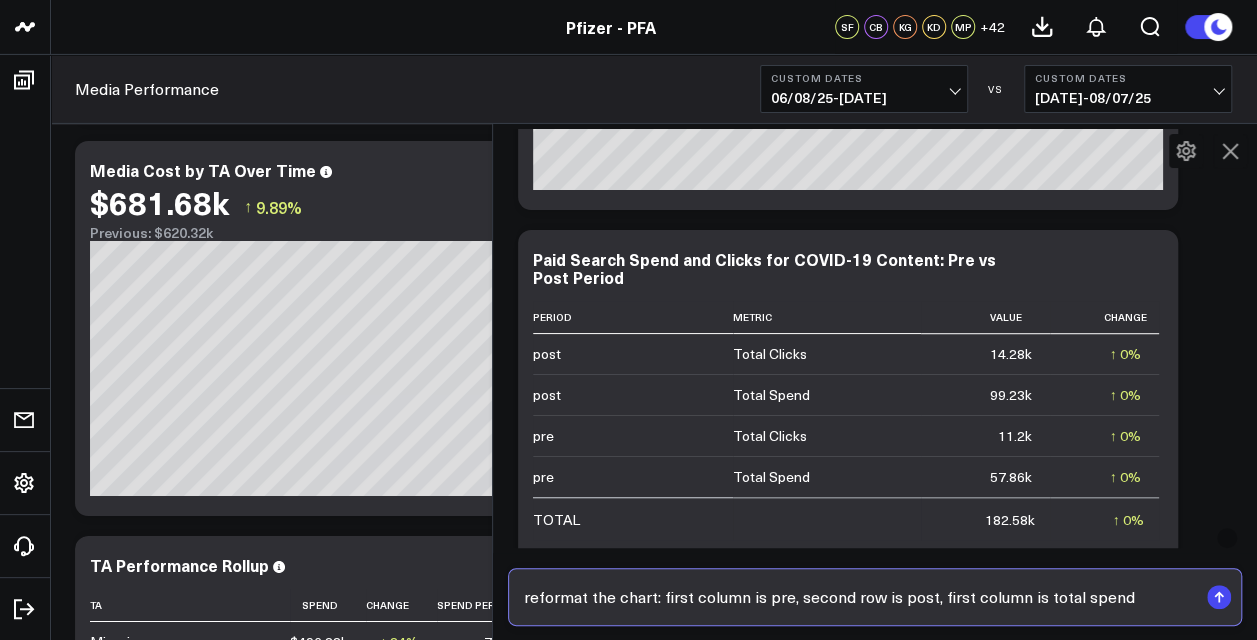 click on "reformat the chart: first column is pre, second row is post, first column is total spend" at bounding box center [858, 597] 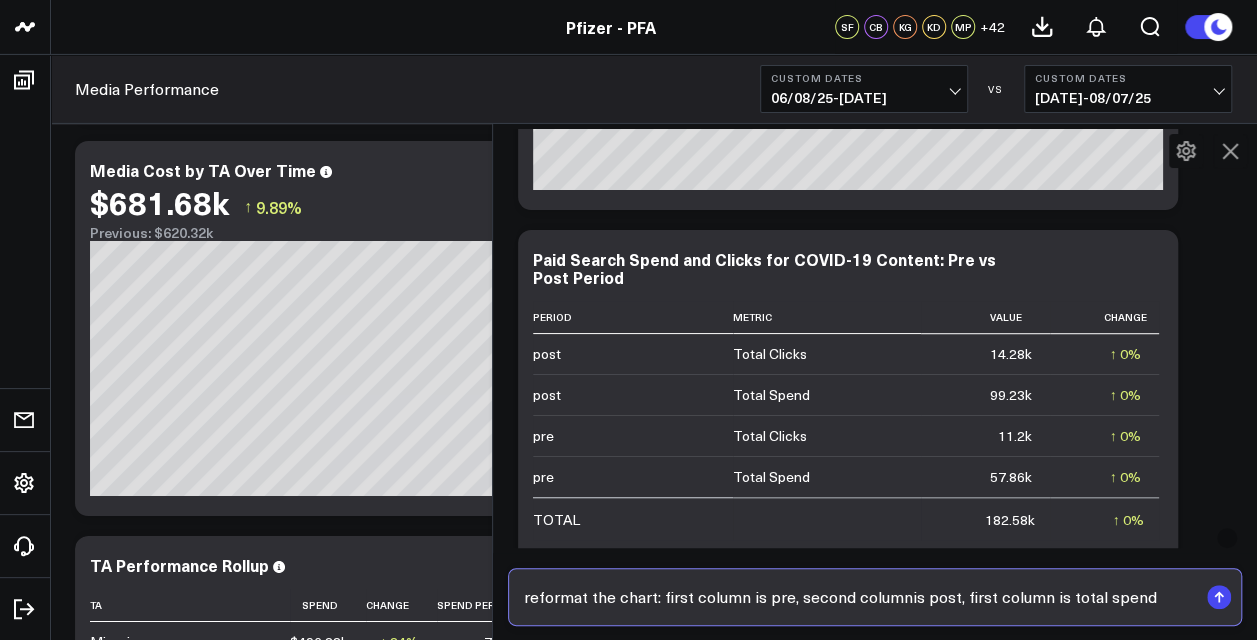 click on "reformat the chart: first column is pre, second columnis post, first column is total spend" at bounding box center [858, 597] 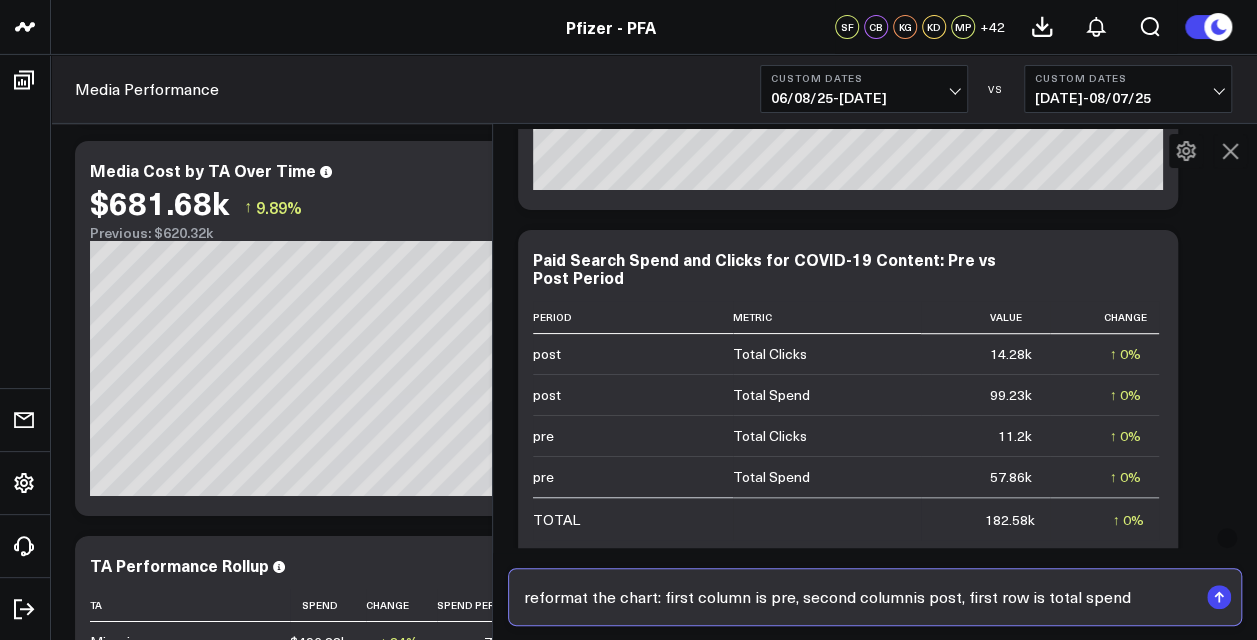 click on "reformat the chart: first column is pre, second columnis post, first row is total spend" at bounding box center [858, 597] 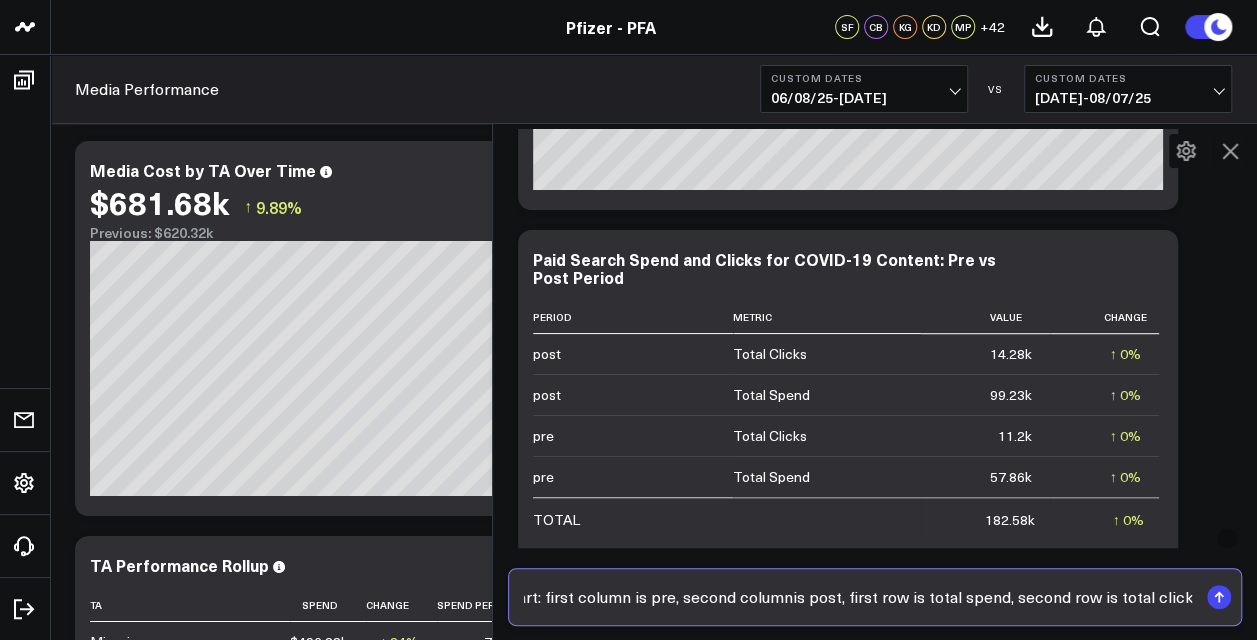 scroll, scrollTop: 0, scrollLeft: 124, axis: horizontal 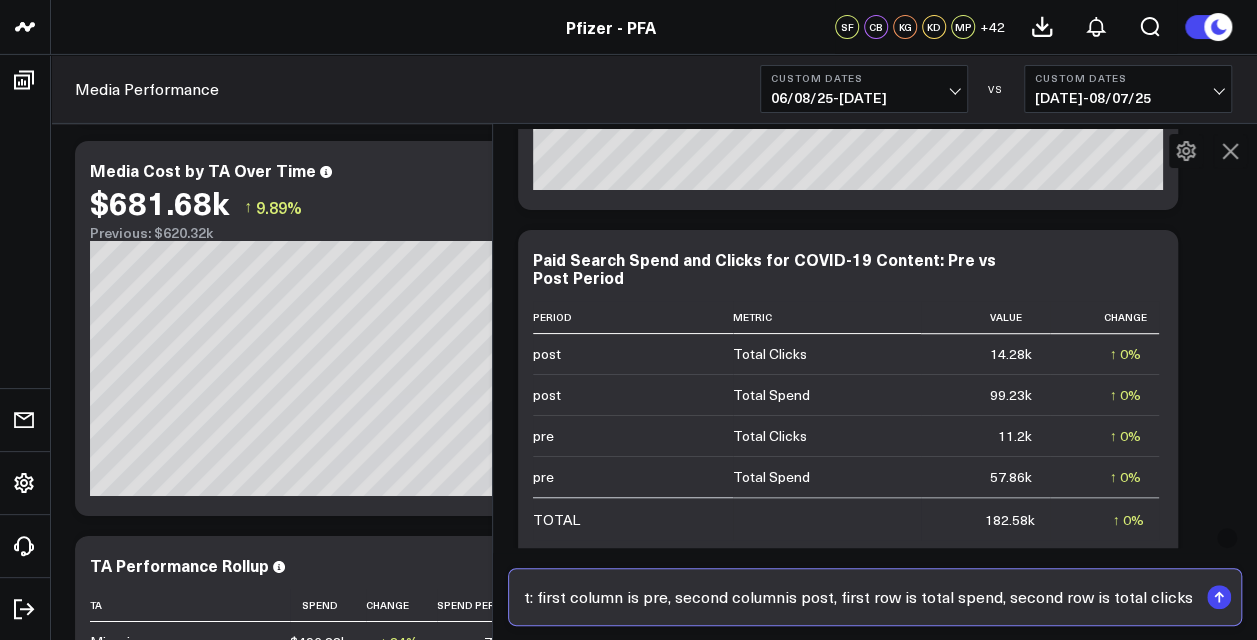 type on "reformat the chart: first column is pre, second columnis post, first row is total spend, second row is total clicks," 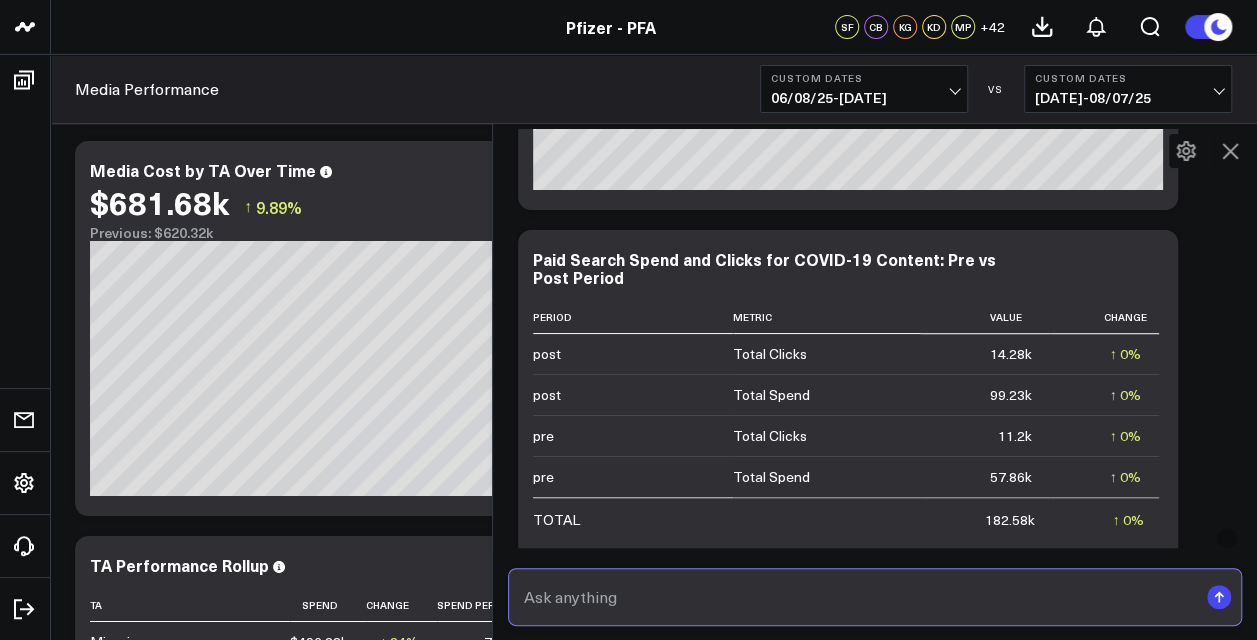 scroll, scrollTop: 0, scrollLeft: 0, axis: both 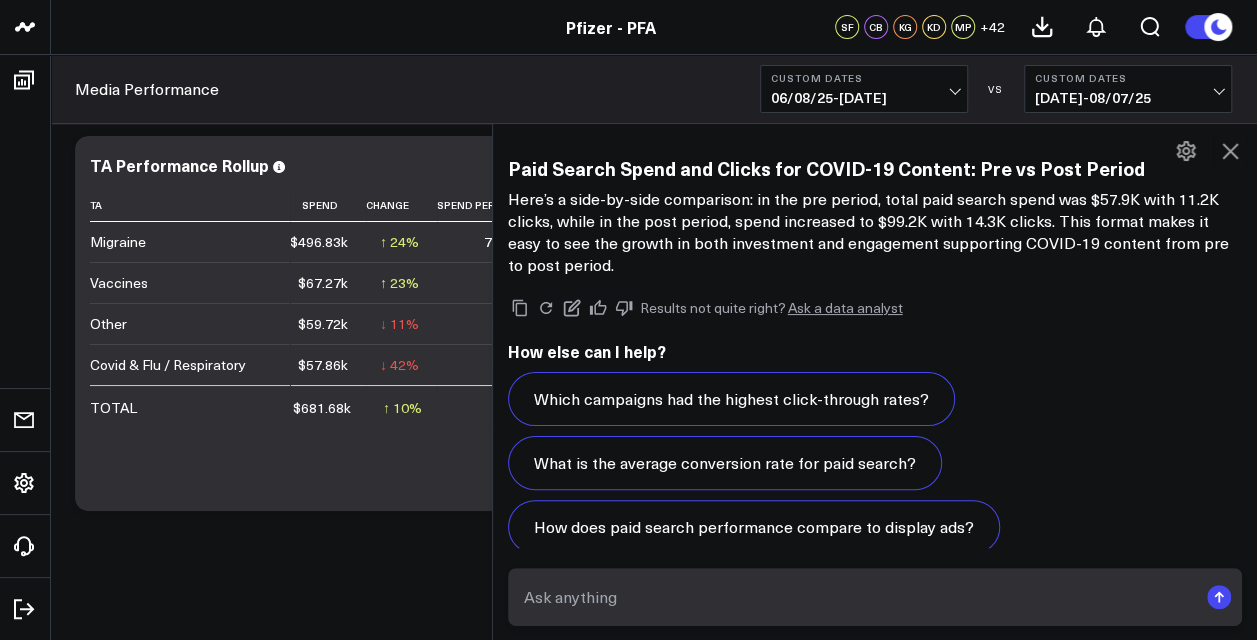 click on "Here’s a side-by-side comparison: in the pre period, total paid search spend was $57.9K with 11.2K clicks, while in the post period, spend increased to $99.2K with 14.3K clicks. This format makes it easy to see the growth in both investment and engagement supporting COVID-19 content from pre to post period." at bounding box center (875, 232) 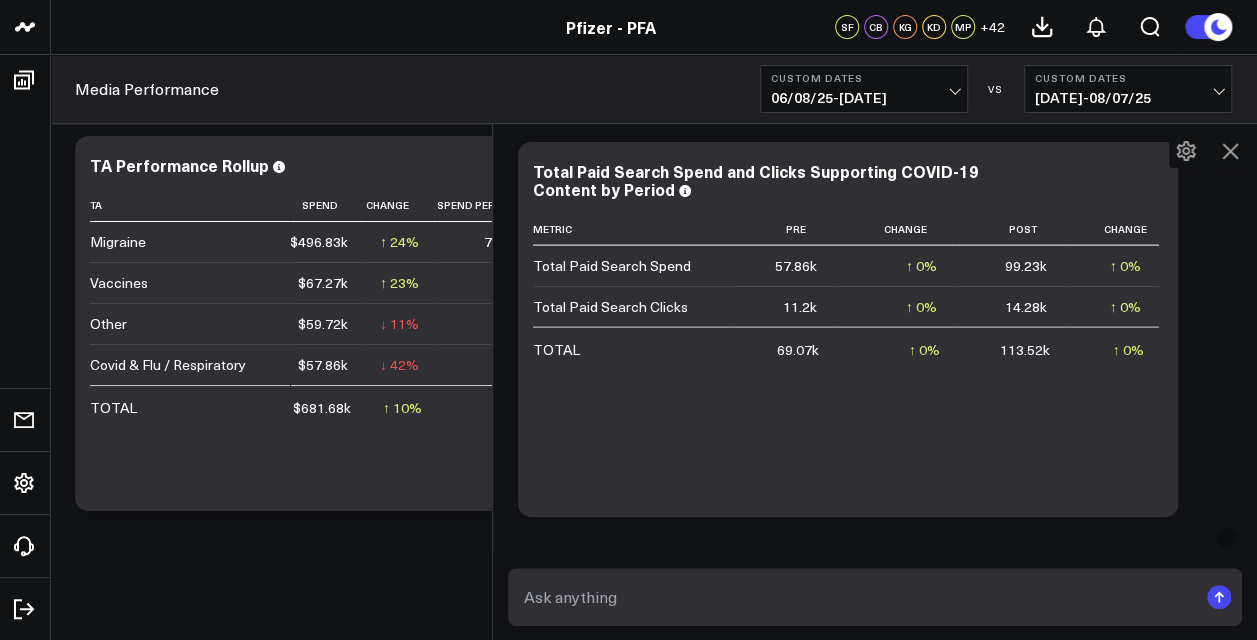 scroll, scrollTop: 13272, scrollLeft: 0, axis: vertical 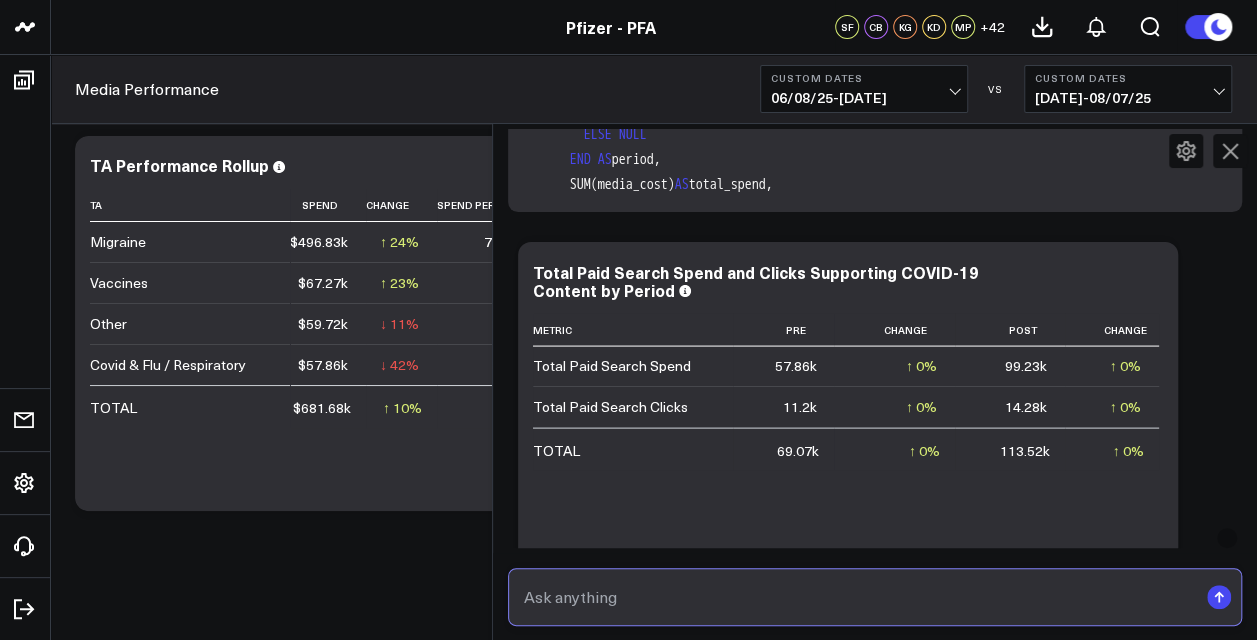 click at bounding box center (858, 597) 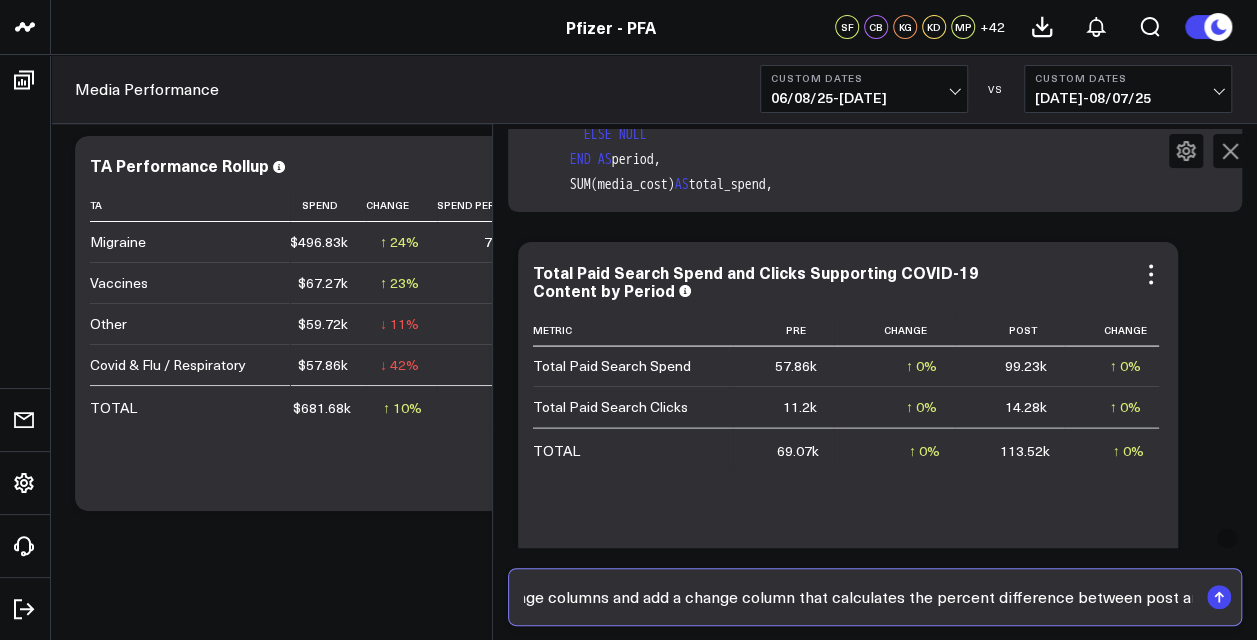 scroll, scrollTop: 0, scrollLeft: 532, axis: horizontal 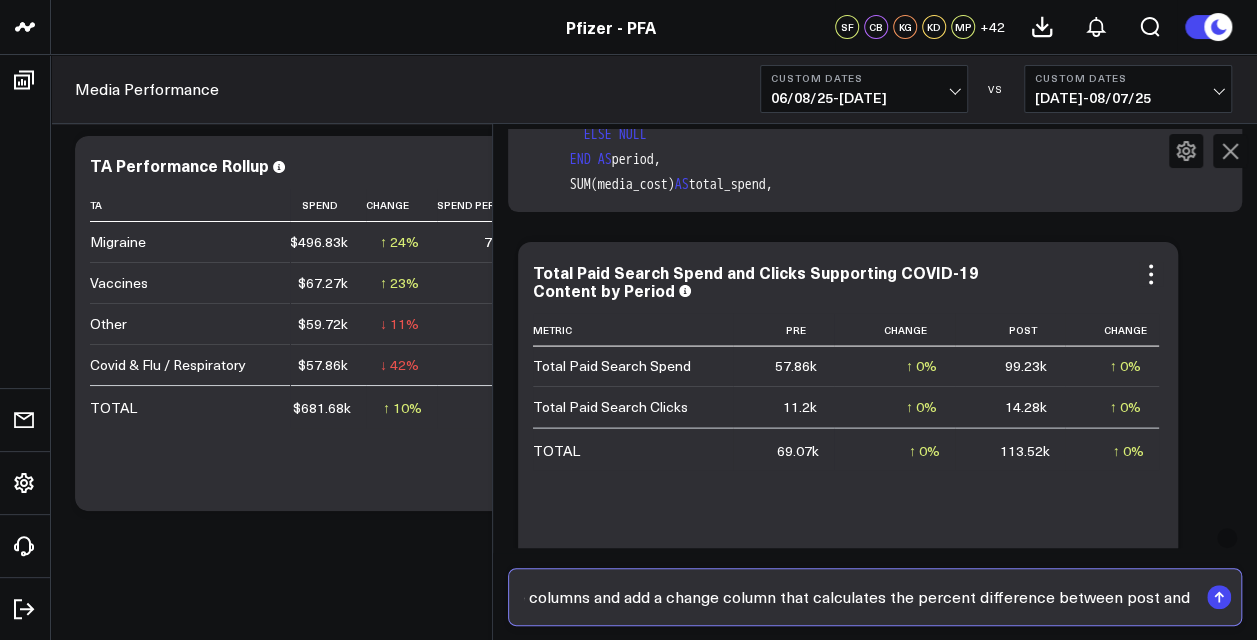 type on "please add a row that looks at total visits, please remove the current change columns and add a change column that calculates the percent difference between post and pre" 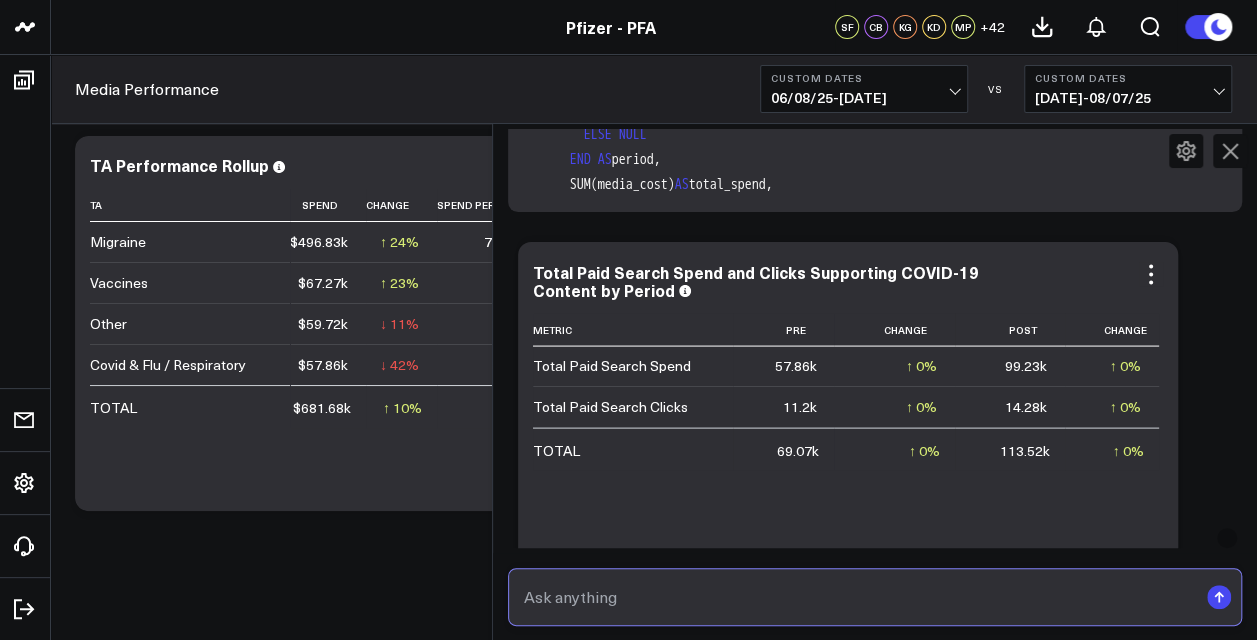 scroll, scrollTop: 0, scrollLeft: 0, axis: both 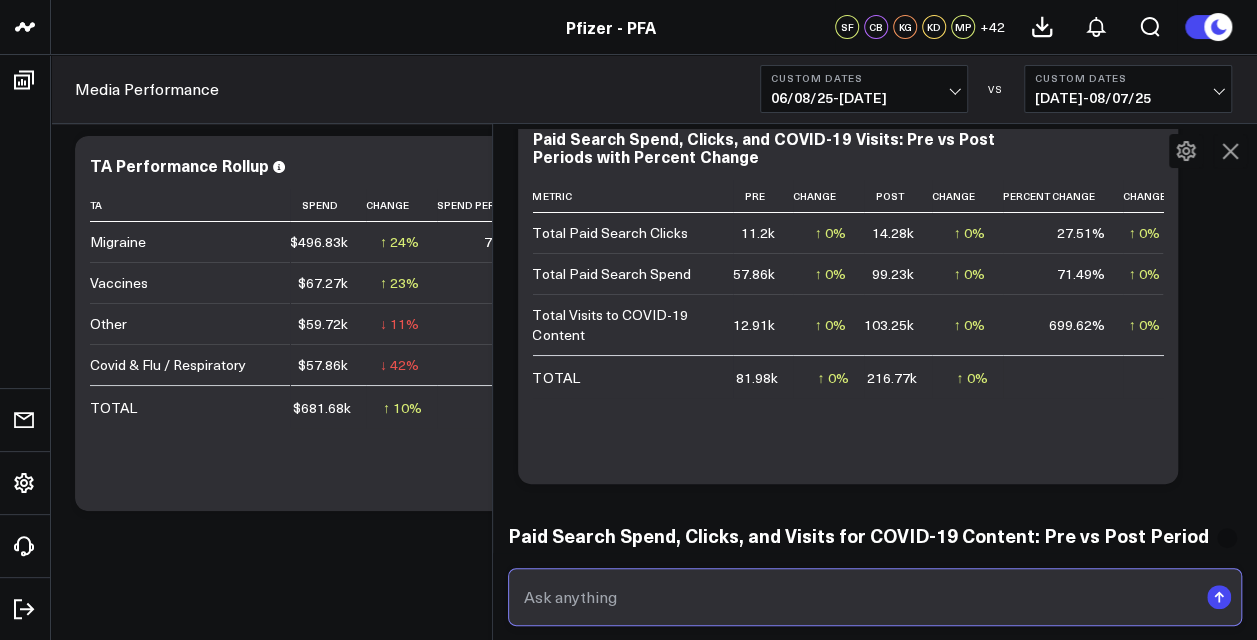 click at bounding box center (858, 597) 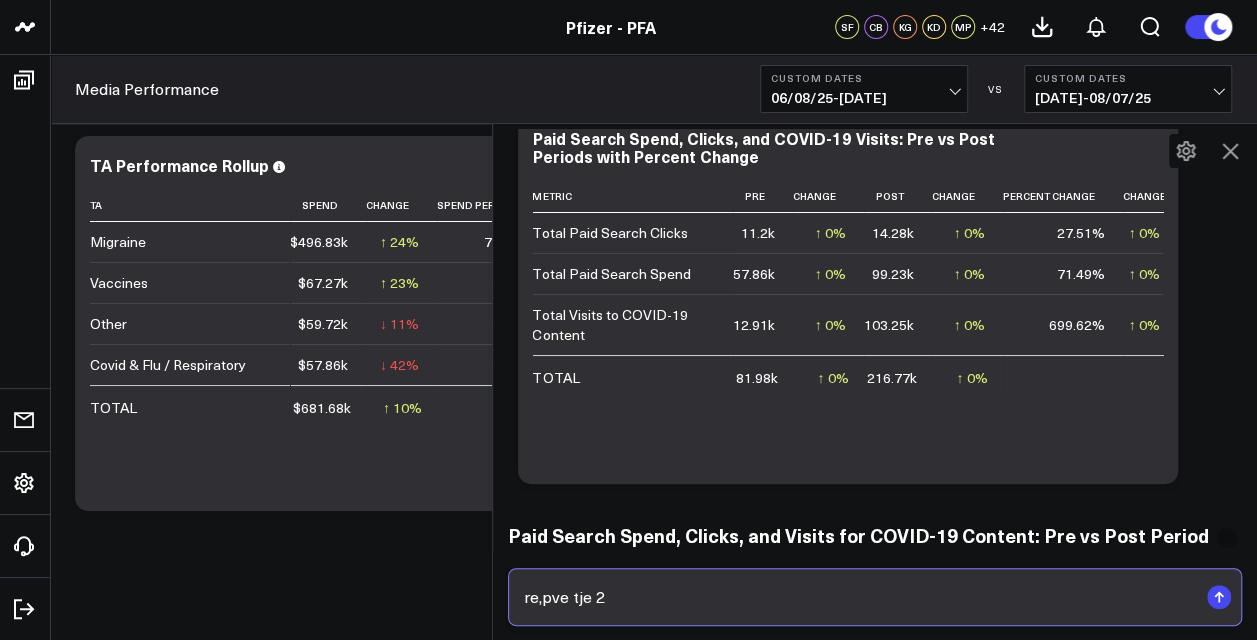 type on "re,pve tje 2" 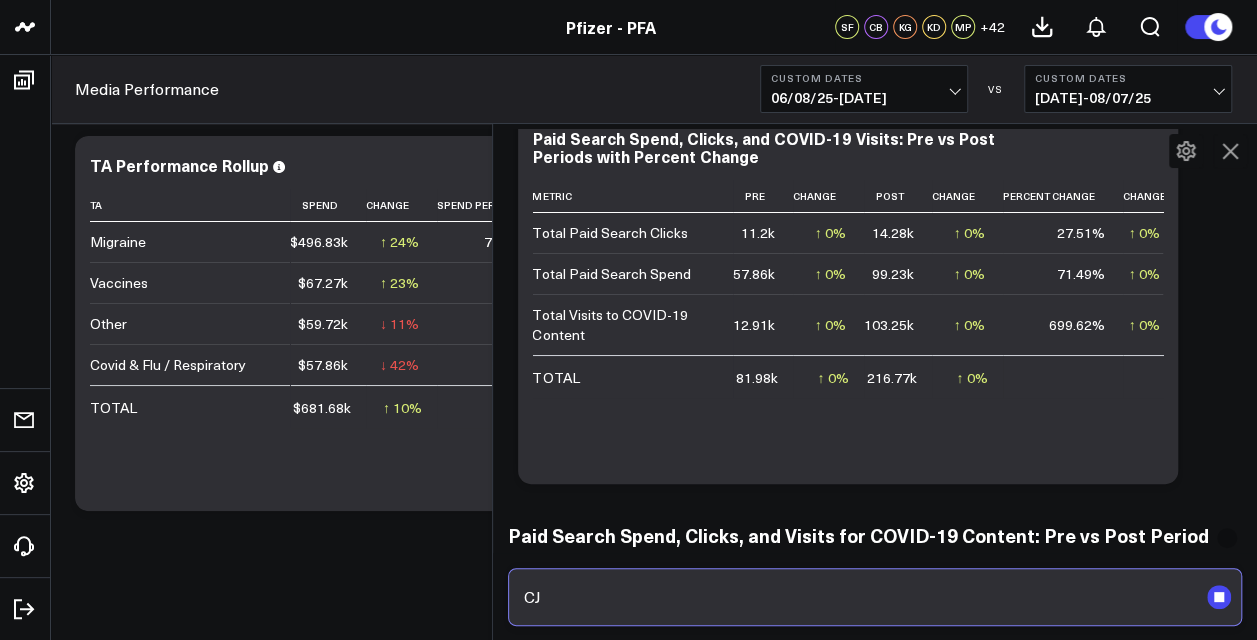 type on "C" 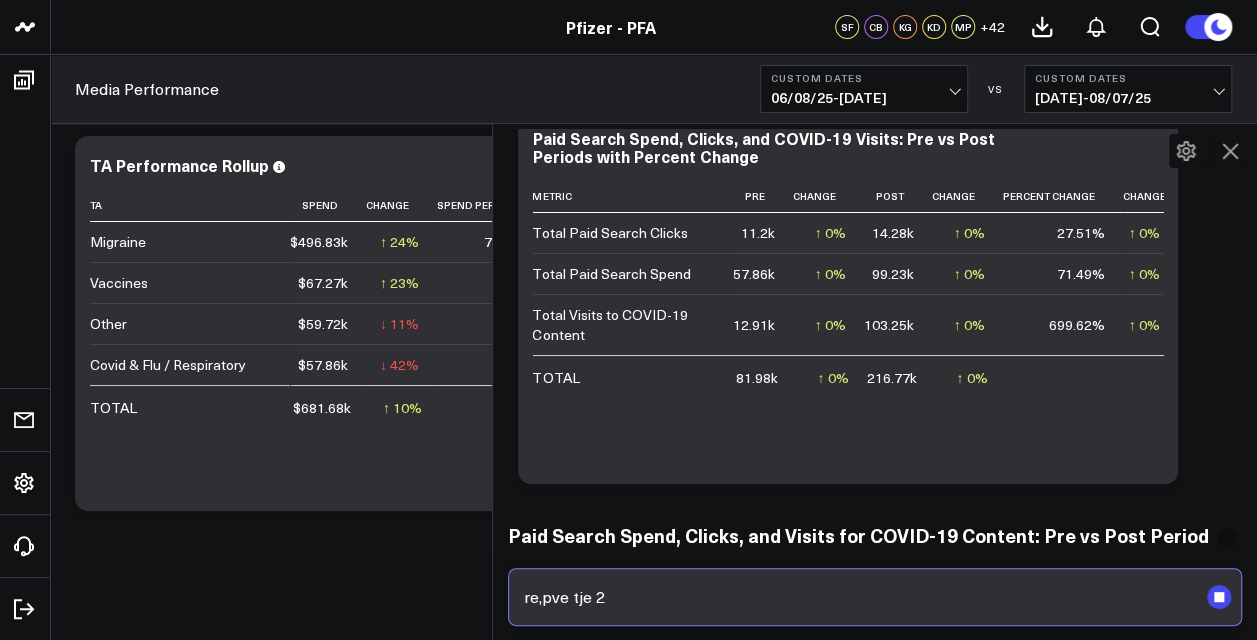 type on "re,pve tje 2" 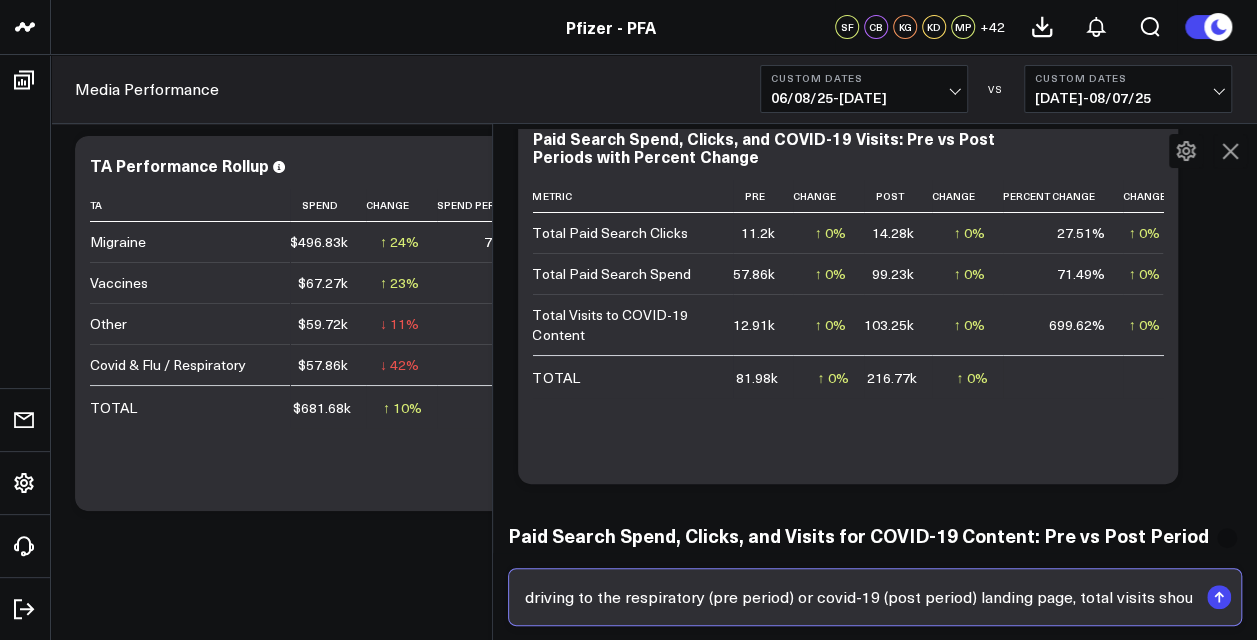 scroll, scrollTop: 0, scrollLeft: 676, axis: horizontal 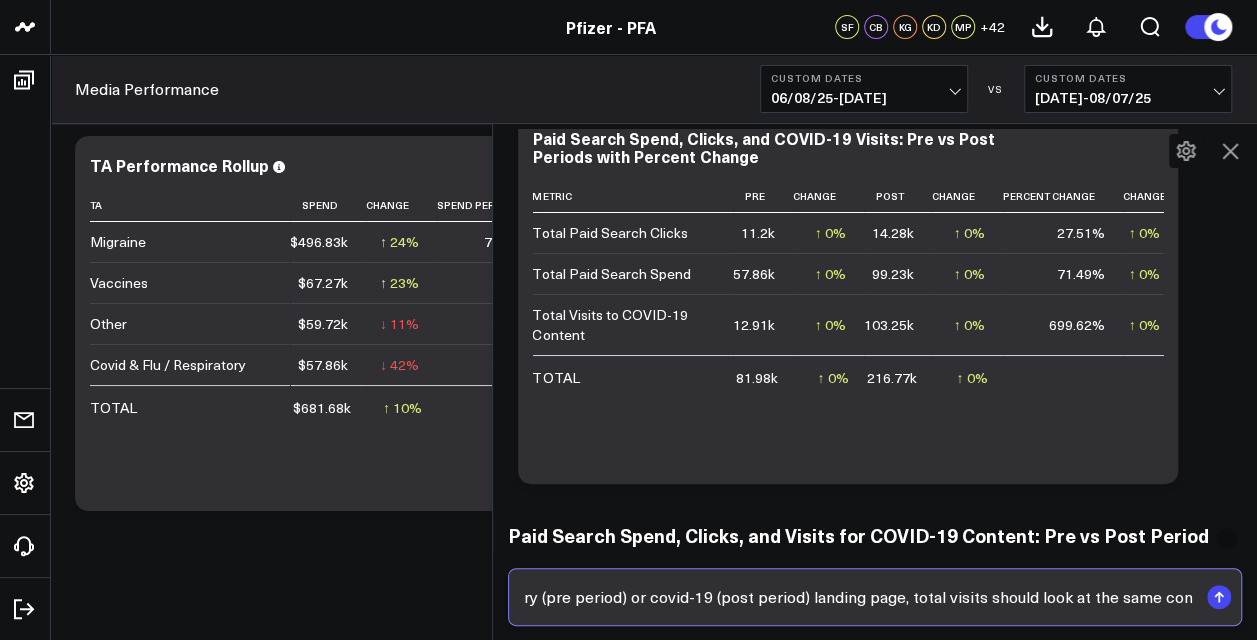 type on "remove the 3 change columns, change the paid search spend to only look at paid search spend driving to the respiratory (pre period) or covid-19 (post period) landing page, total visits should look at the same content)" 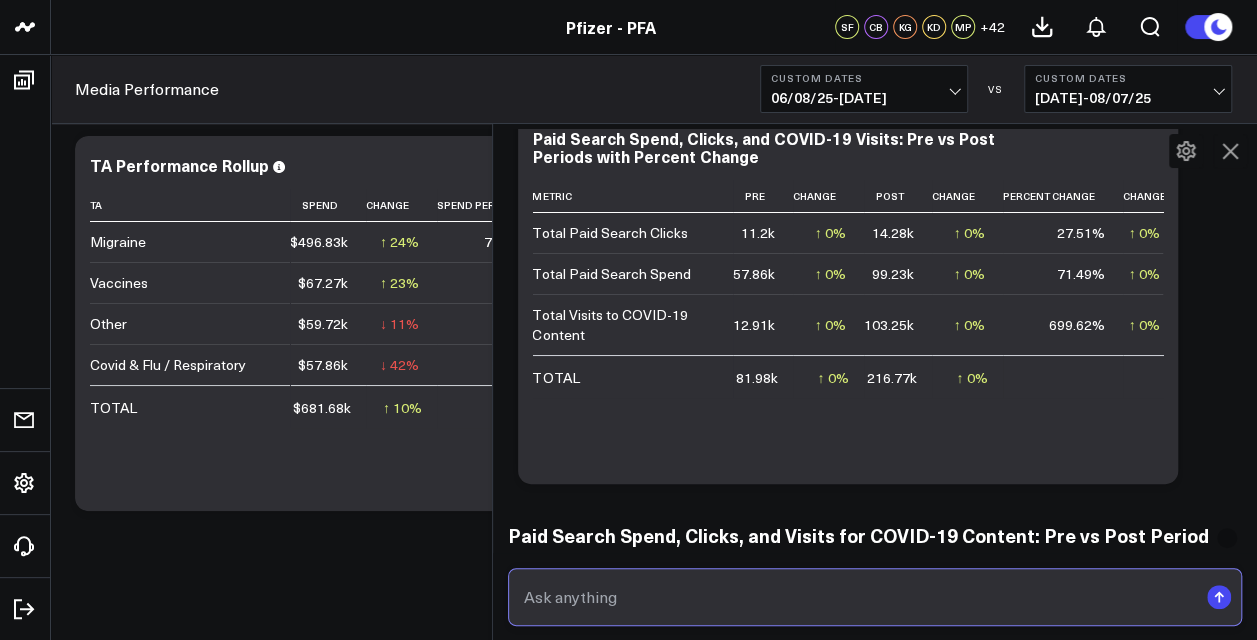 scroll, scrollTop: 0, scrollLeft: 0, axis: both 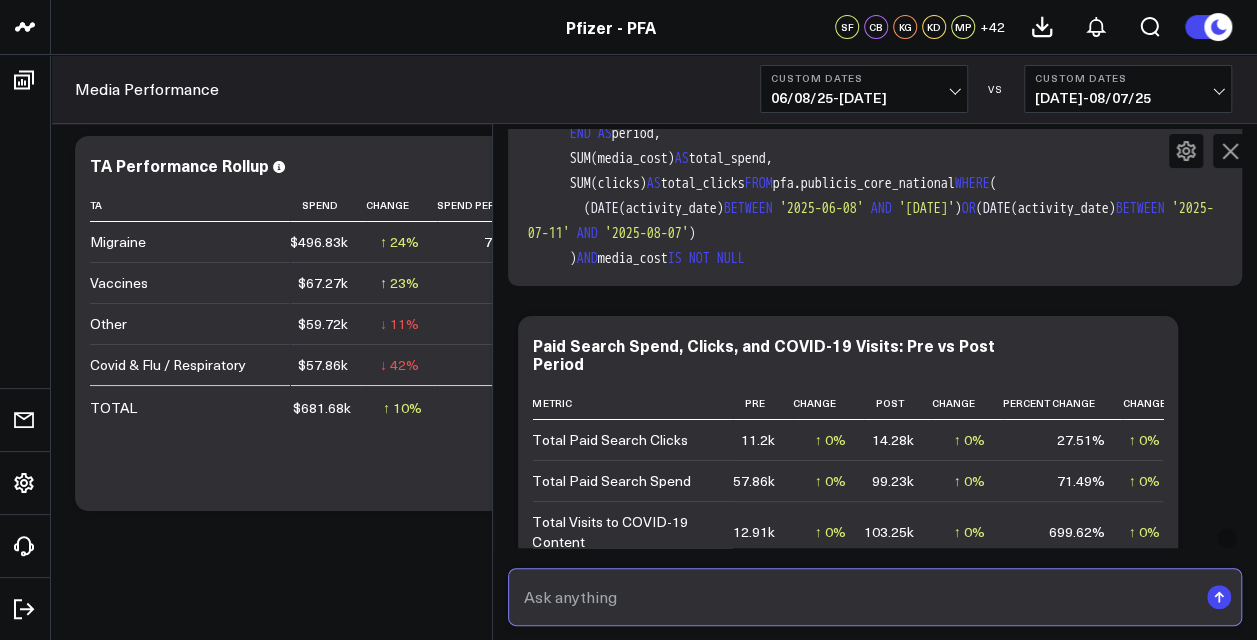 click at bounding box center (858, 597) 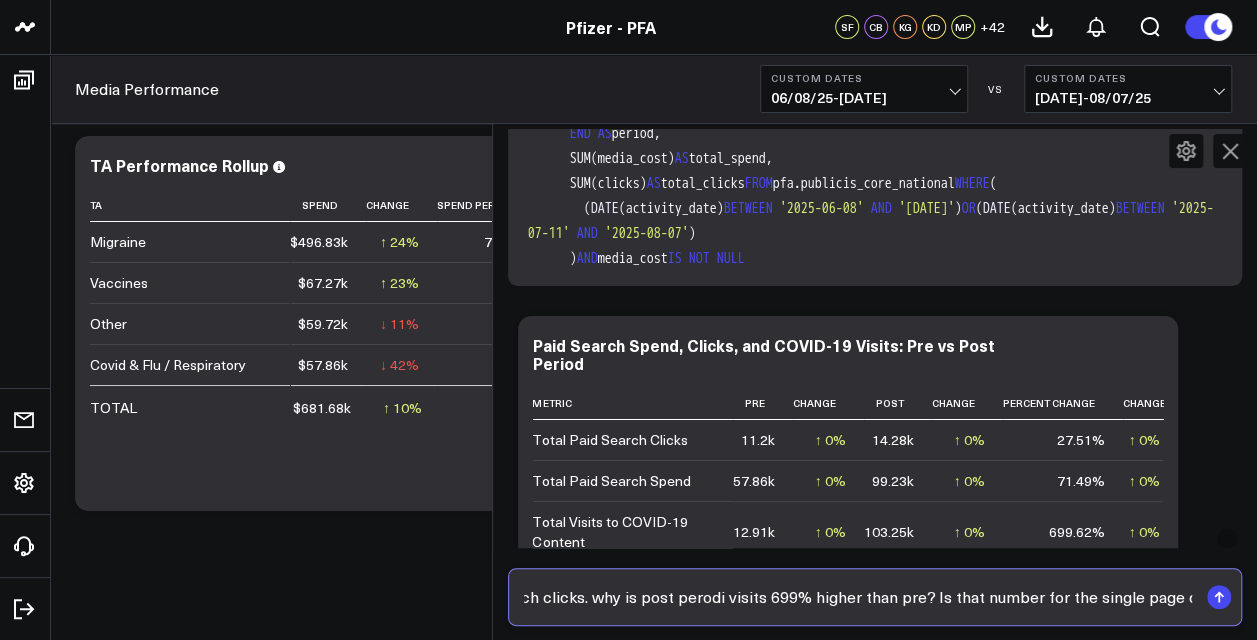 scroll, scrollTop: 0, scrollLeft: 124, axis: horizontal 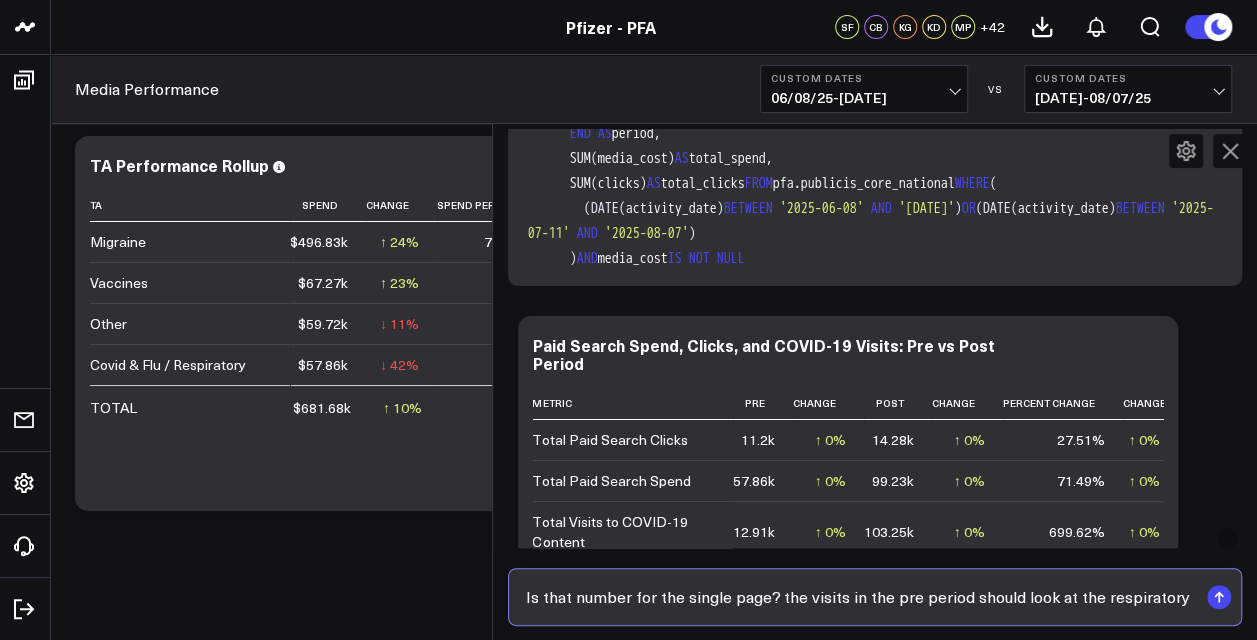 type on "remove paid search clicks. why is post perodi visits 699% higher than pre? Is that number for the single page? the visits in the pre period should look at the respiratory page" 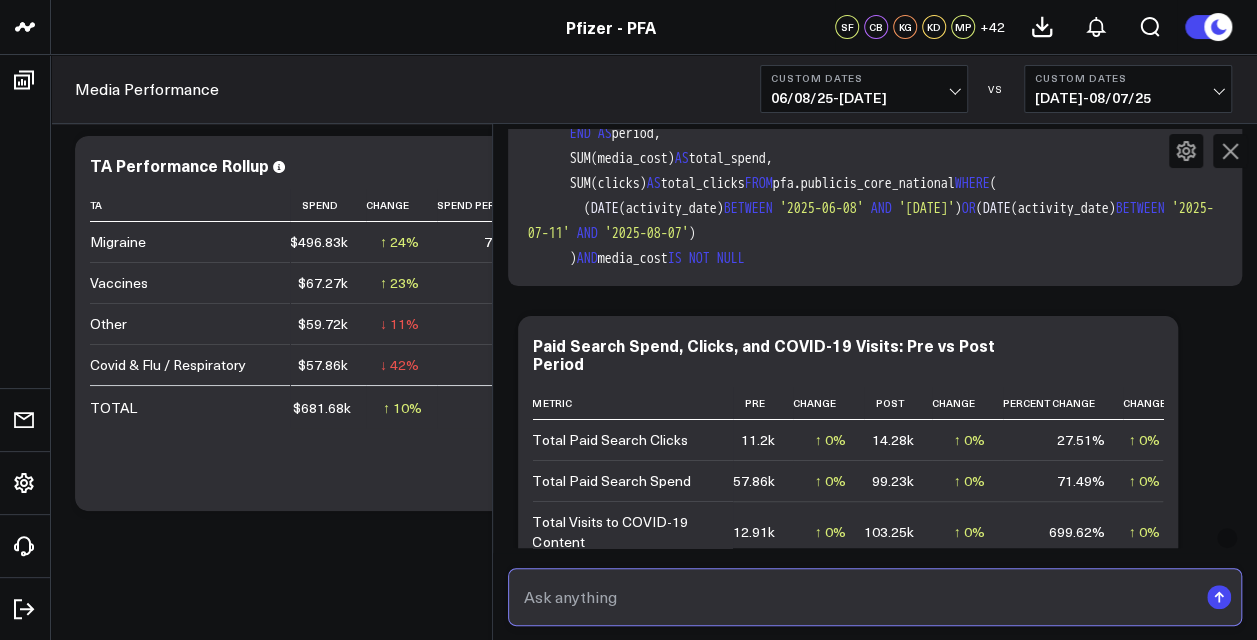 scroll, scrollTop: 0, scrollLeft: 0, axis: both 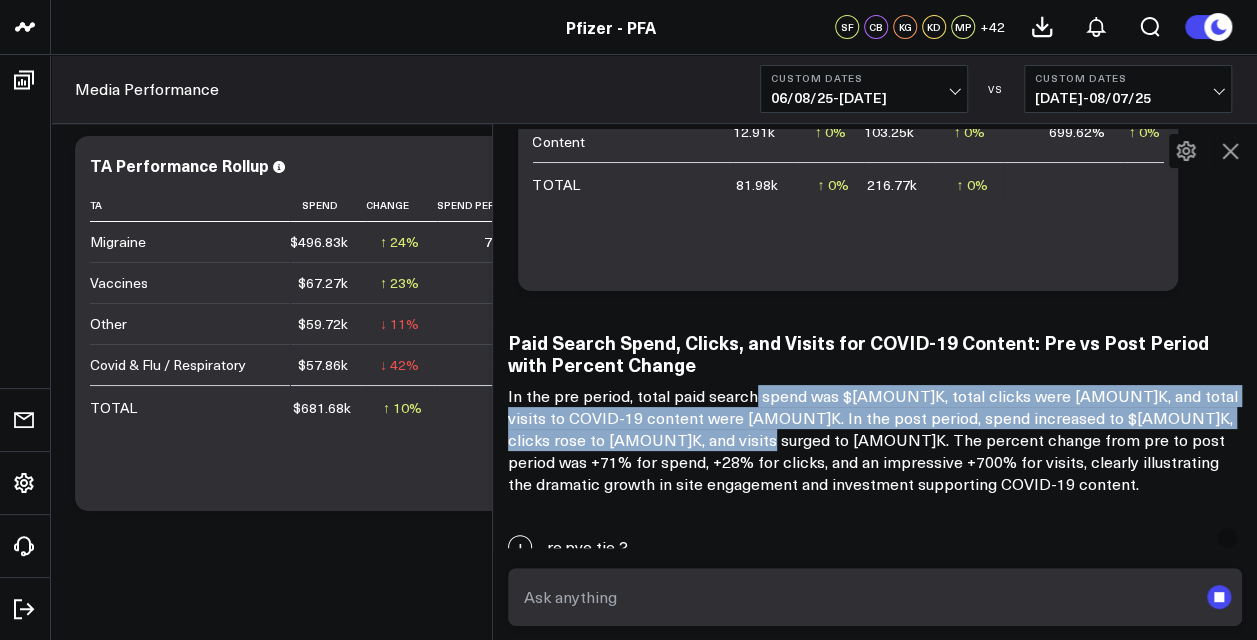 drag, startPoint x: 756, startPoint y: 372, endPoint x: 720, endPoint y: 417, distance: 57.628117 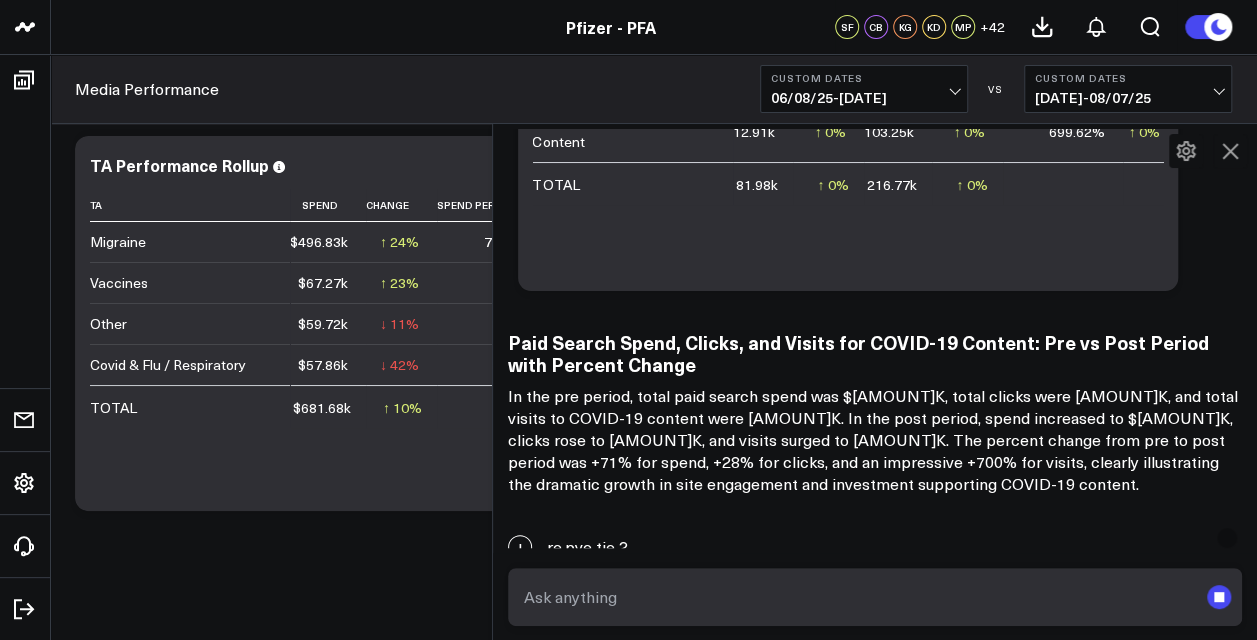 click on "In the pre period, total paid search spend was $[AMOUNT]K, total clicks were [AMOUNT]K, and total visits to COVID-19 content were [AMOUNT]K. In the post period, spend increased to $[AMOUNT]K, clicks rose to [AMOUNT]K, and visits surged to [AMOUNT]K. The percent change from pre to post period was +71% for spend, +28% for clicks, and an impressive +700% for visits, clearly illustrating the dramatic growth in site engagement and investment supporting COVID-19 content." at bounding box center (875, 440) 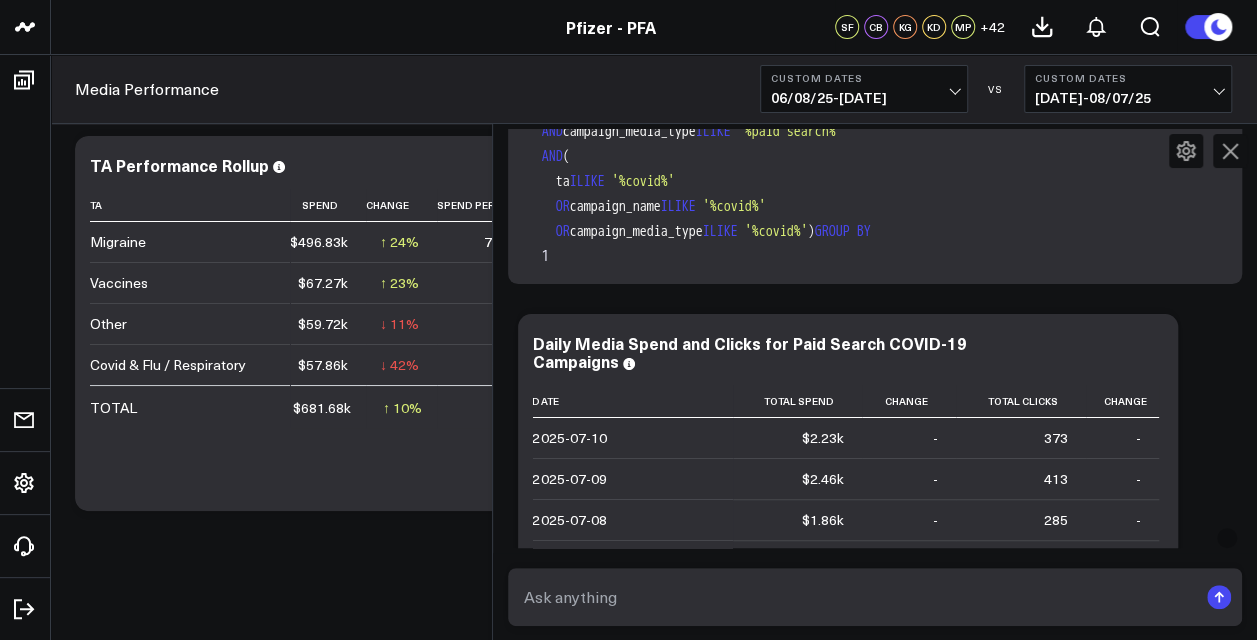 scroll, scrollTop: 8088, scrollLeft: 0, axis: vertical 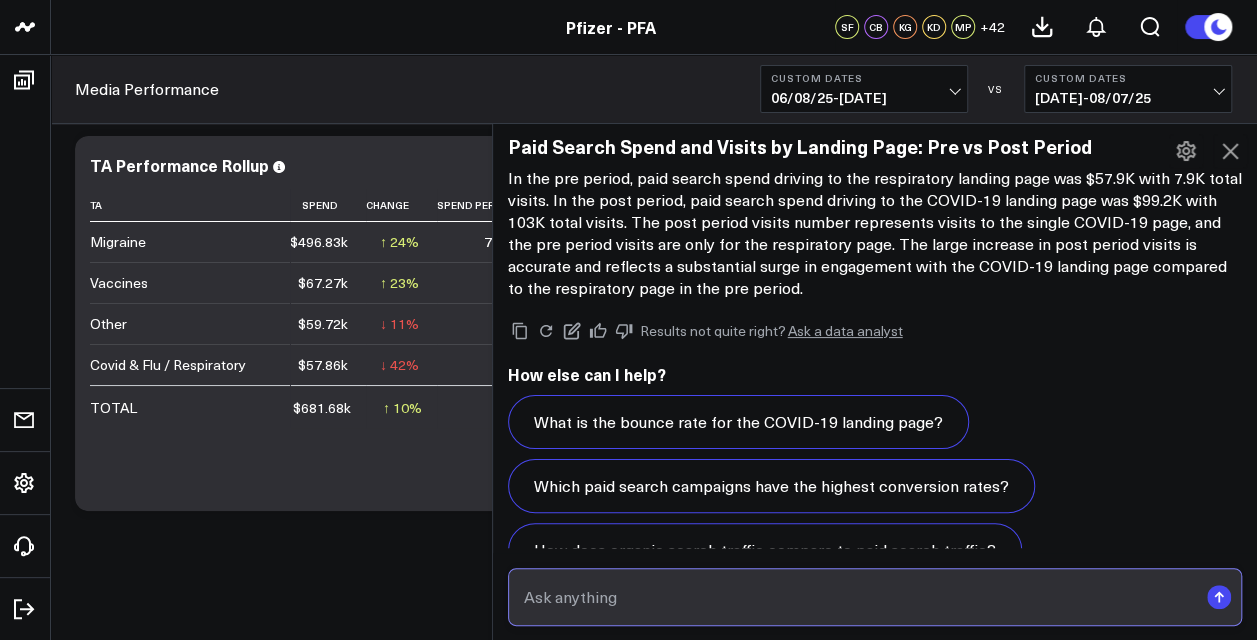 click at bounding box center [858, 597] 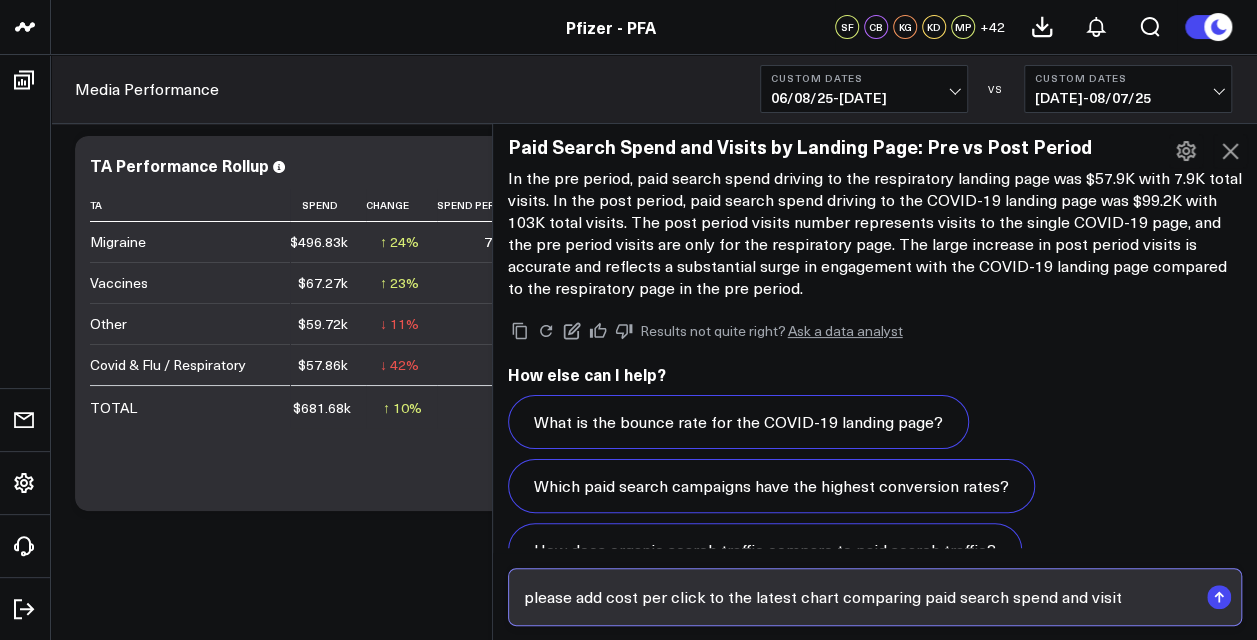 type on "please add cost per click to the latest chart comparing paid search spend and visits" 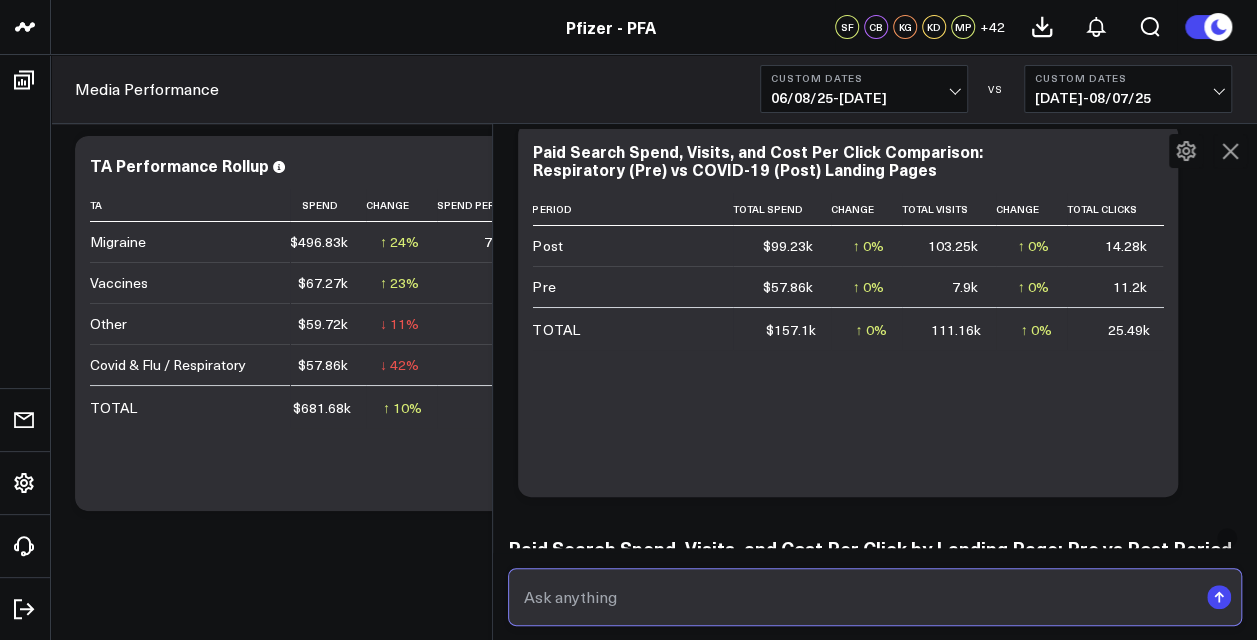 scroll, scrollTop: 21232, scrollLeft: 0, axis: vertical 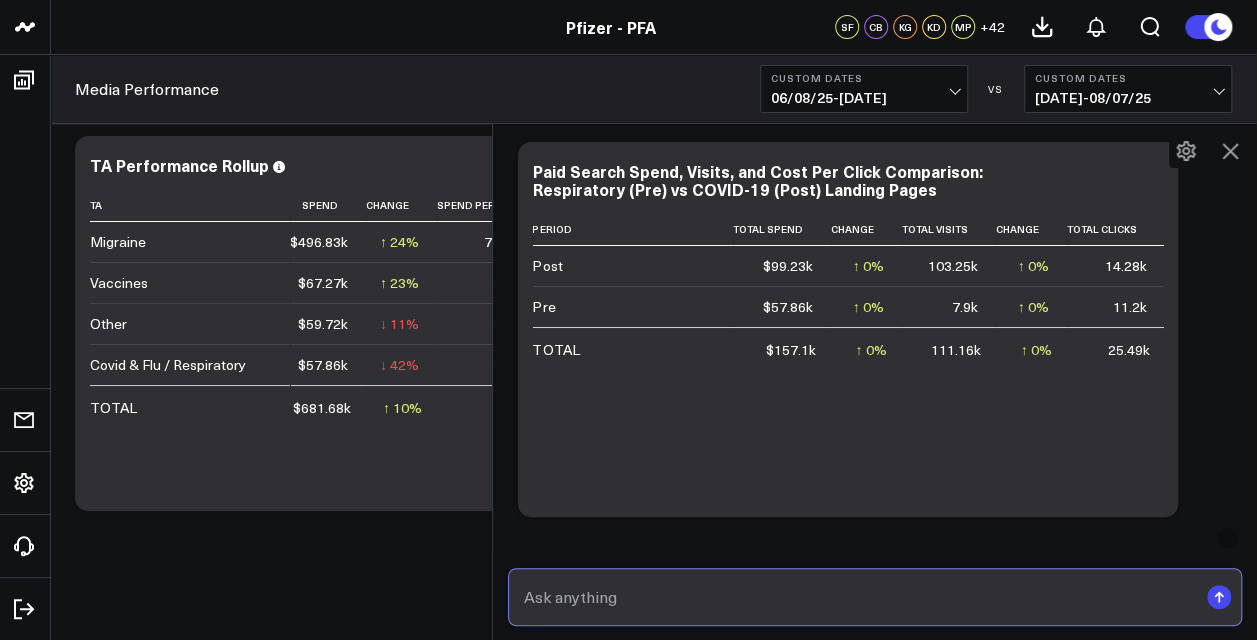 click at bounding box center (858, 597) 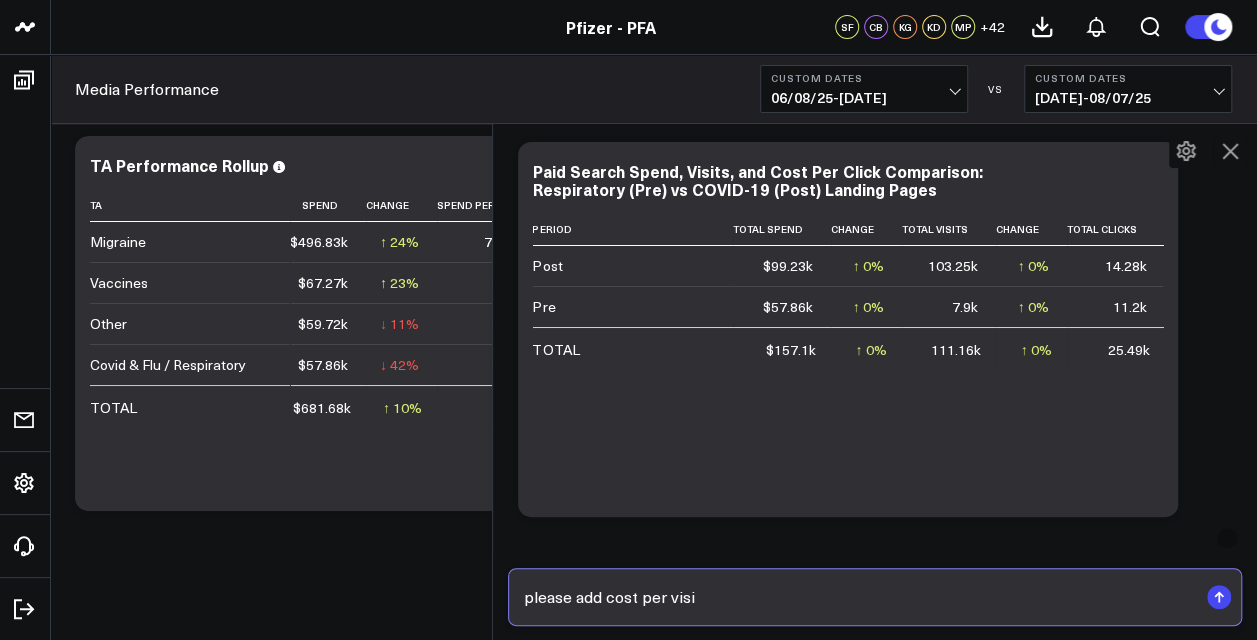 type on "please add cost per visit" 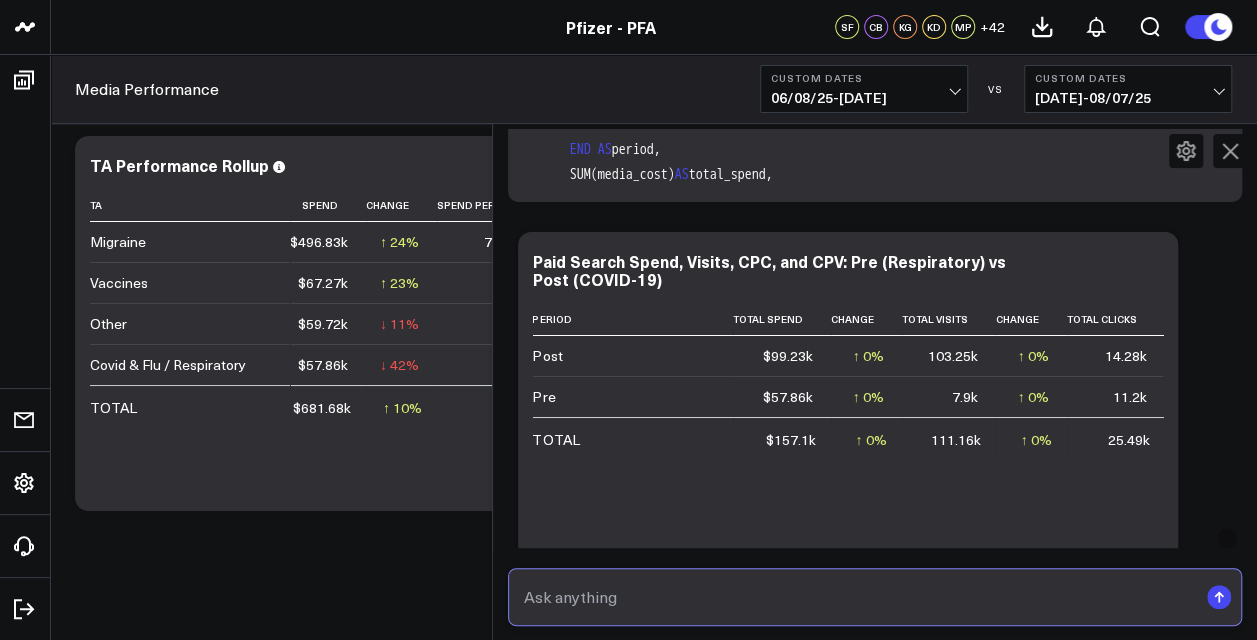 scroll, scrollTop: 22424, scrollLeft: 0, axis: vertical 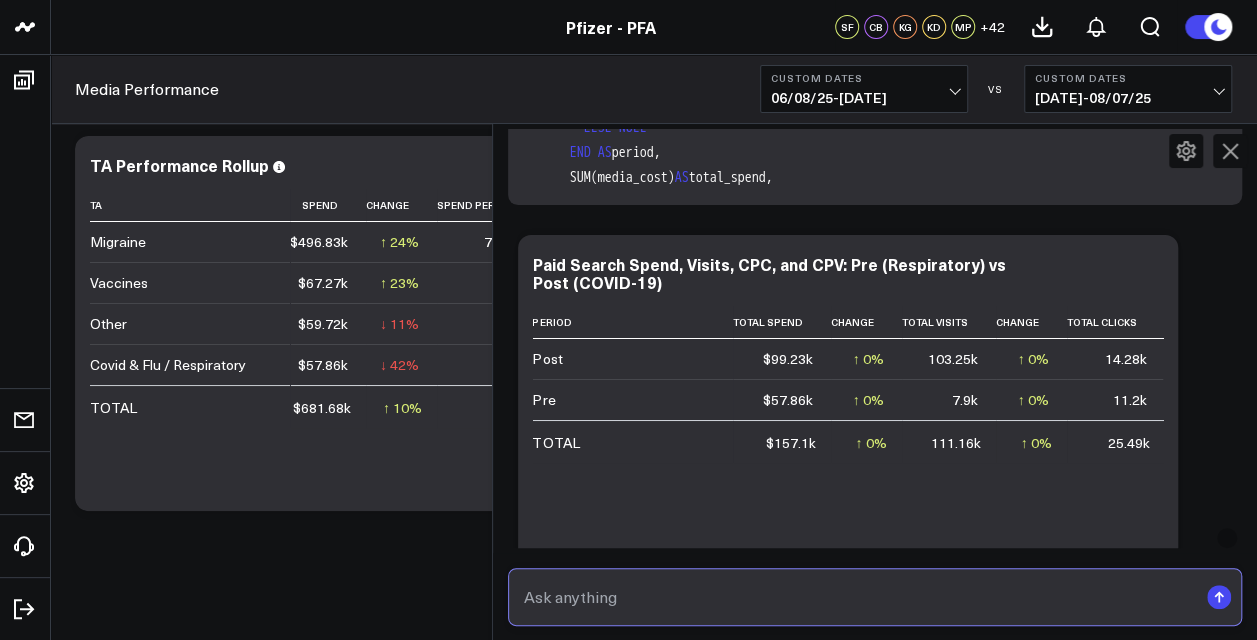 click at bounding box center [858, 597] 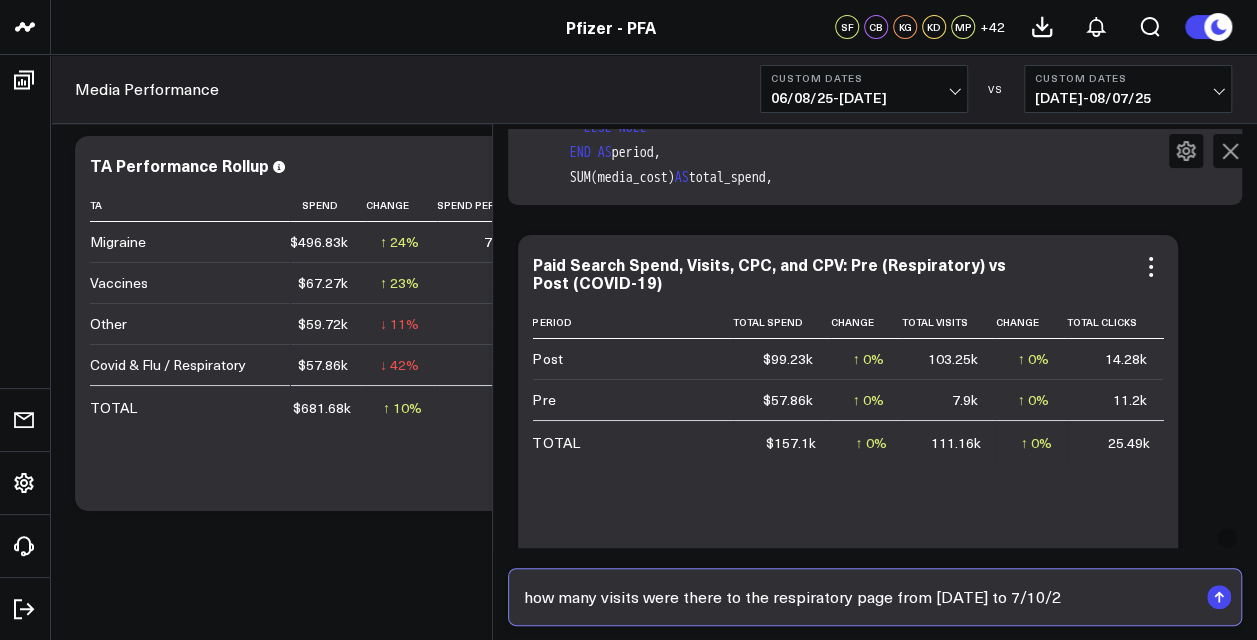 type on "how many visits were there to the respiratory page from [DATE] to 7/10/25" 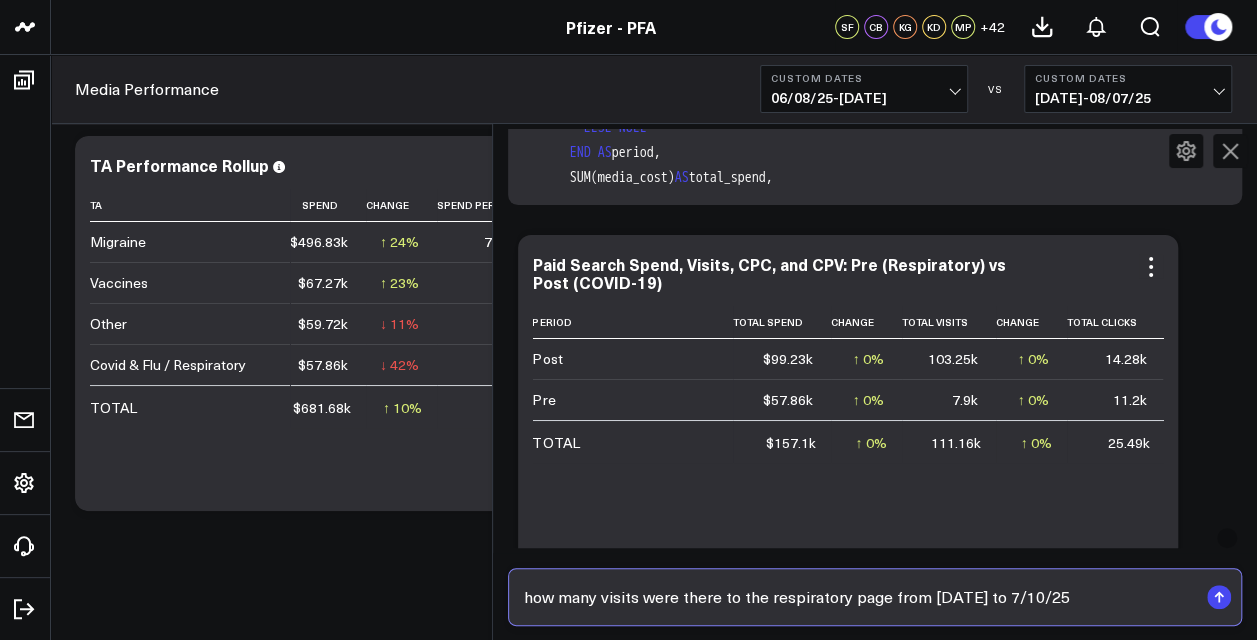 type 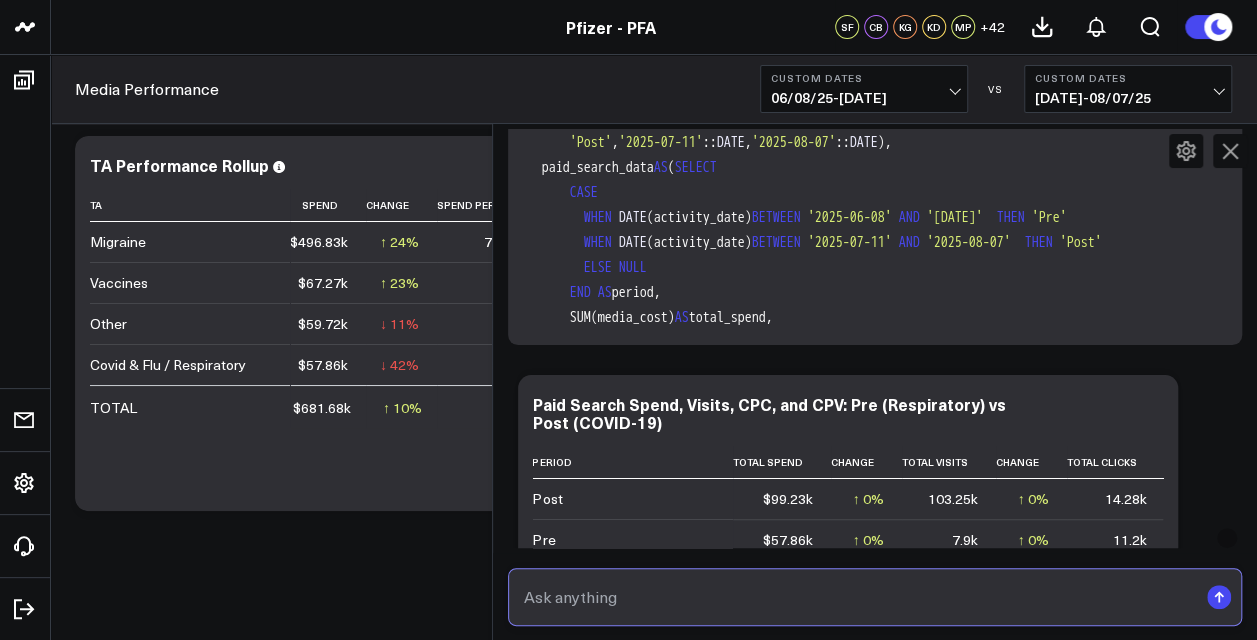 scroll, scrollTop: 22484, scrollLeft: 0, axis: vertical 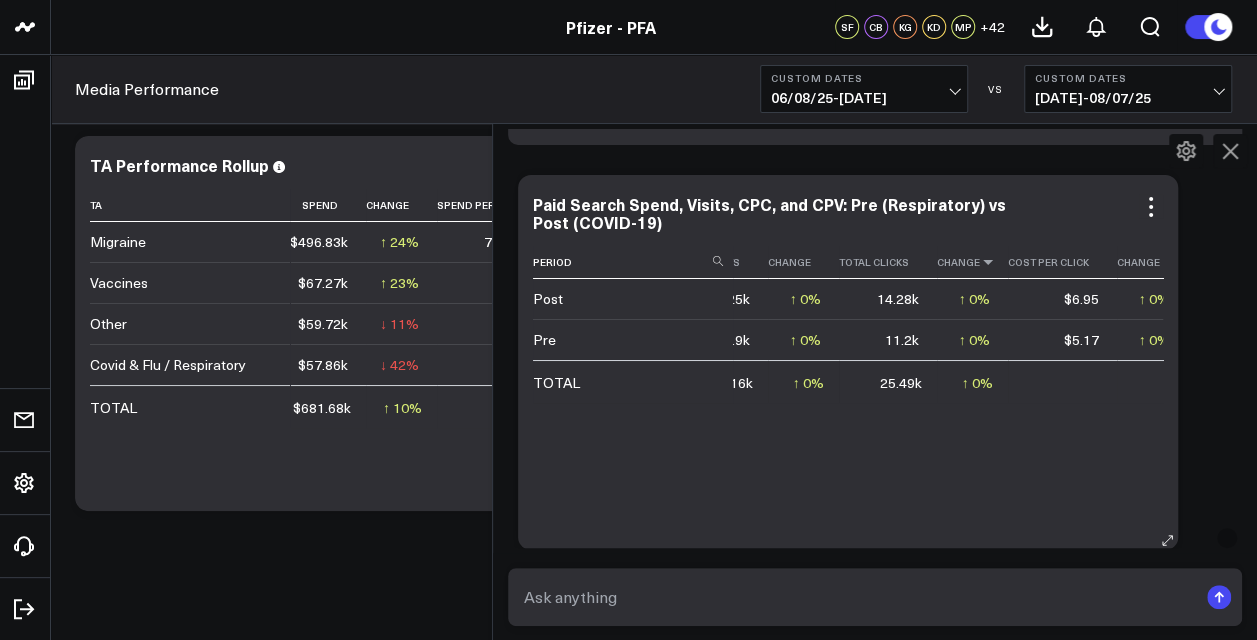 click at bounding box center (988, 262) 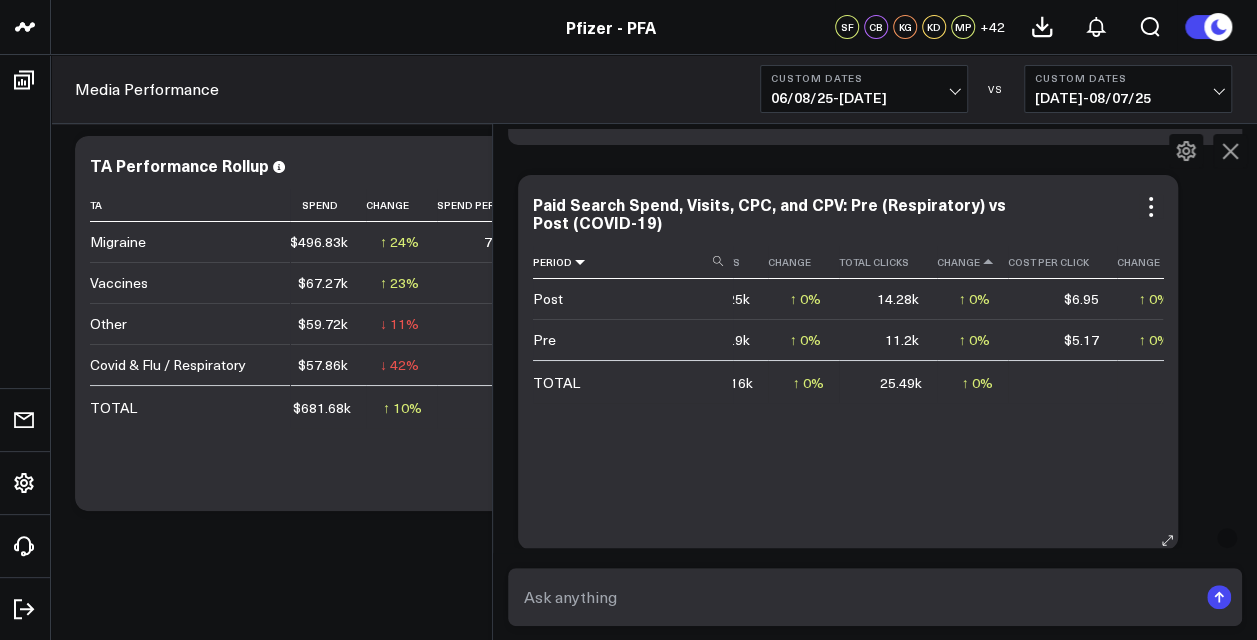 click at bounding box center (580, 262) 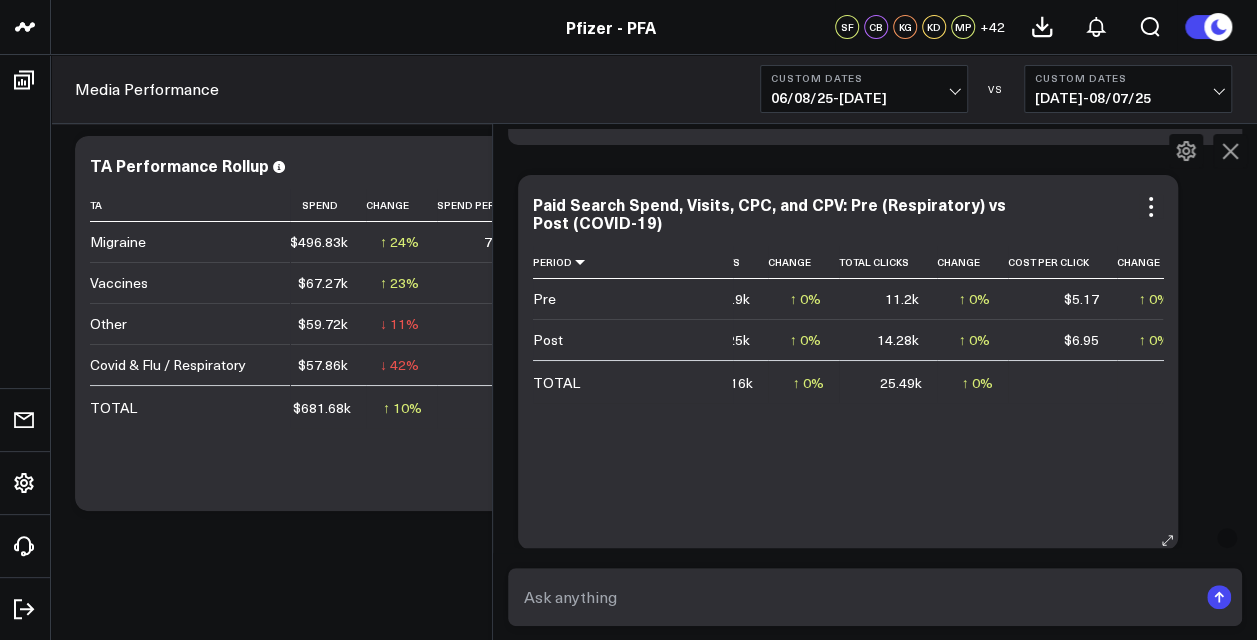 drag, startPoint x: 800, startPoint y: 216, endPoint x: 629, endPoint y: 396, distance: 248.27606 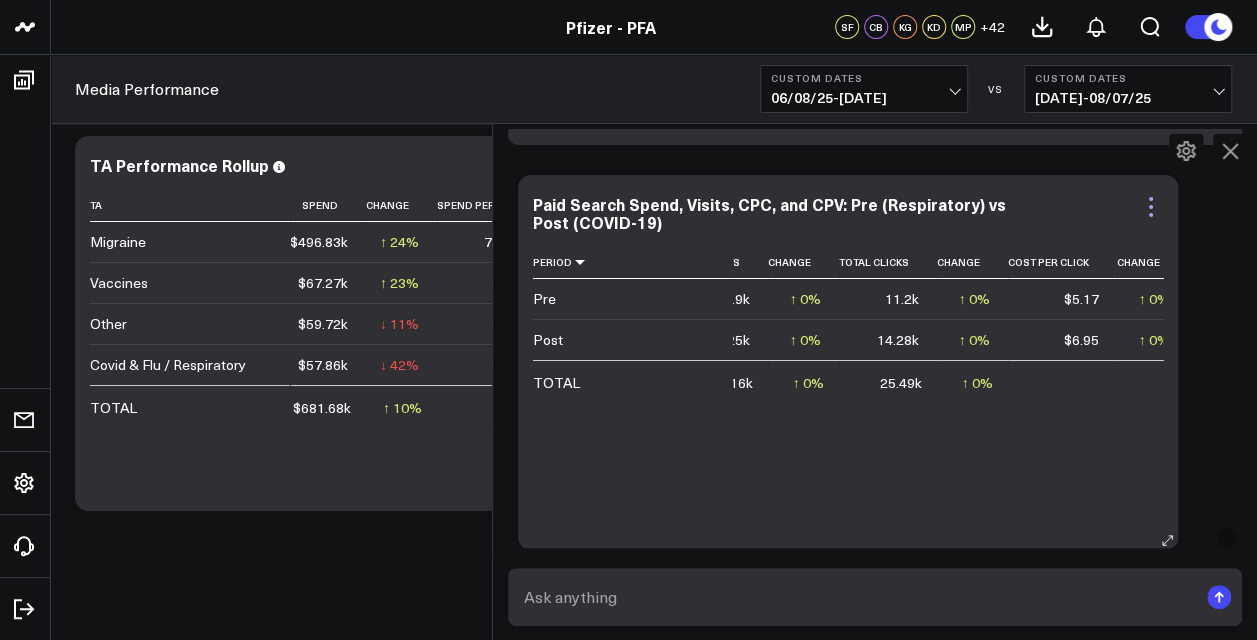 click 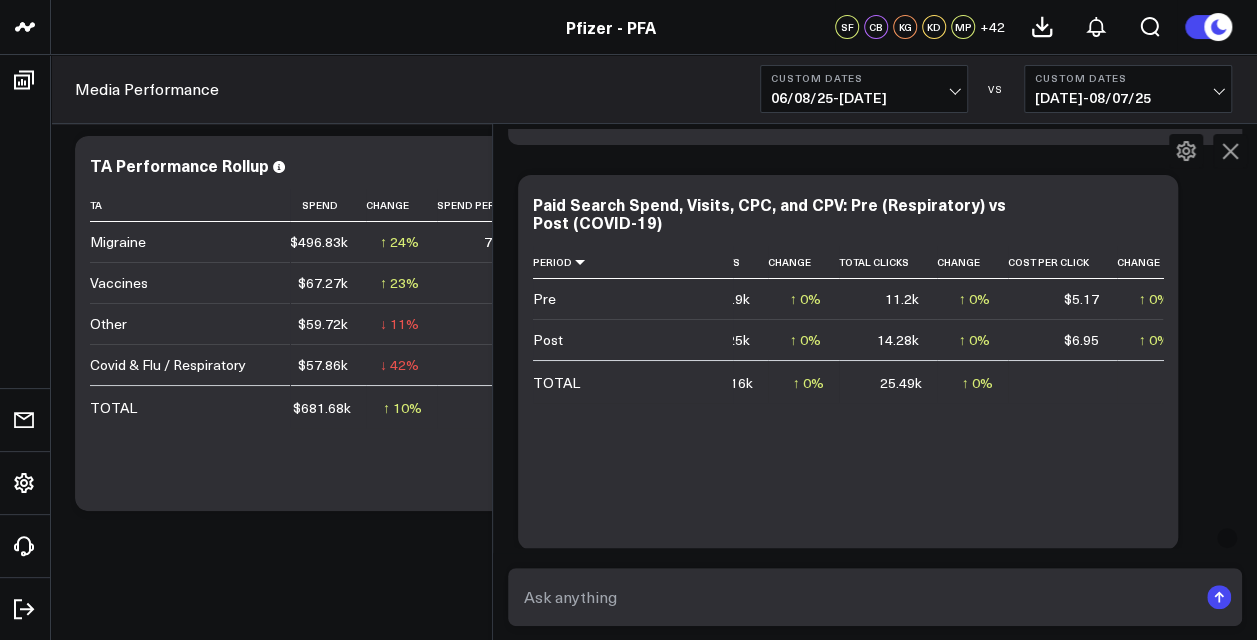 click 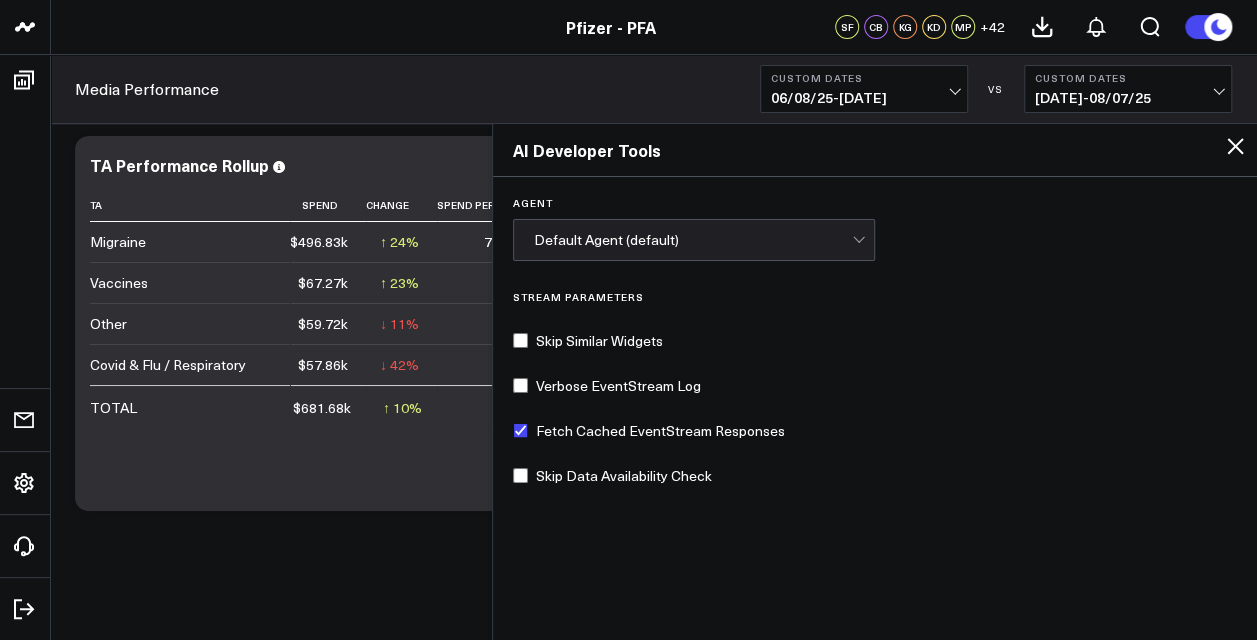 click at bounding box center [860, 240] 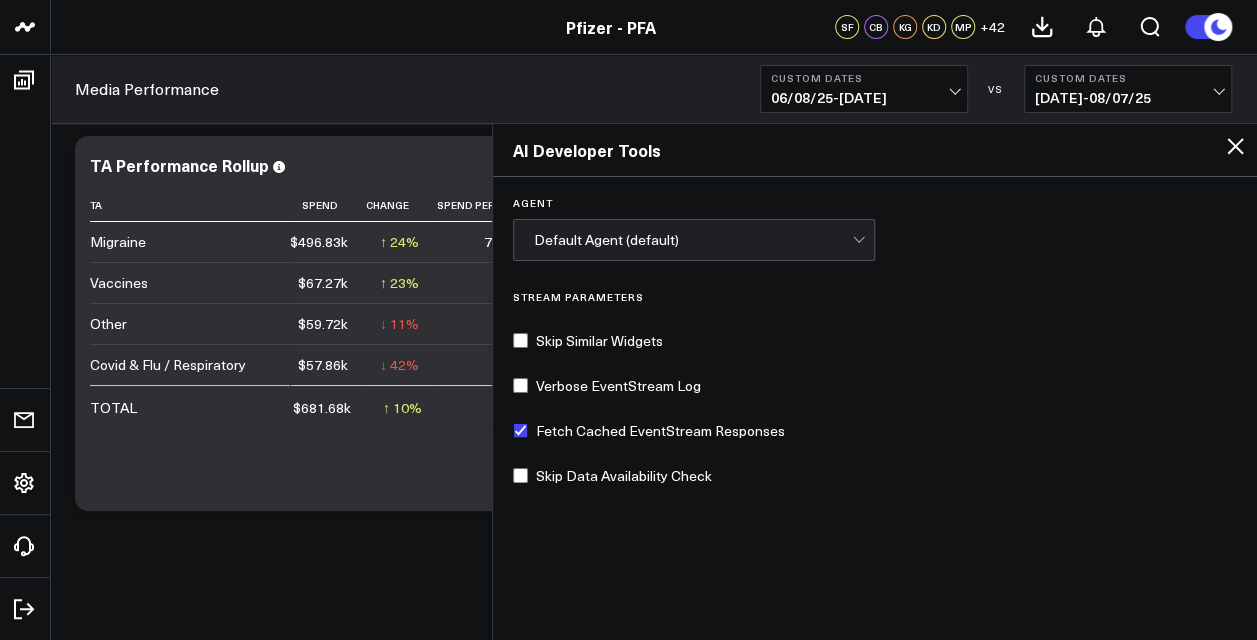 click on "Stream Parameters" at bounding box center [875, 297] 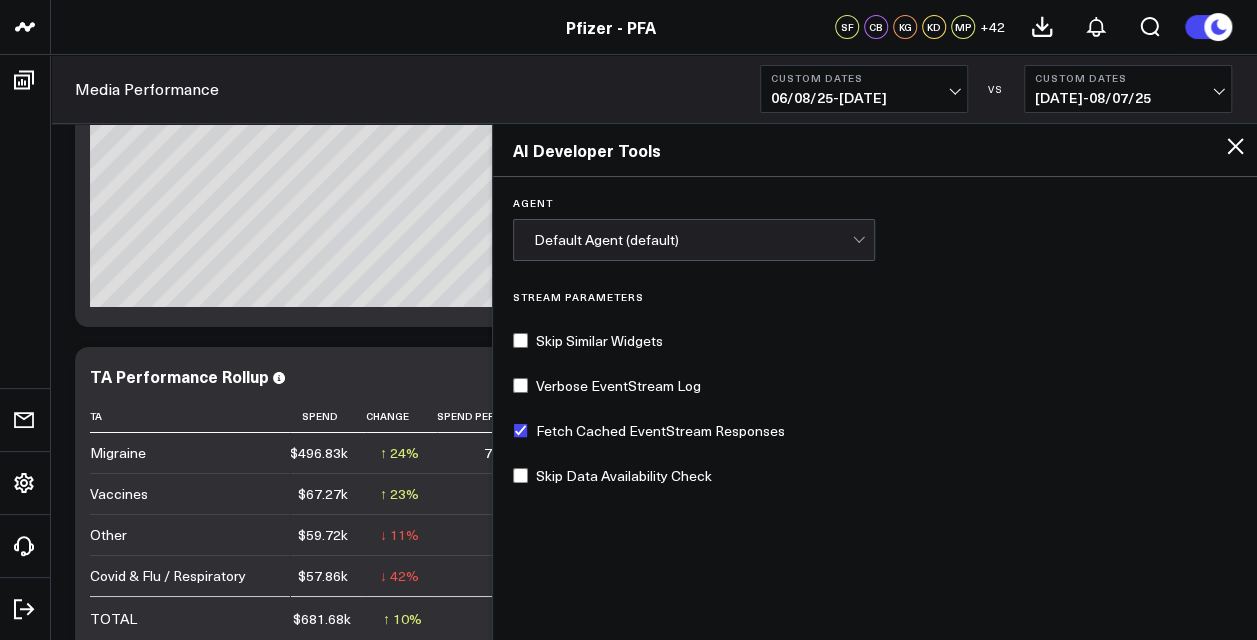 scroll, scrollTop: 3536, scrollLeft: 0, axis: vertical 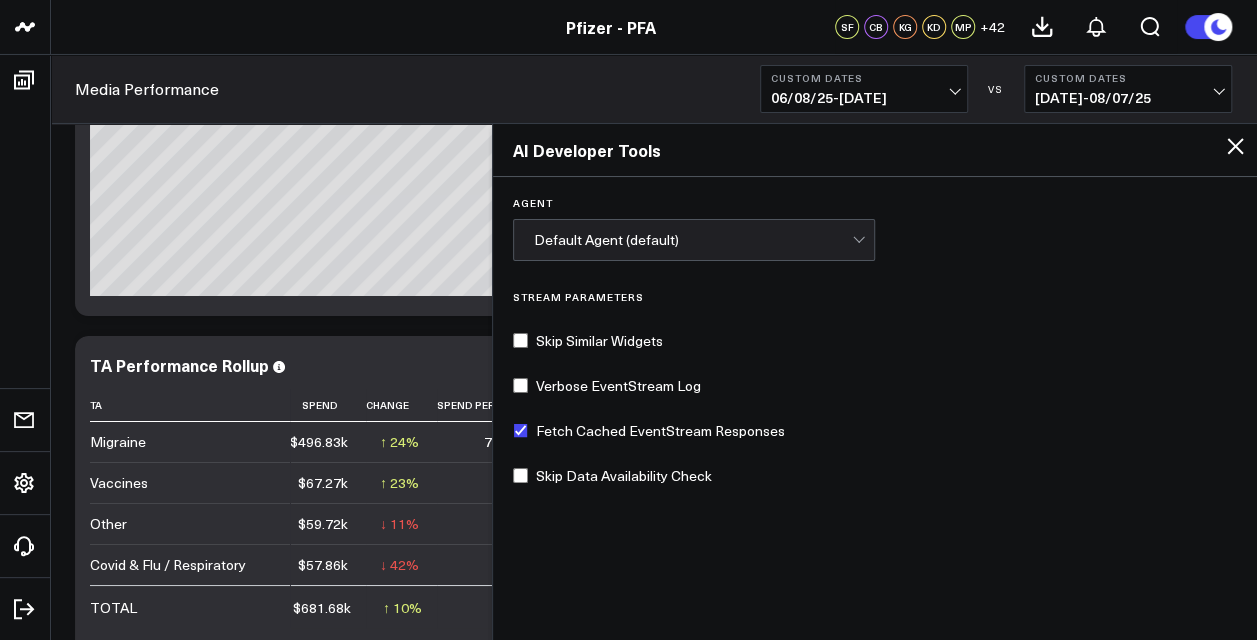 click on "Agent Default Agent (default) Stream Parameters Skip Similar Widgets Verbose EventStream Log Fetch Cached EventStream Responses Skip Data Availability Check" at bounding box center [875, 407] 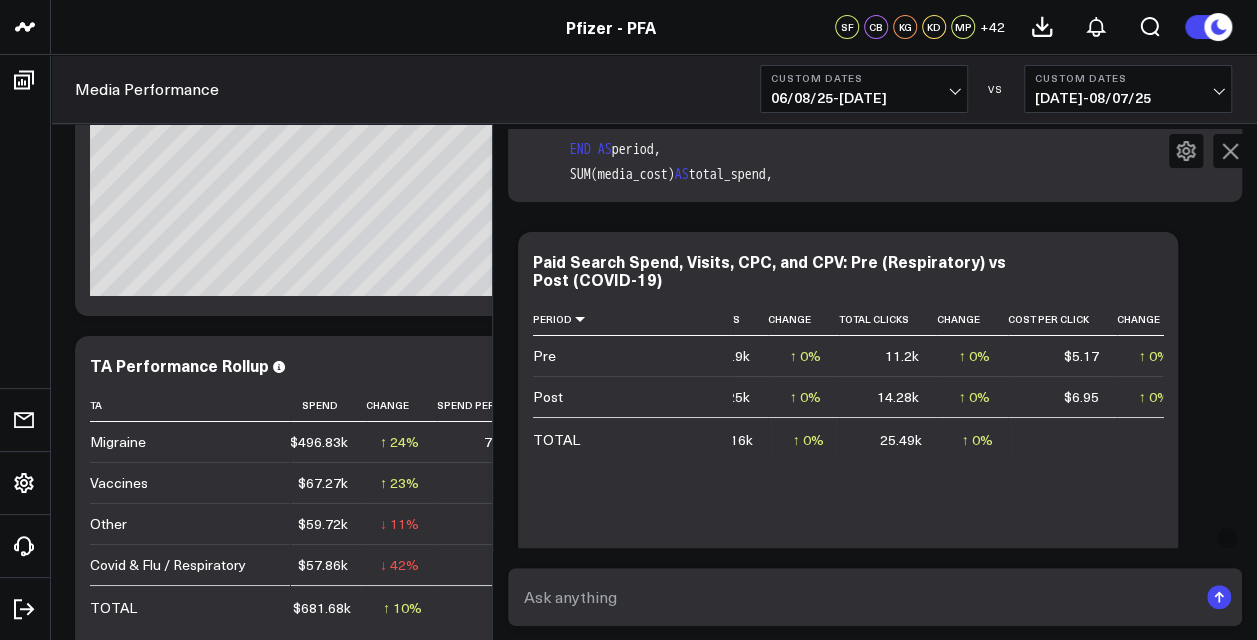 scroll, scrollTop: 22384, scrollLeft: 0, axis: vertical 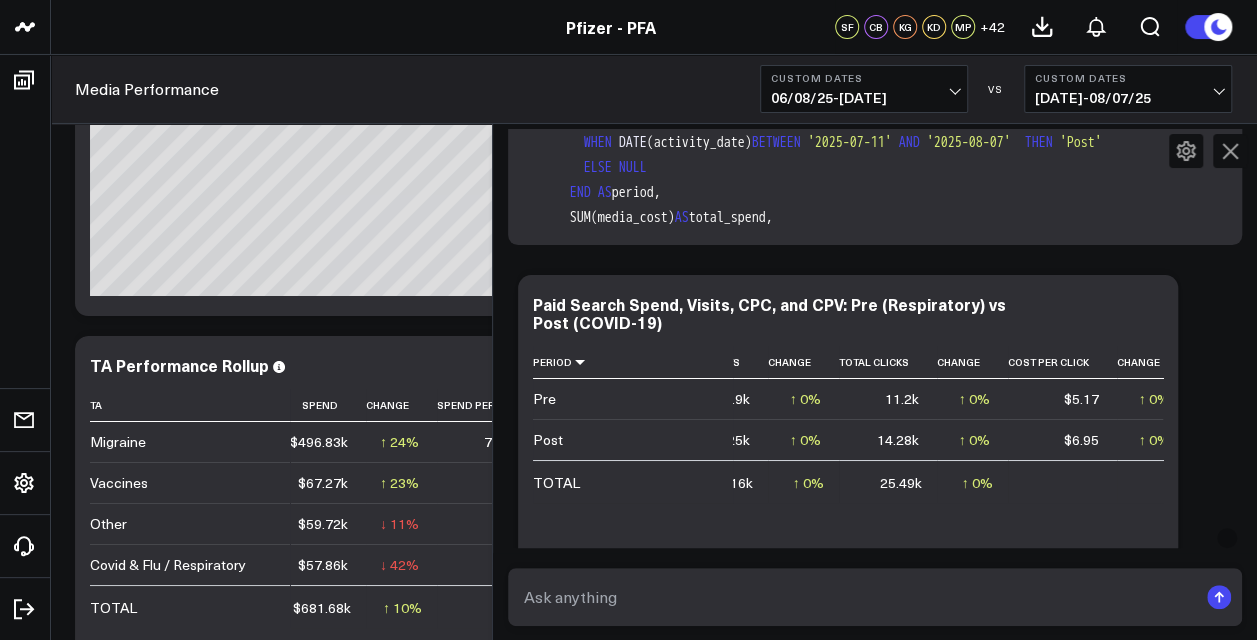 drag, startPoint x: 674, startPoint y: 534, endPoint x: 434, endPoint y: 534, distance: 240 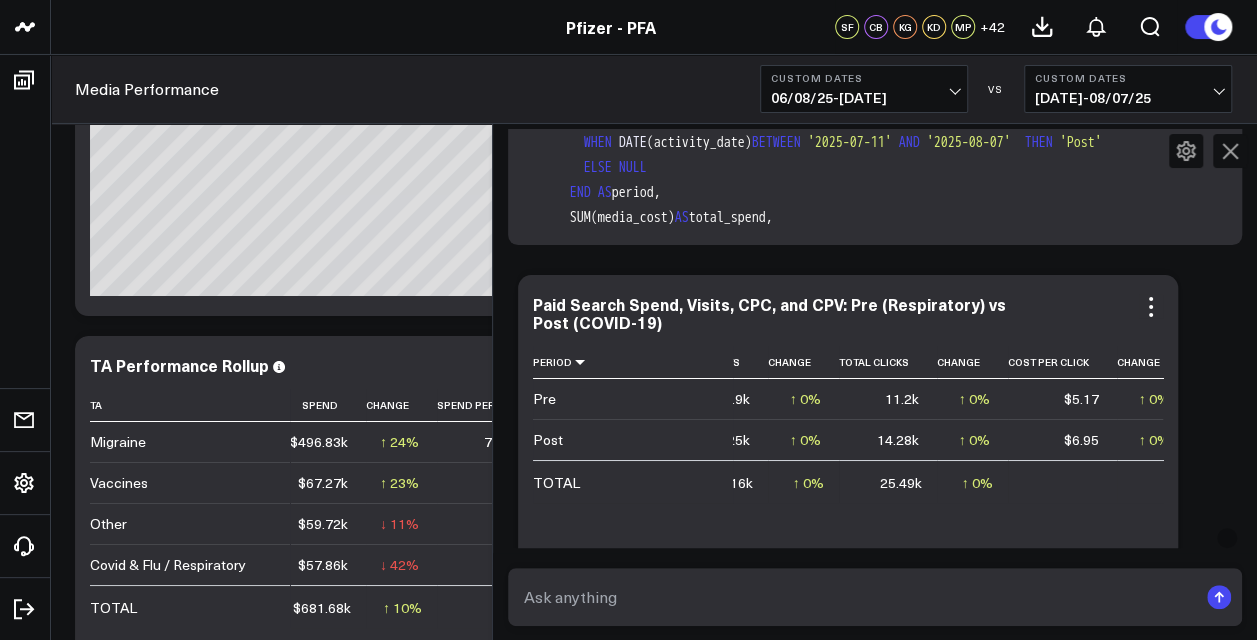 click on "Period
Total Spend Change Total Visits Change Total Clicks Change Cost Per Click Change Cost Per Visit Change Pre $[AMOUNT]k ↑ 0% Previous $[AMOUNT]k [AMOUNT]k ↑ 0% Previous [AMOUNT]k [AMOUNT]k ↑ 0% Previous [AMOUNT]k $[AMOUNT] ↑ 0% Previous $[AMOUNT] $[AMOUNT] ↑ 0% Previous $[AMOUNT] Post $[AMOUNT]k ↑ 0% Previous $[AMOUNT]k [AMOUNT]k ↑ 0% Previous [AMOUNT]k [AMOUNT]k ↑ 0% Previous [AMOUNT]k $[AMOUNT] ↑ 0% Previous $[AMOUNT] $[AMOUNT] ↑ 0% Previous $[AMOUNT] TOTAL $[AMOUNT]k ↑ 0% Previous $[AMOUNT]k [AMOUNT]k ↑ 0% Previous [AMOUNT]k [AMOUNT]k ↑ 0% Previous [AMOUNT]k" at bounding box center (848, 488) 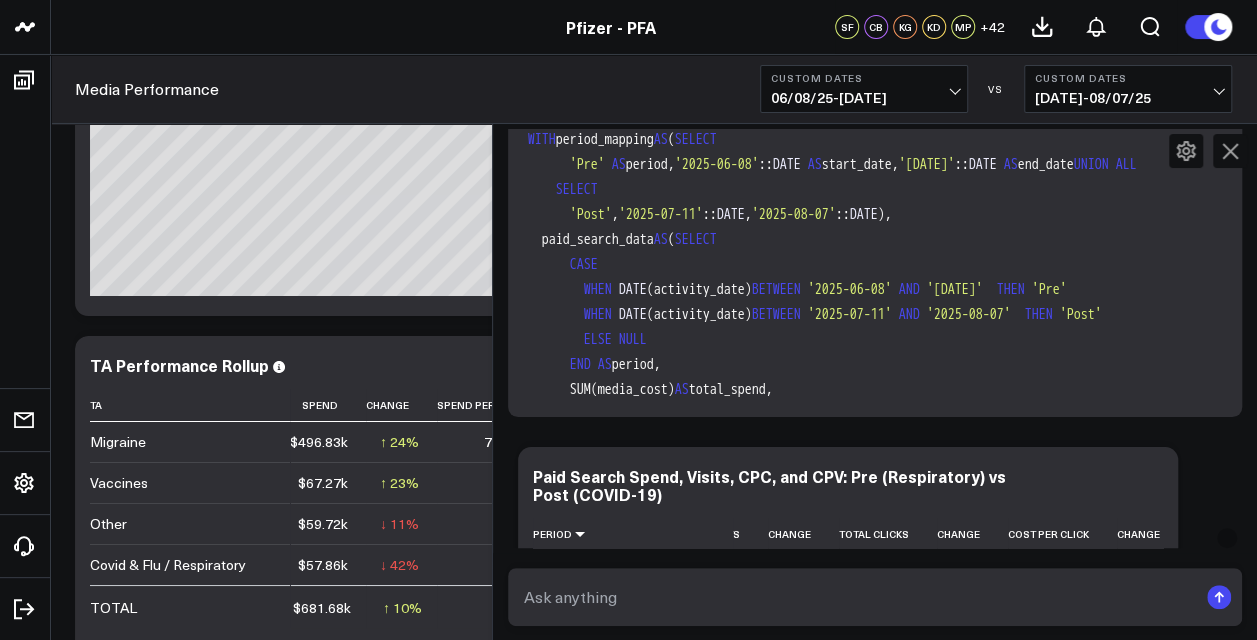 scroll, scrollTop: 22284, scrollLeft: 0, axis: vertical 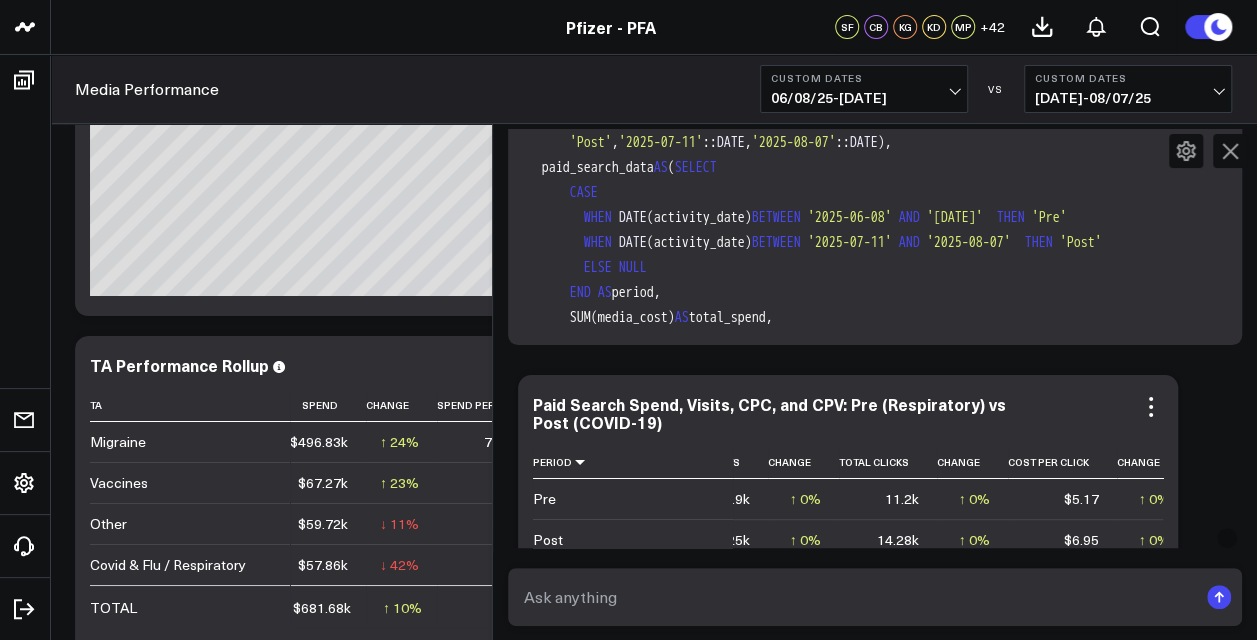 click on "Paid Search Spend, Visits, CPC, and CPV: Pre (Respiratory) vs Post (COVID-19)" at bounding box center [848, 413] 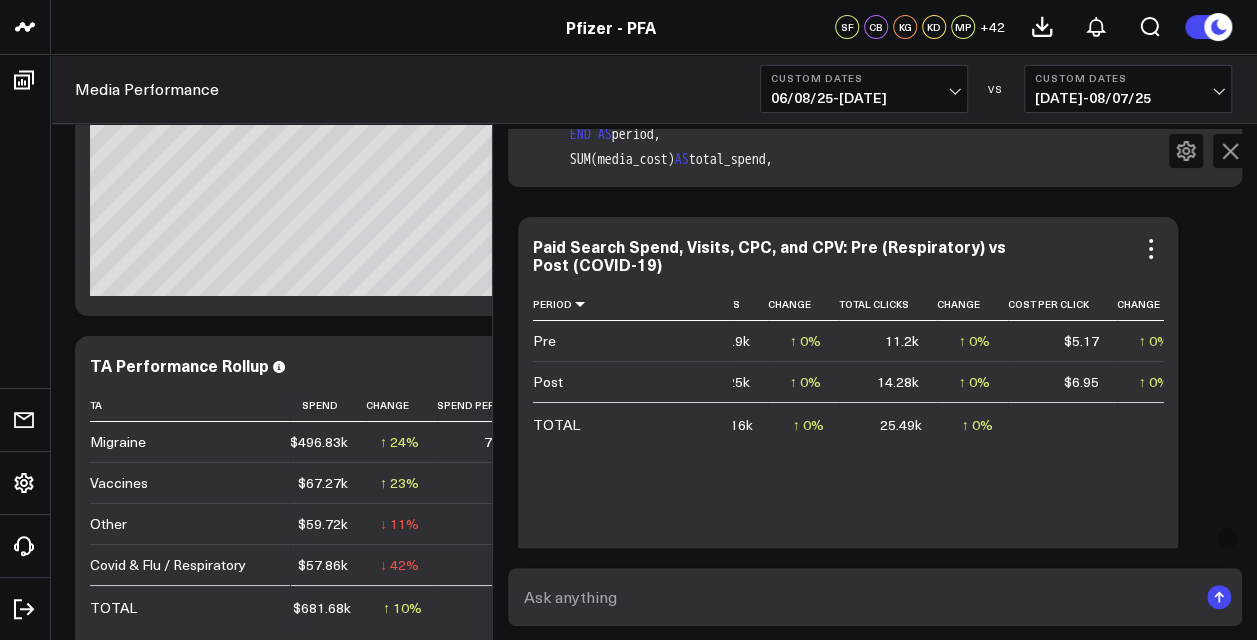 scroll, scrollTop: 22484, scrollLeft: 0, axis: vertical 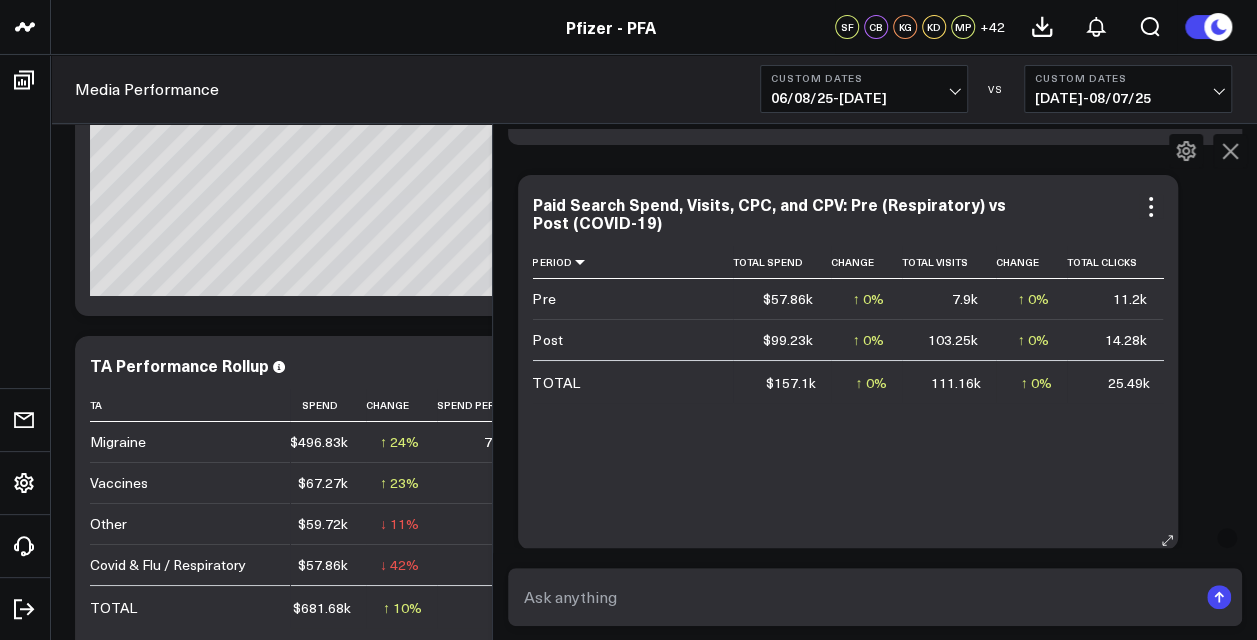 click 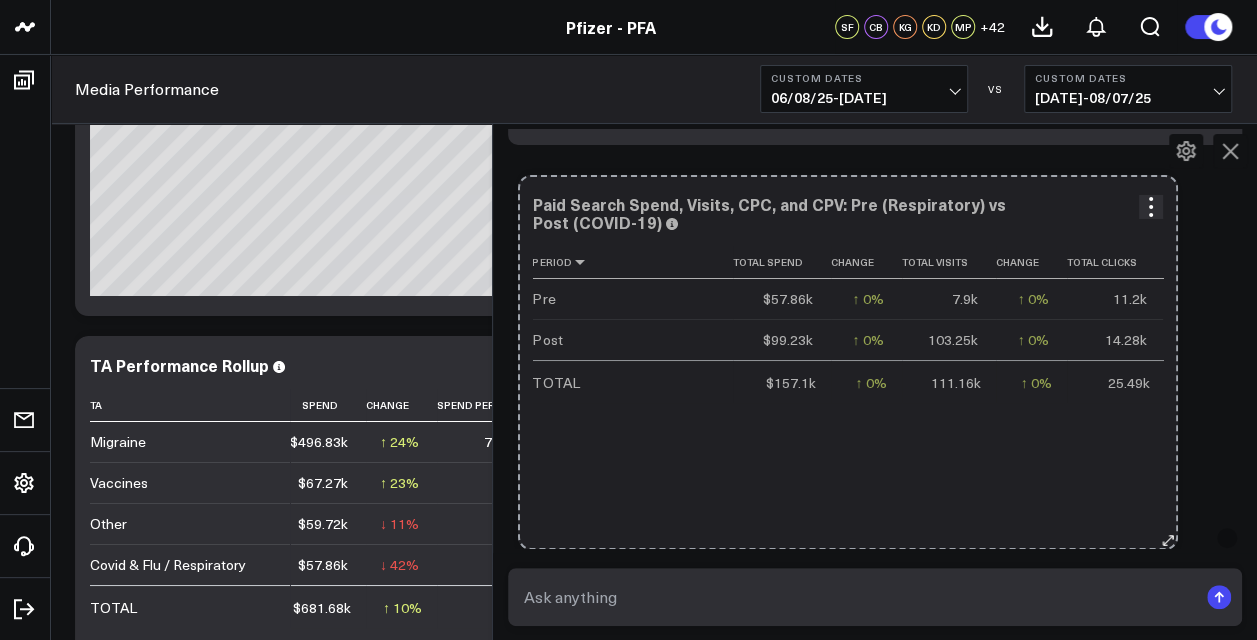 click 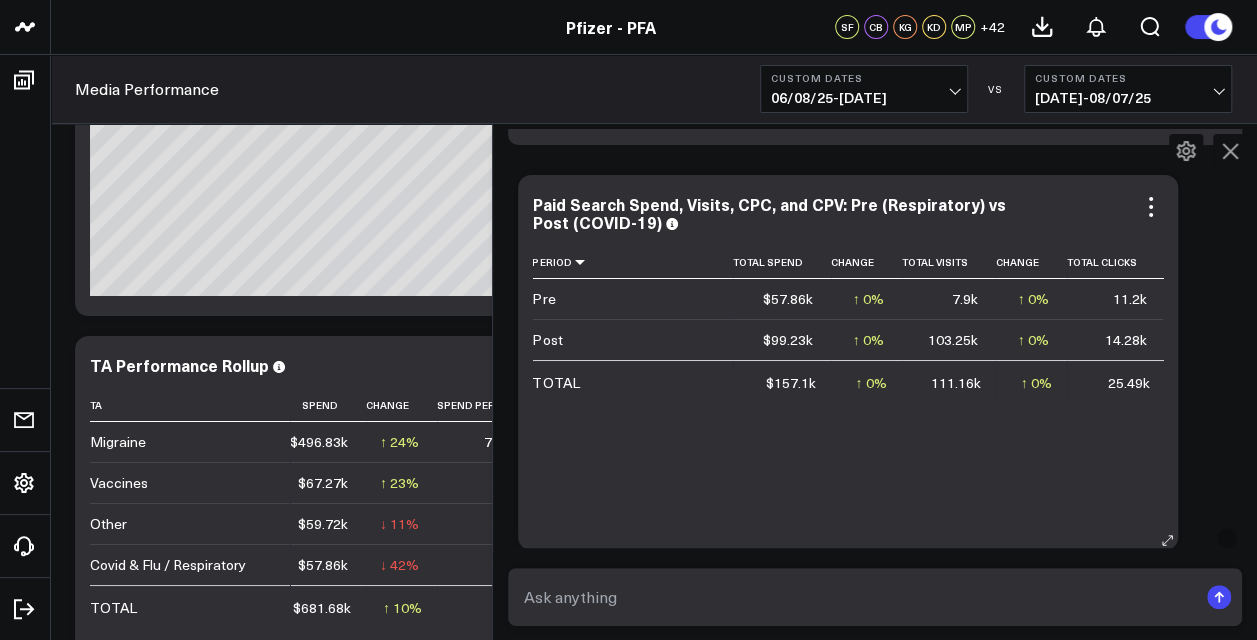 click 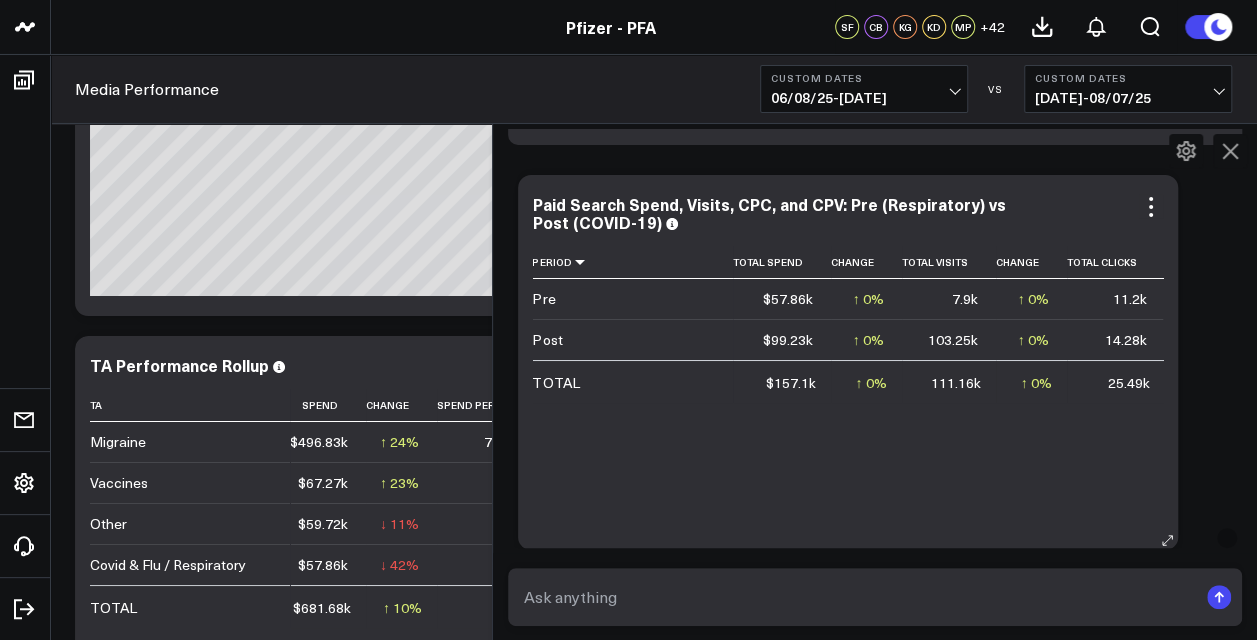 click on "Paid Search Spend, Visits, CPC, and CPV: Pre (Respiratory) vs Post (COVID-19) Period
Total Spend Change Total Visits Change Total Clicks Change Cost Per Click Change Cost Per Visit Change Pre $57.86k ↑ 0% Previous $57.86k 7.9k ↑ 0% Previous 7.9k 11.2k ↑ 0% Previous 11.2k $5.17 ↑ 0% Previous $5.17 $7.32 ↑ 0% Previous $7.32 Post $99.23k ↑ 0% Previous $99.23k 103.25k ↑ 0% Previous 103.25k 14.28k ↑ 0% Previous 14.28k $6.95 ↑ 0% Previous $6.95 $0.96 ↑ 0% Previous $0.96 TOTAL $157.1k ↑ 0% Previous $157.1k 111.16k ↑ 0% Previous 111.16k 25.49k ↑ 0% Previous 25.49k" at bounding box center [848, 362] 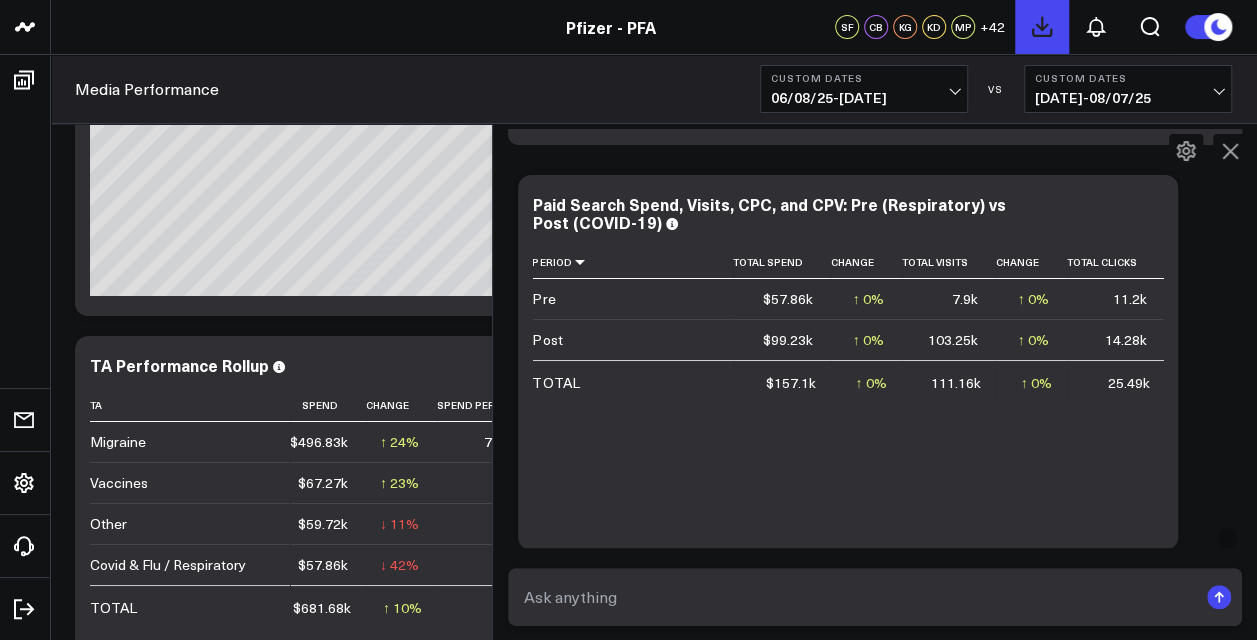 click 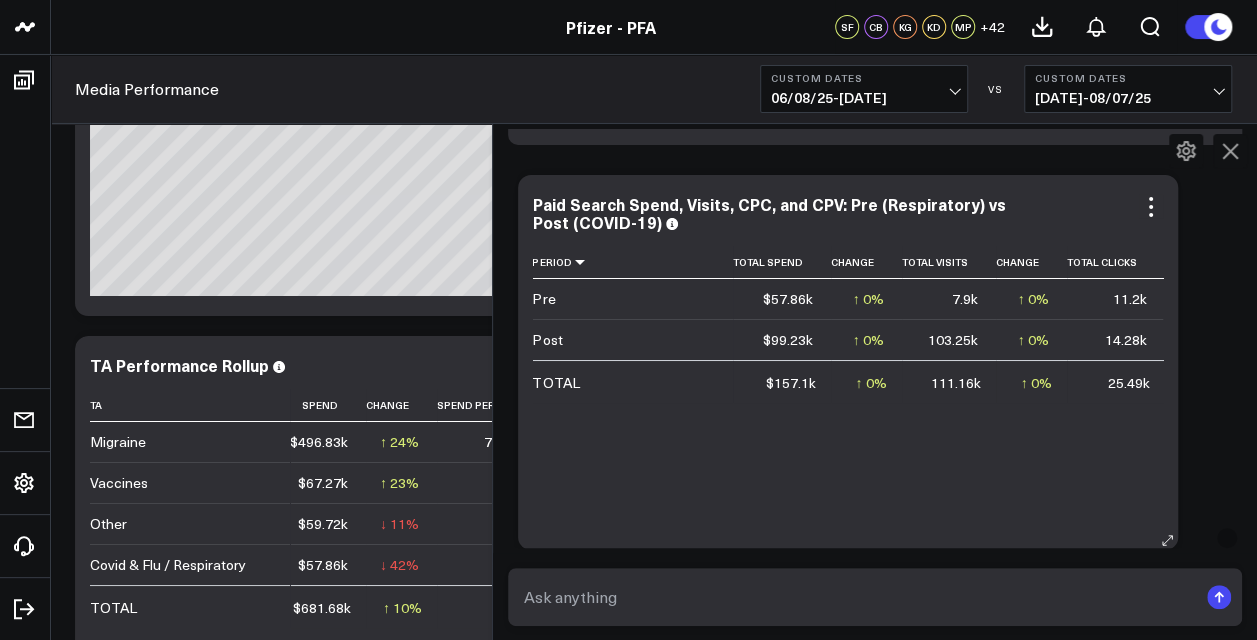 click on "Period
Total Spend Change Total Visits Change Total Clicks Change Cost Per Click Change Cost Per Visit Change Pre $[AMOUNT]k ↑ 0% Previous $[AMOUNT]k [AMOUNT]k ↑ 0% Previous [AMOUNT]k [AMOUNT]k ↑ 0% Previous [AMOUNT]k $[AMOUNT] ↑ 0% Previous $[AMOUNT] $[AMOUNT] ↑ 0% Previous $[AMOUNT] Post $[AMOUNT]k ↑ 0% Previous $[AMOUNT]k [AMOUNT]k ↑ 0% Previous [AMOUNT]k [AMOUNT]k ↑ 0% Previous [AMOUNT]k $[AMOUNT] ↑ 0% Previous $[AMOUNT] $[AMOUNT] ↑ 0% Previous $[AMOUNT] TOTAL $[AMOUNT]k ↑ 0% Previous $[AMOUNT]k [AMOUNT]k ↑ 0% Previous [AMOUNT]k [AMOUNT]k ↑ 0% Previous [AMOUNT]k" at bounding box center [848, 388] 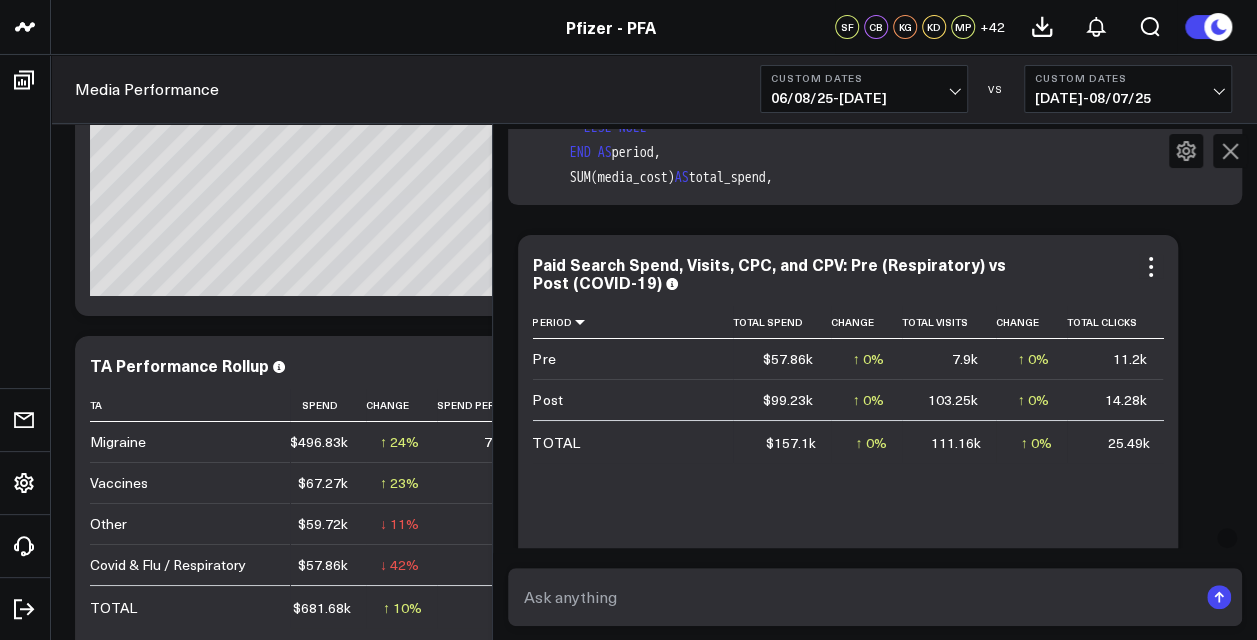 scroll, scrollTop: 22384, scrollLeft: 0, axis: vertical 